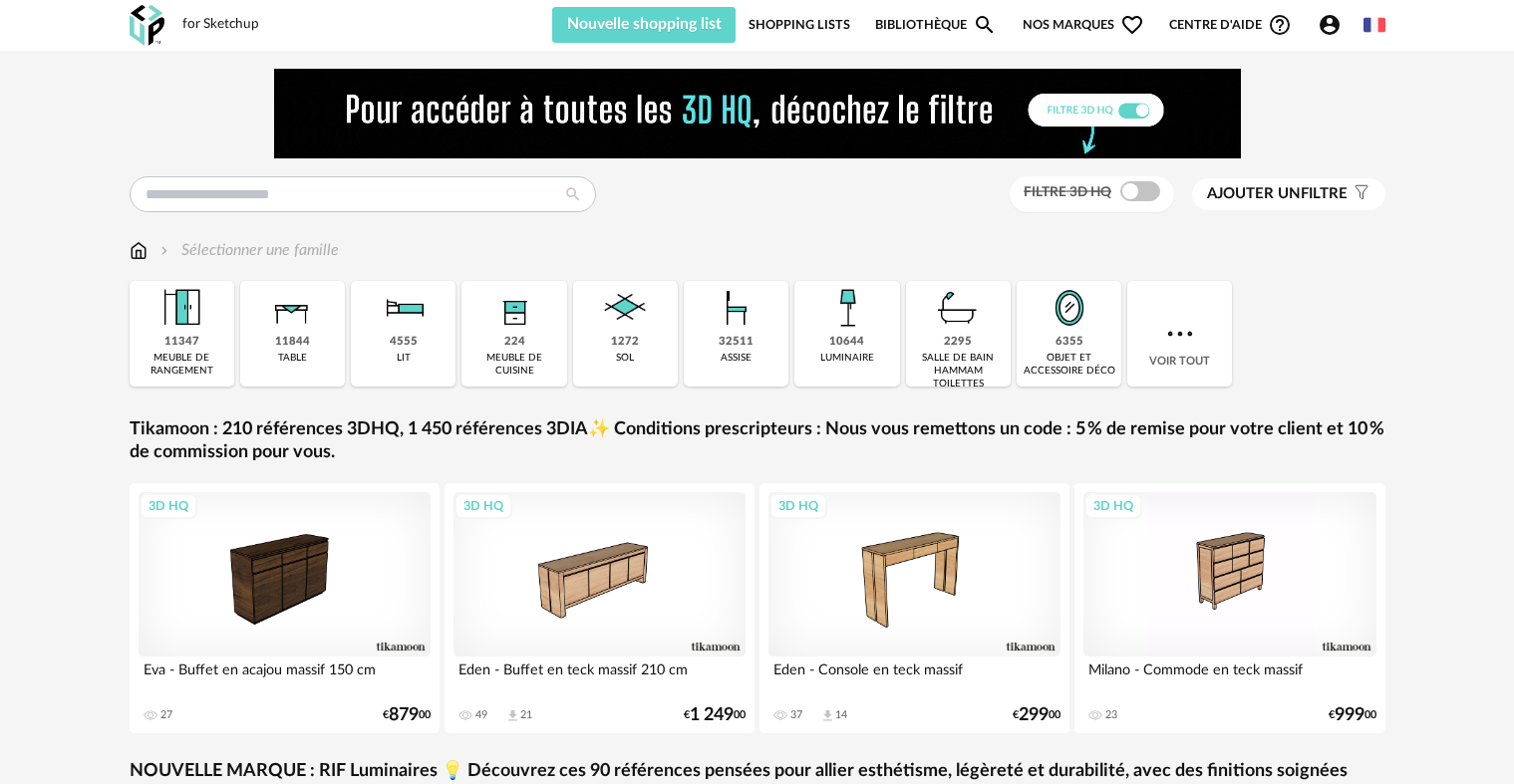scroll, scrollTop: 0, scrollLeft: 0, axis: both 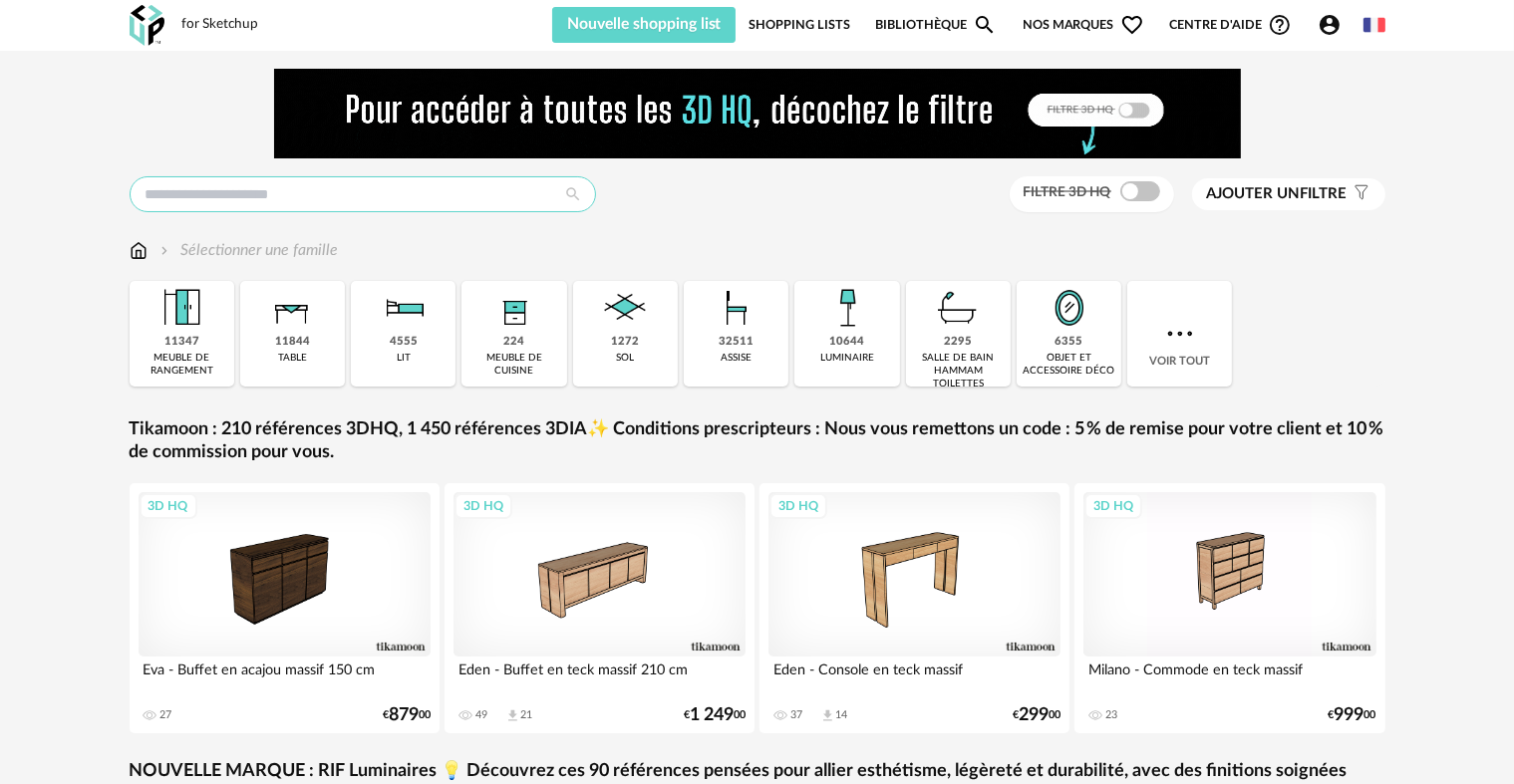 click at bounding box center (363, 194) 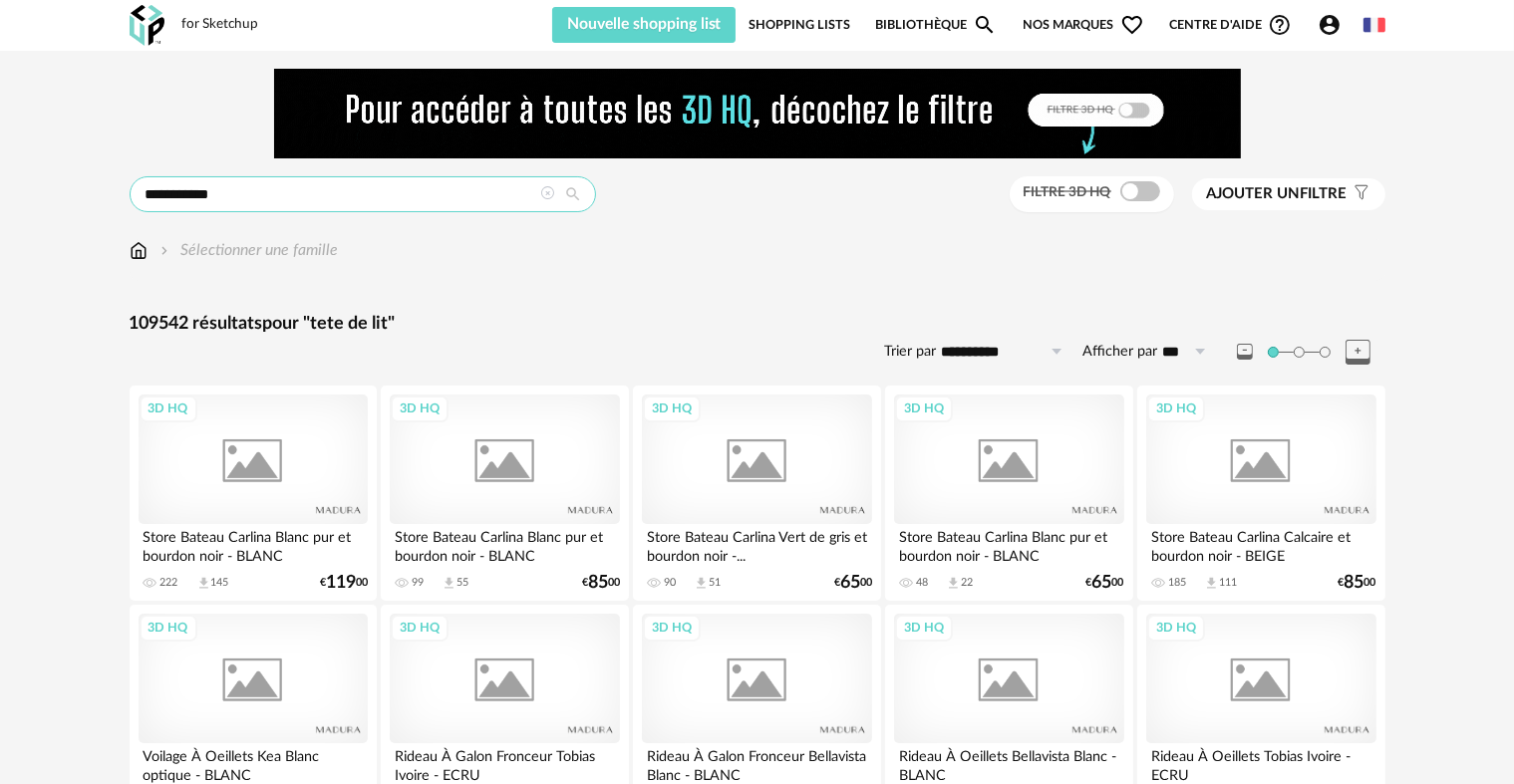 type on "**********" 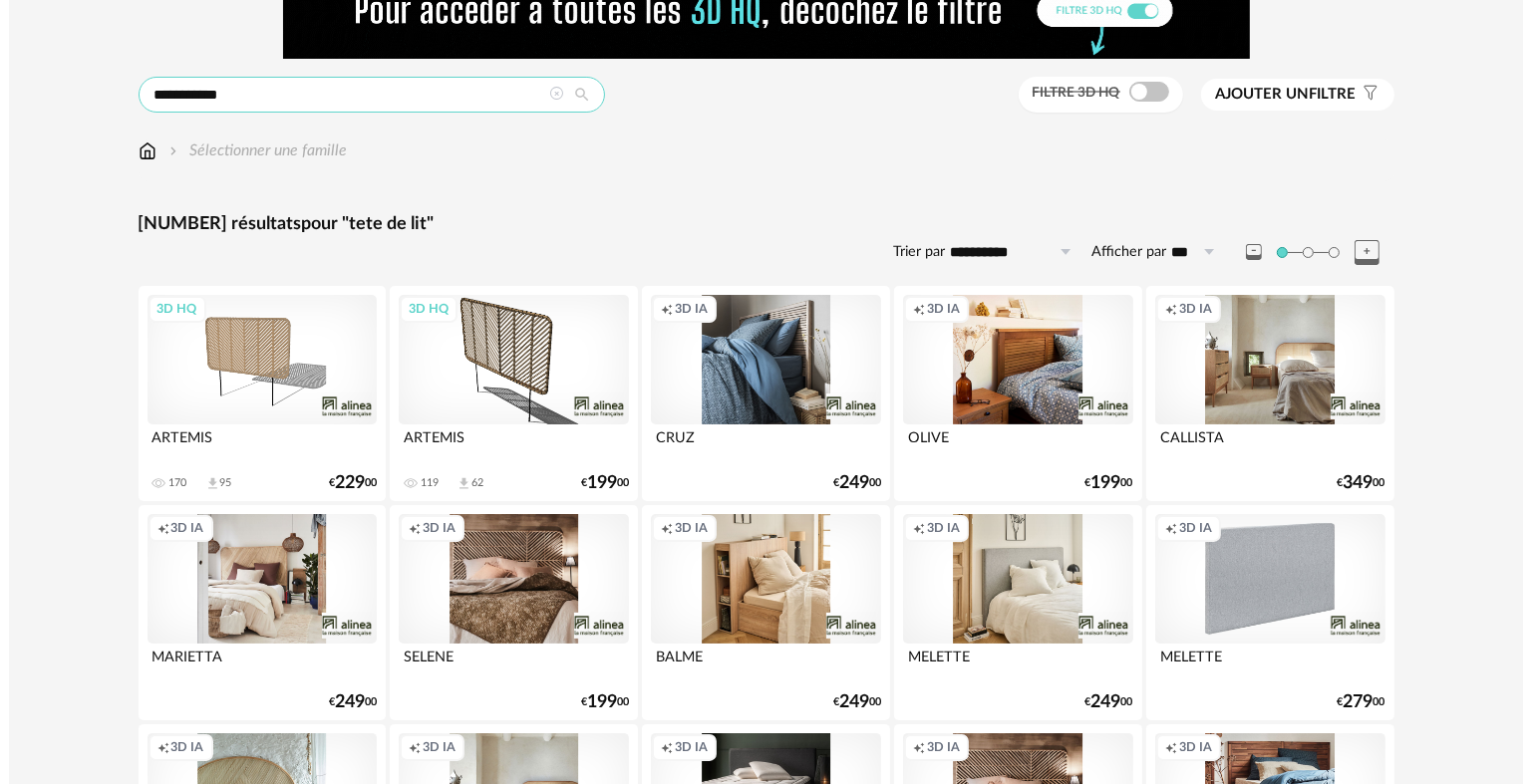 scroll, scrollTop: 0, scrollLeft: 0, axis: both 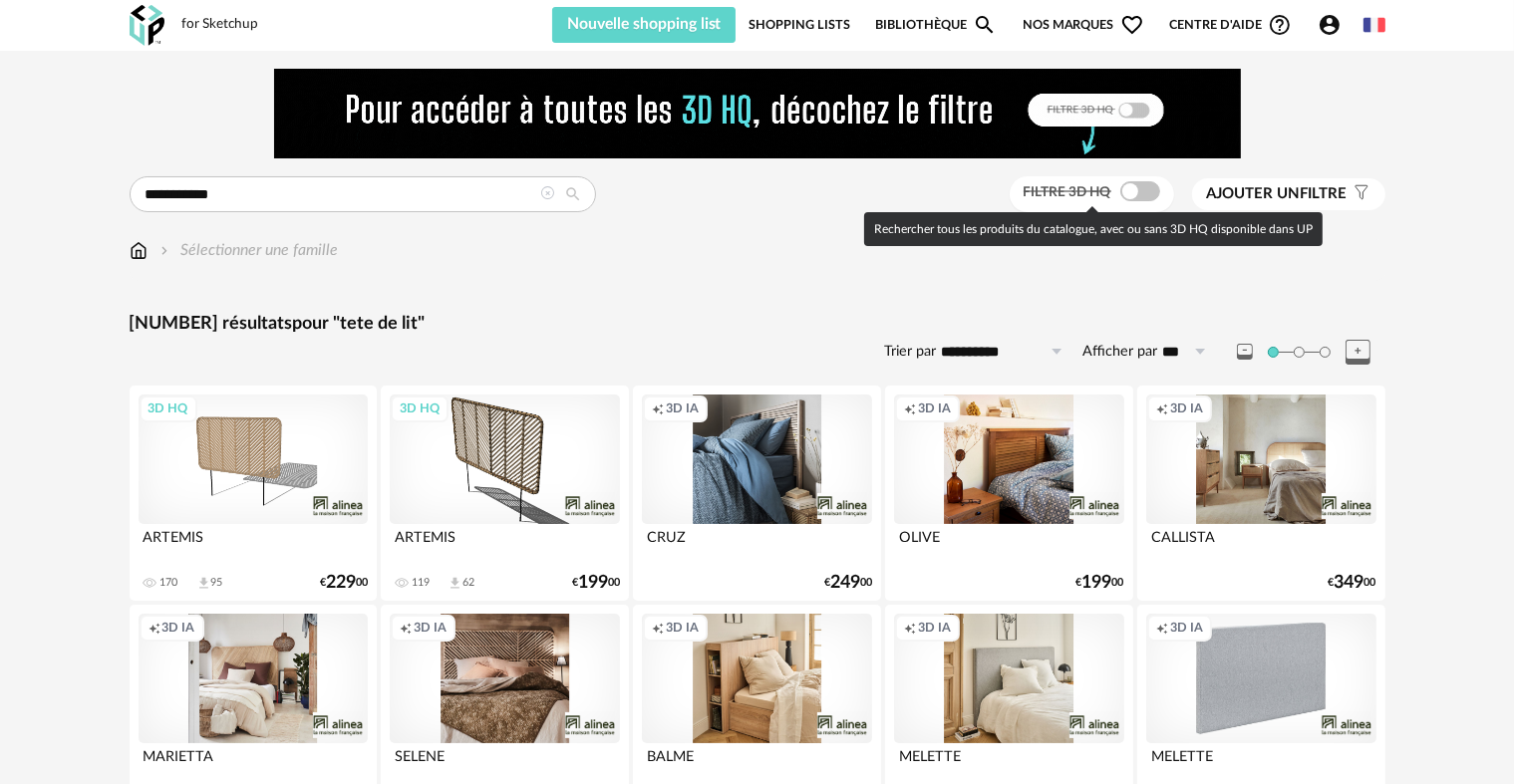 click at bounding box center [1140, 191] 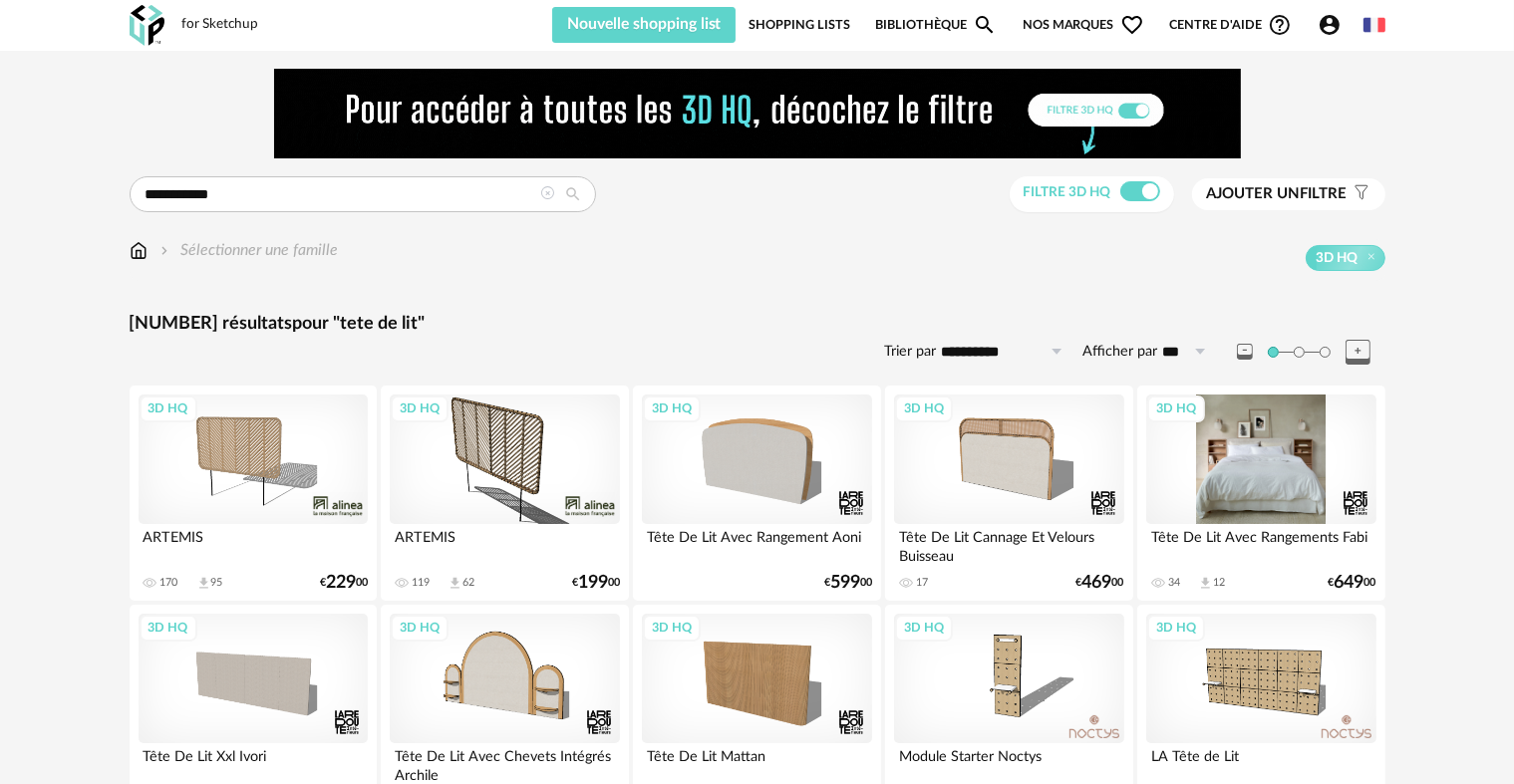 click on "3D HQ" at bounding box center (1261, 459) 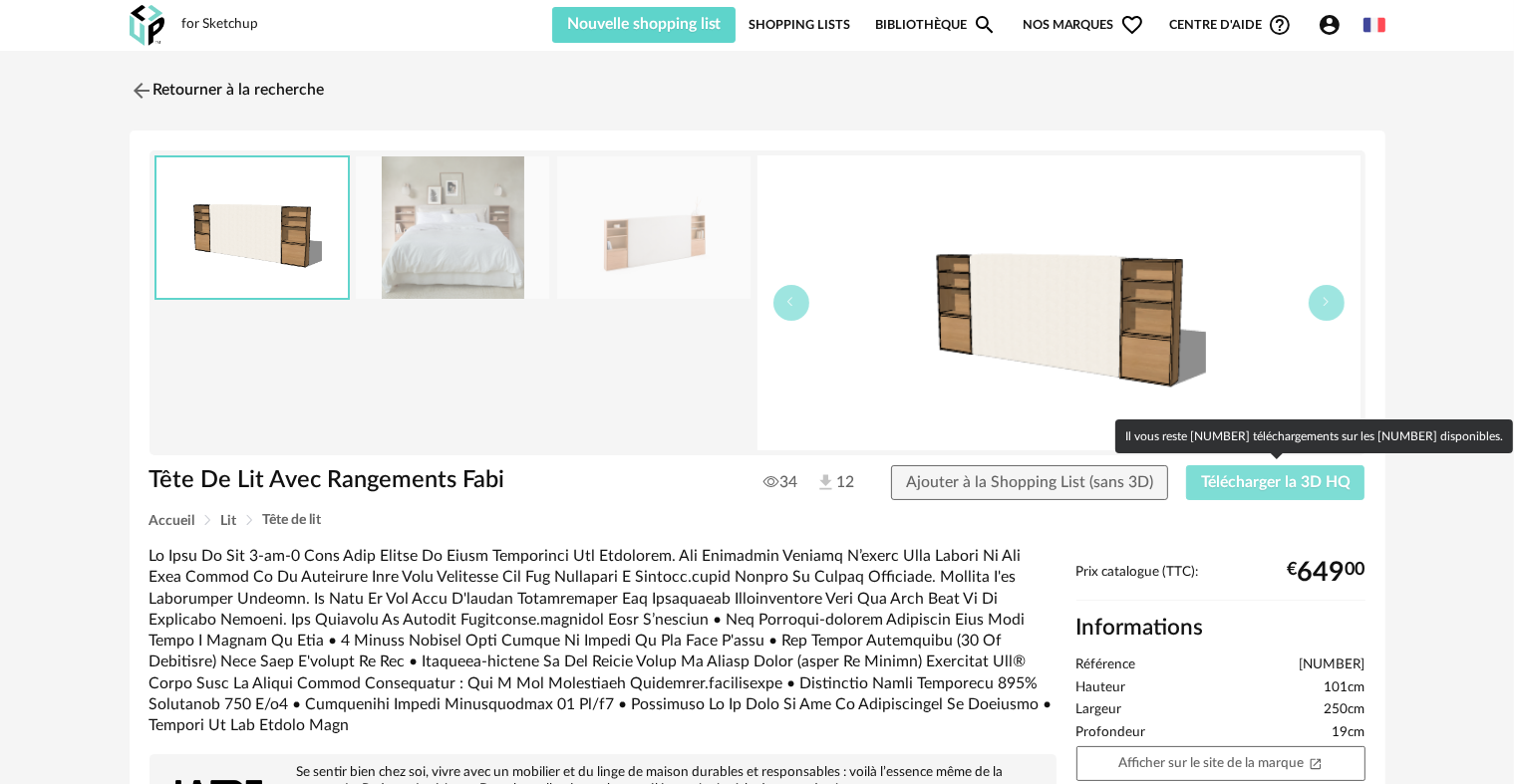 click on "Télécharger la 3D HQ" at bounding box center [1276, 482] 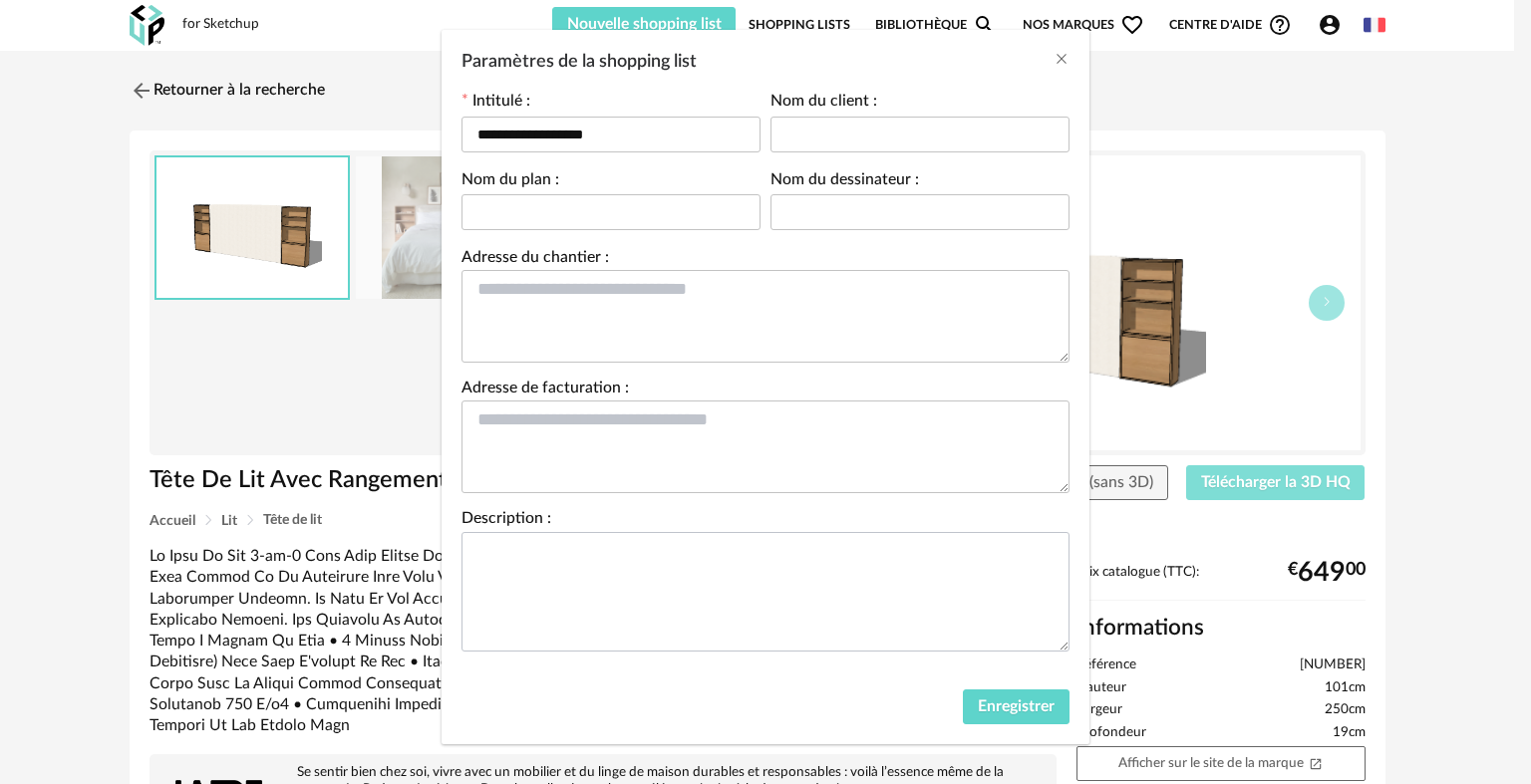 scroll, scrollTop: 96, scrollLeft: 0, axis: vertical 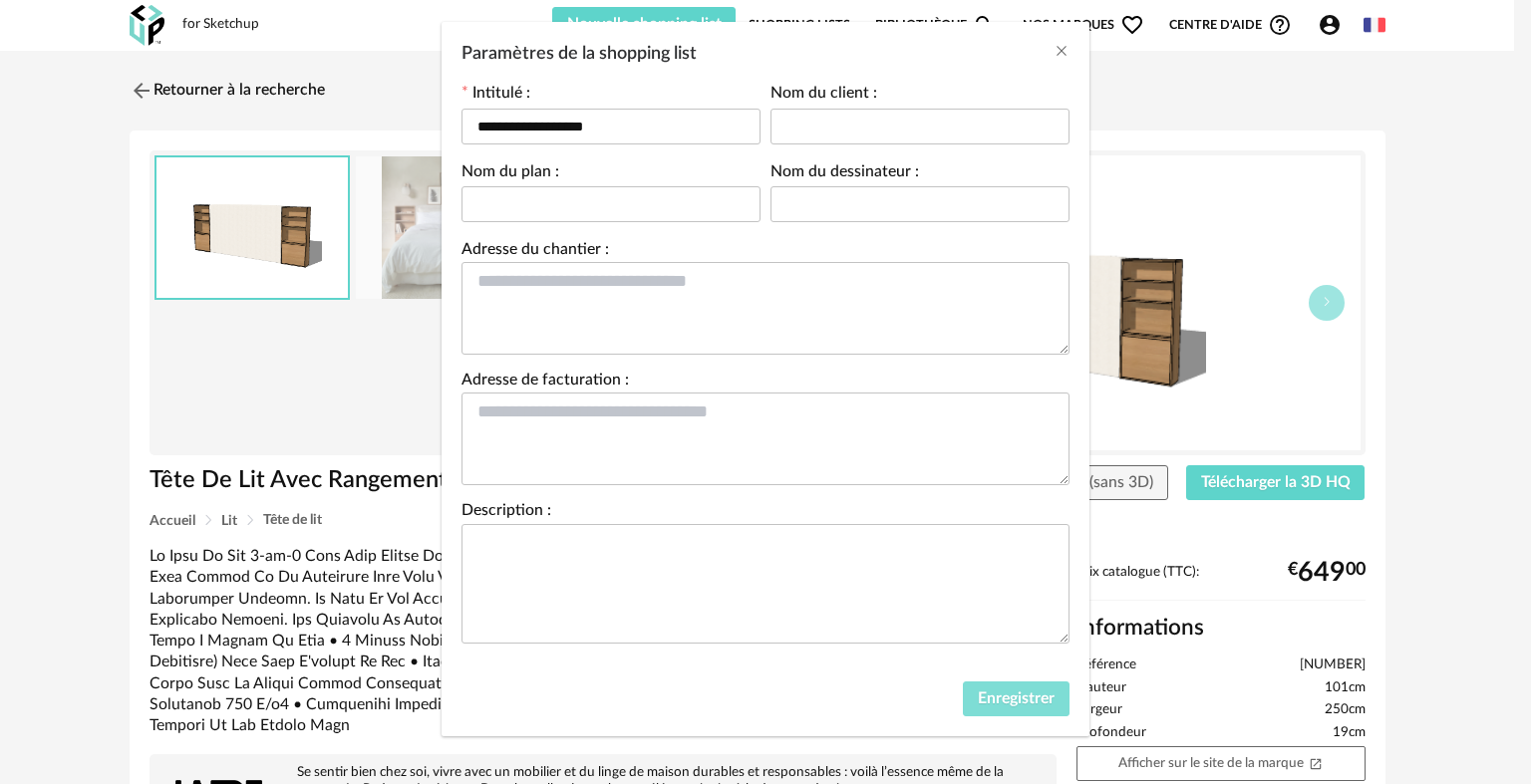 click on "Enregistrer" at bounding box center (1016, 698) 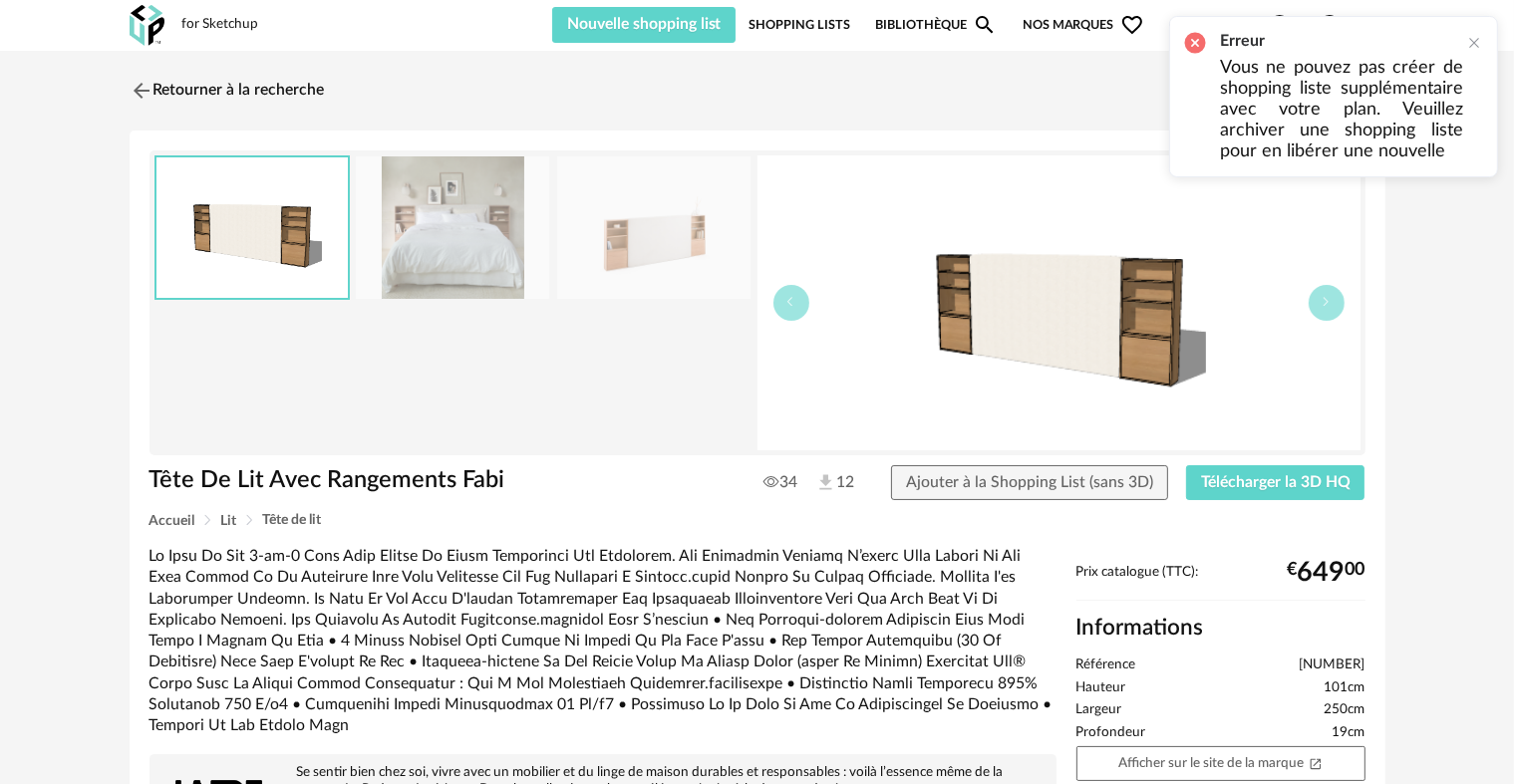 click at bounding box center [1195, 43] 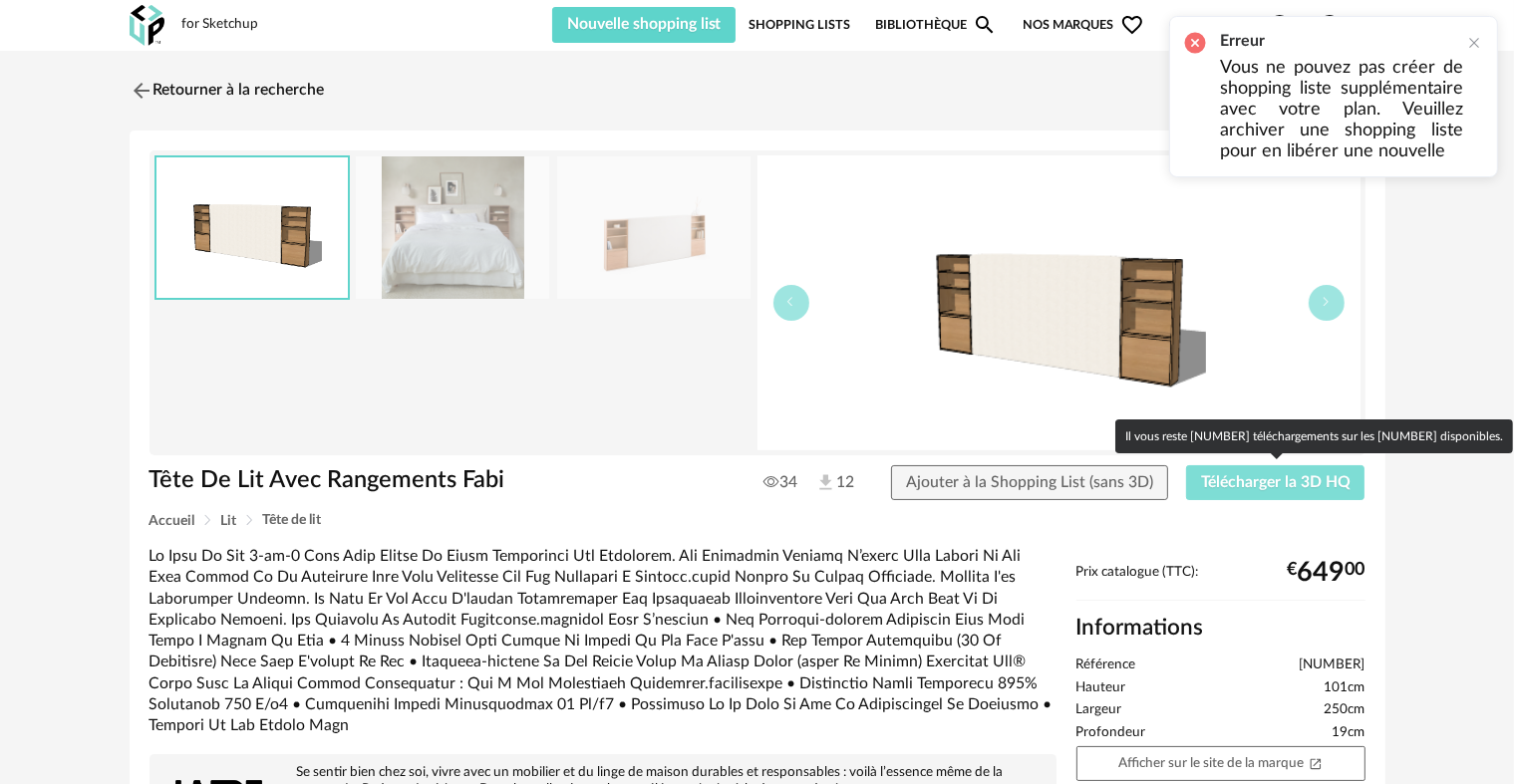 click on "Télécharger la 3D HQ" at bounding box center (1276, 482) 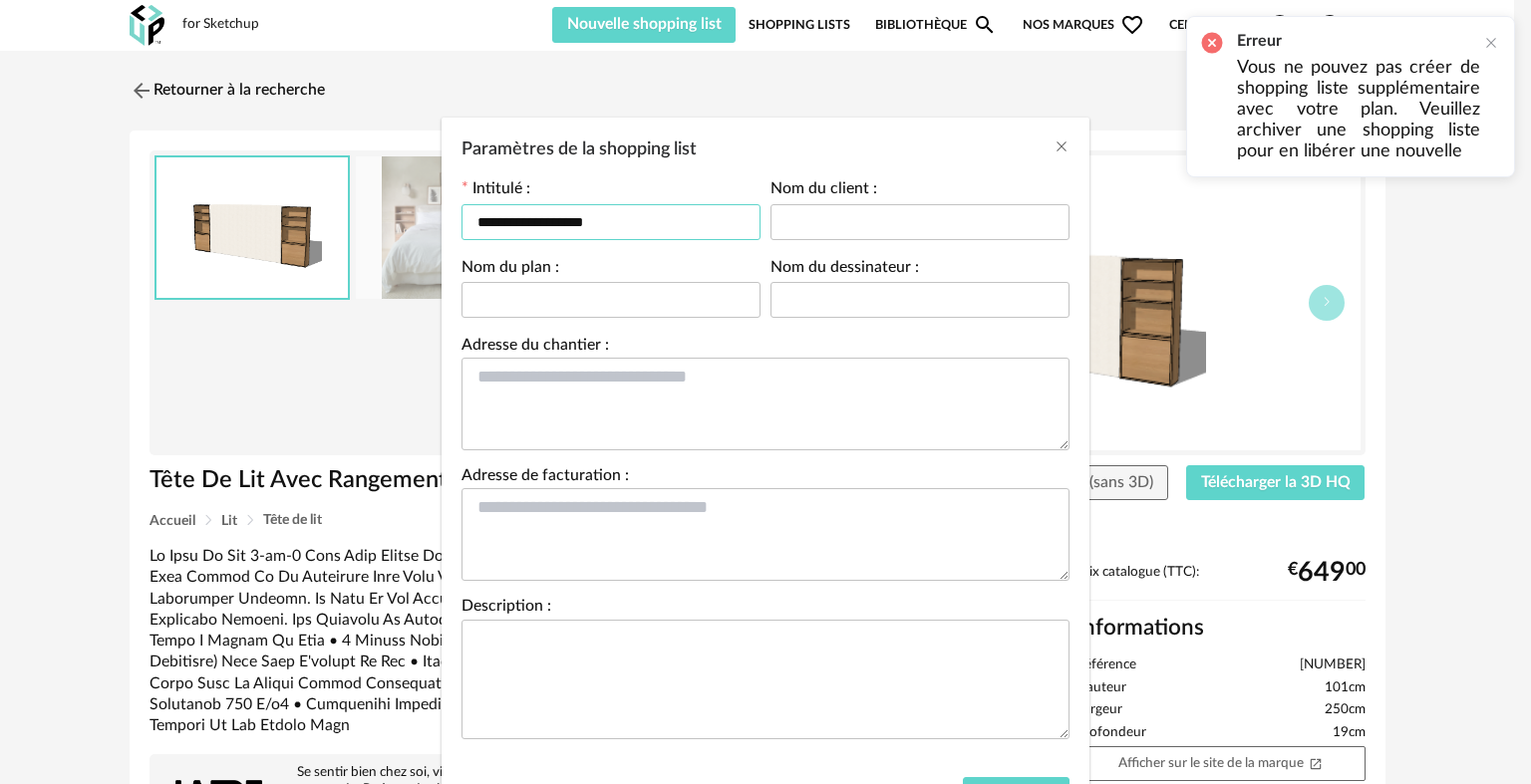 click on "**********" at bounding box center (611, 222) 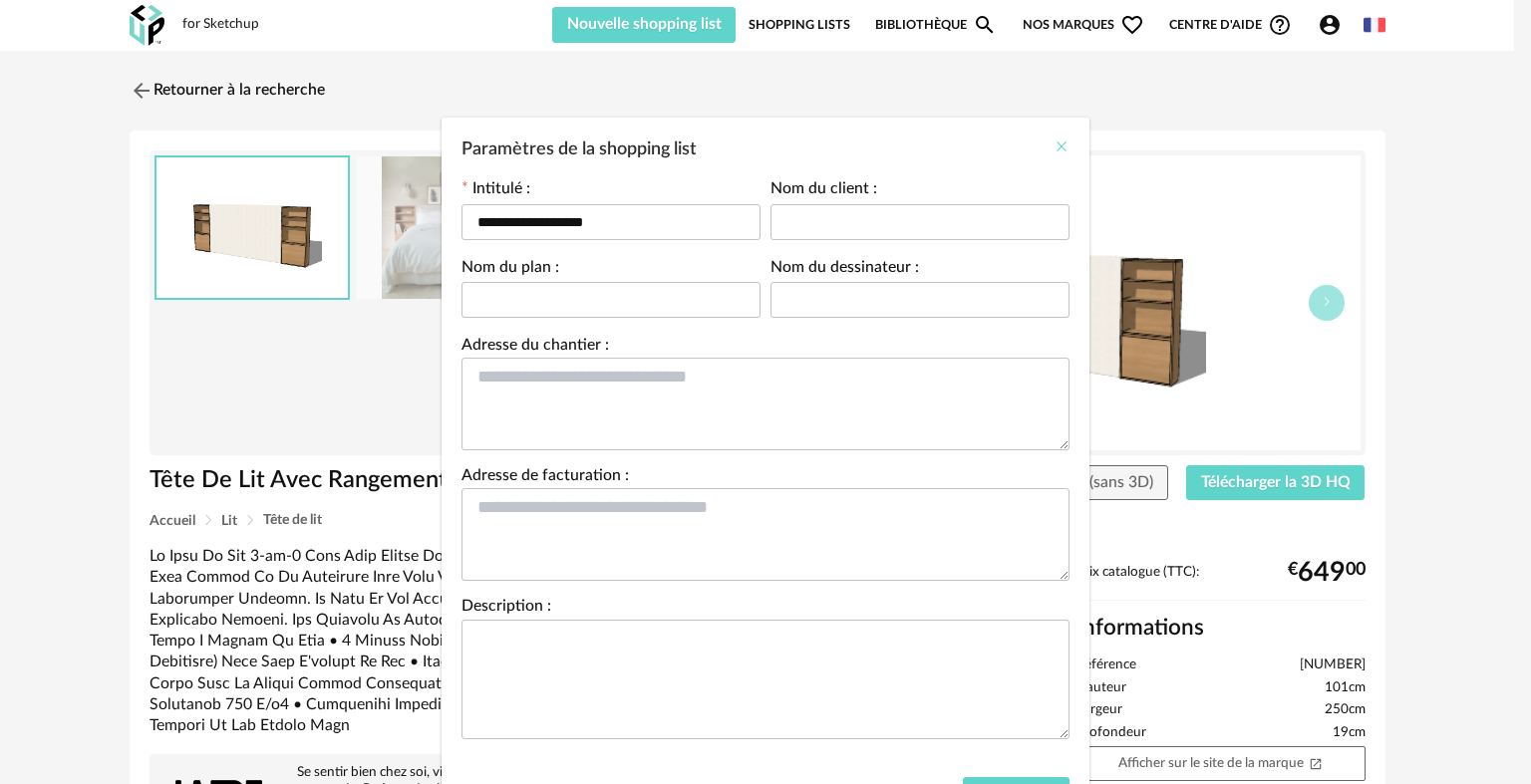 click at bounding box center (1062, 146) 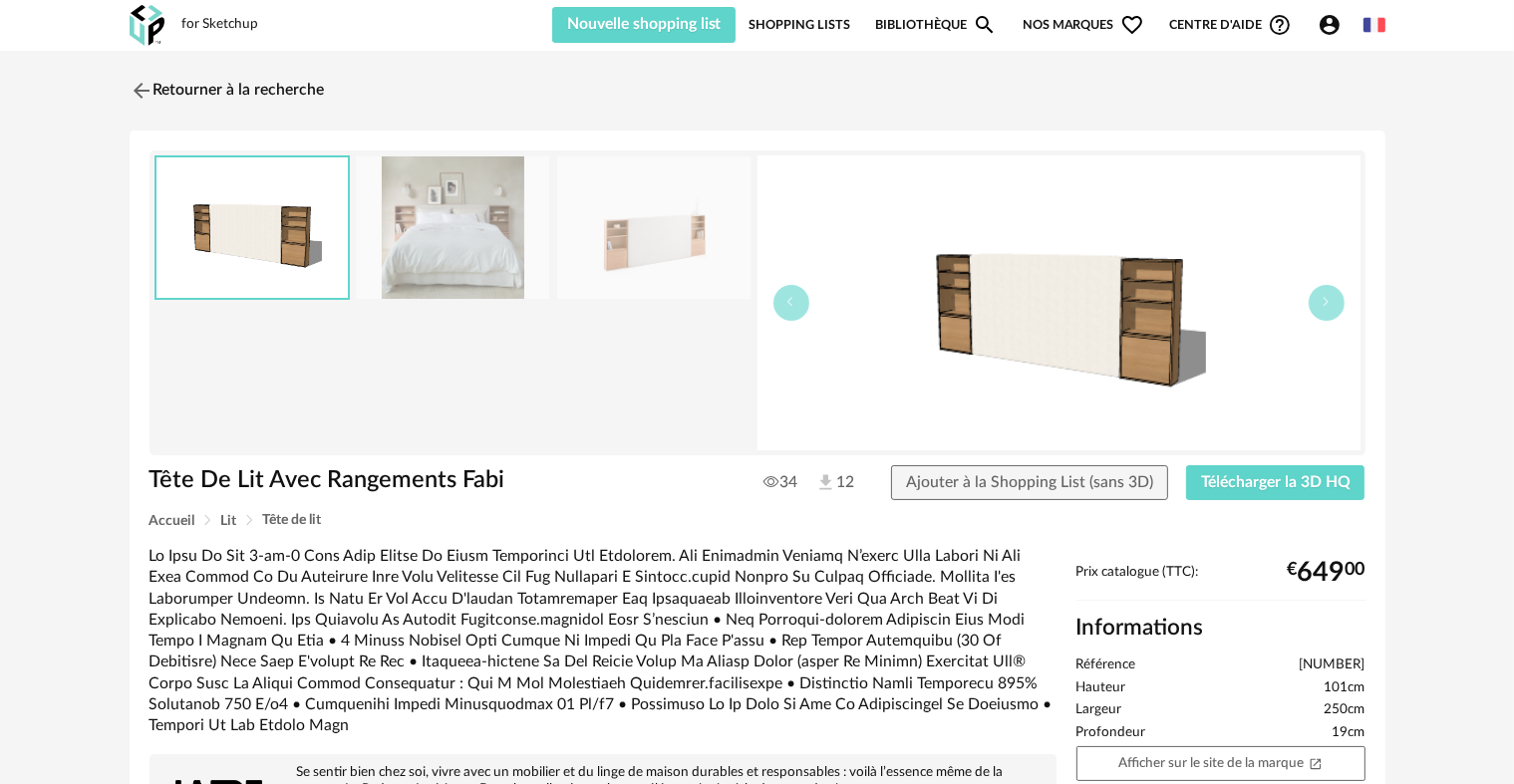 click on "Shopping Lists" at bounding box center (799, 25) 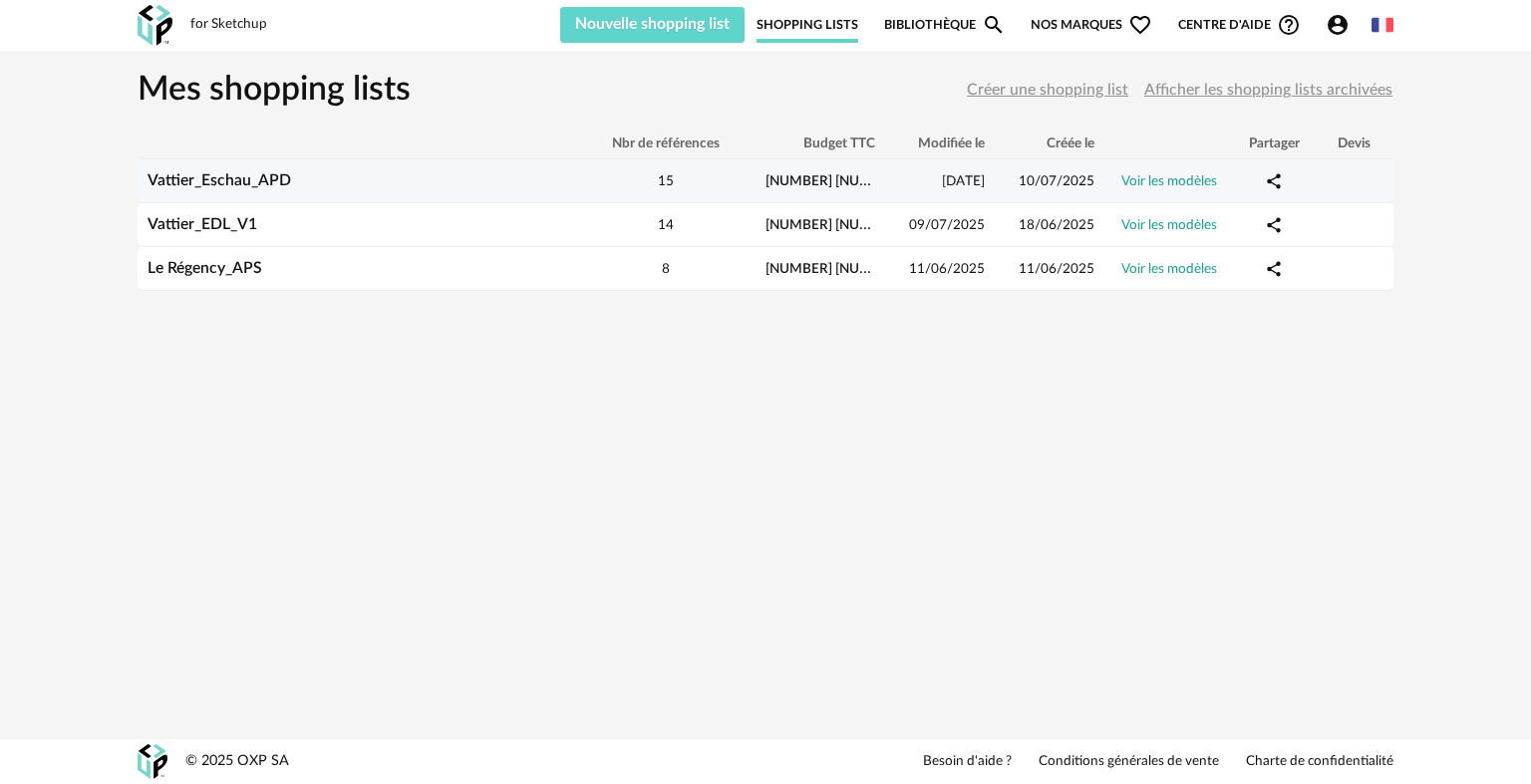 click on "Vattier_Eschau_APD" at bounding box center (219, 180) 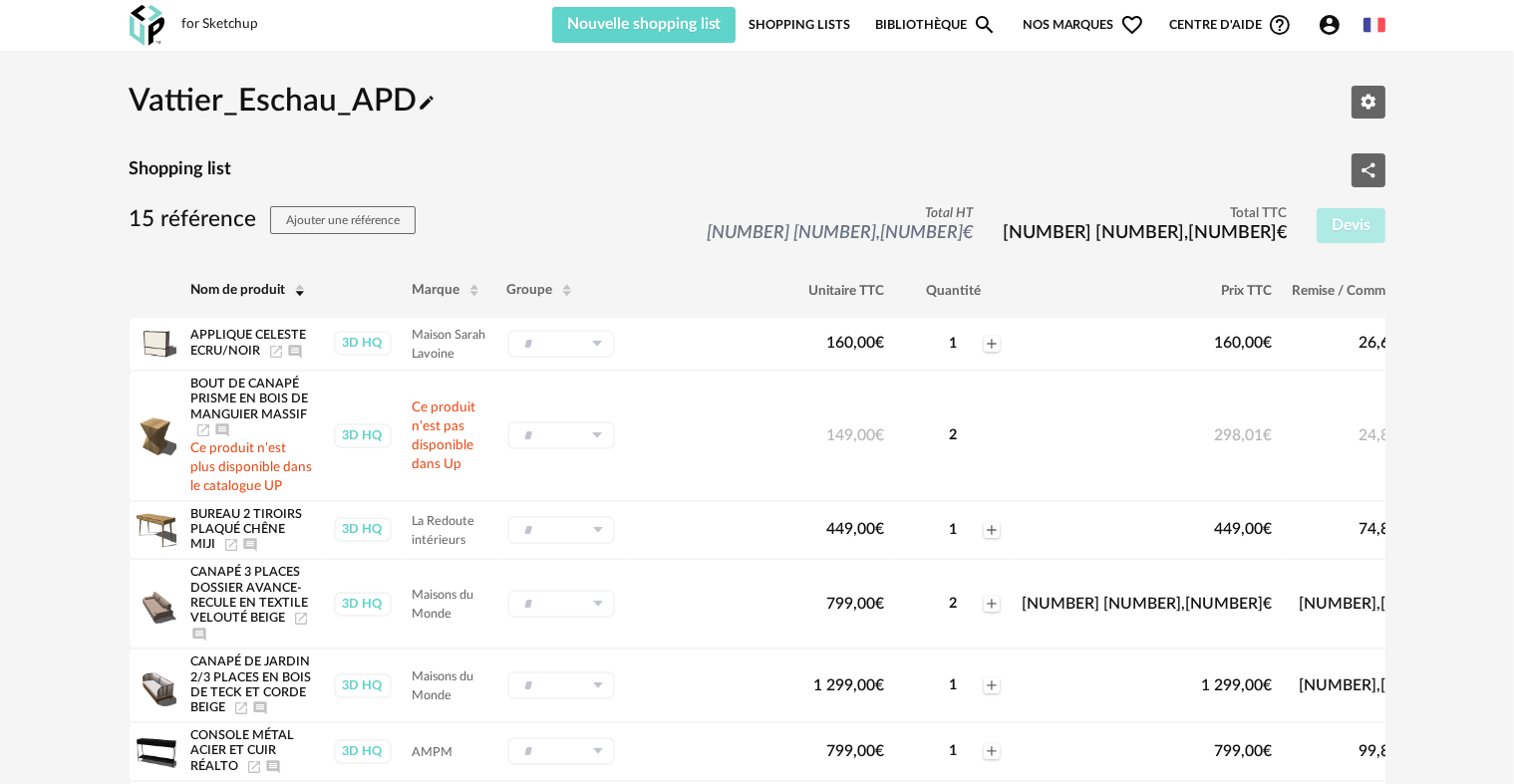 click on "Shopping Lists" at bounding box center (799, 25) 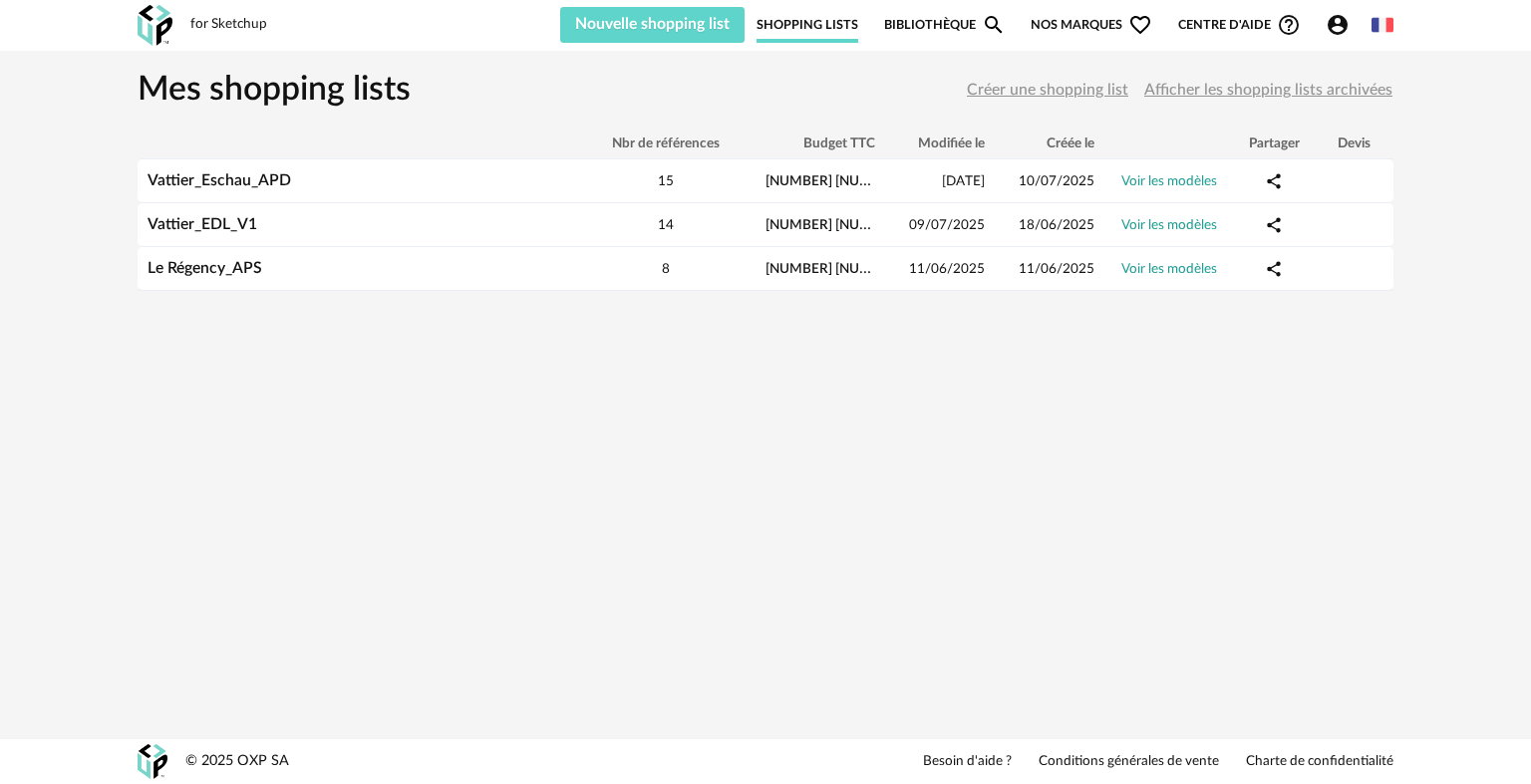 click on "Bibliothèque Magnify icon" at bounding box center [945, 25] 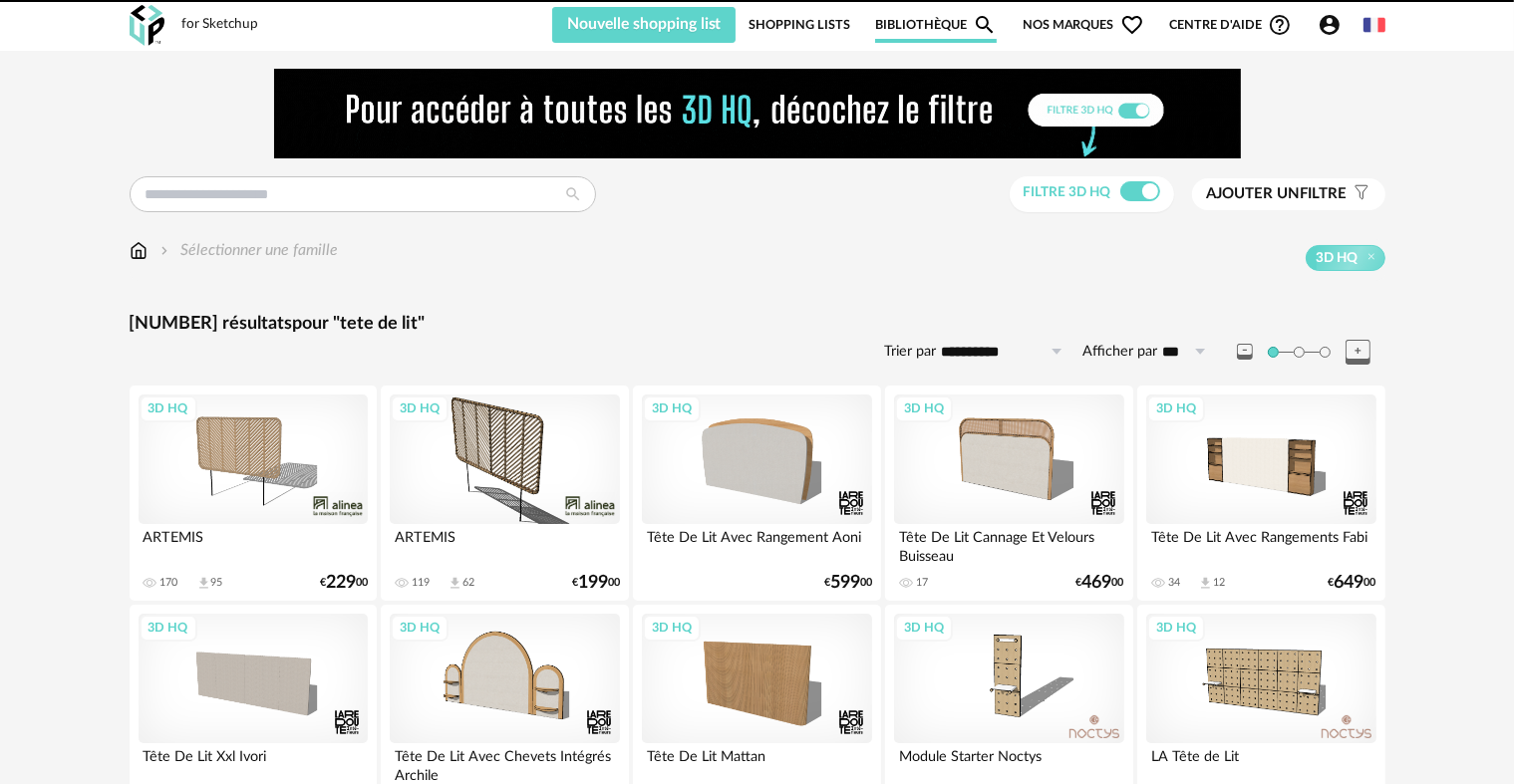 click on "Nos marques Heart Outline icon" at bounding box center [1083, 25] 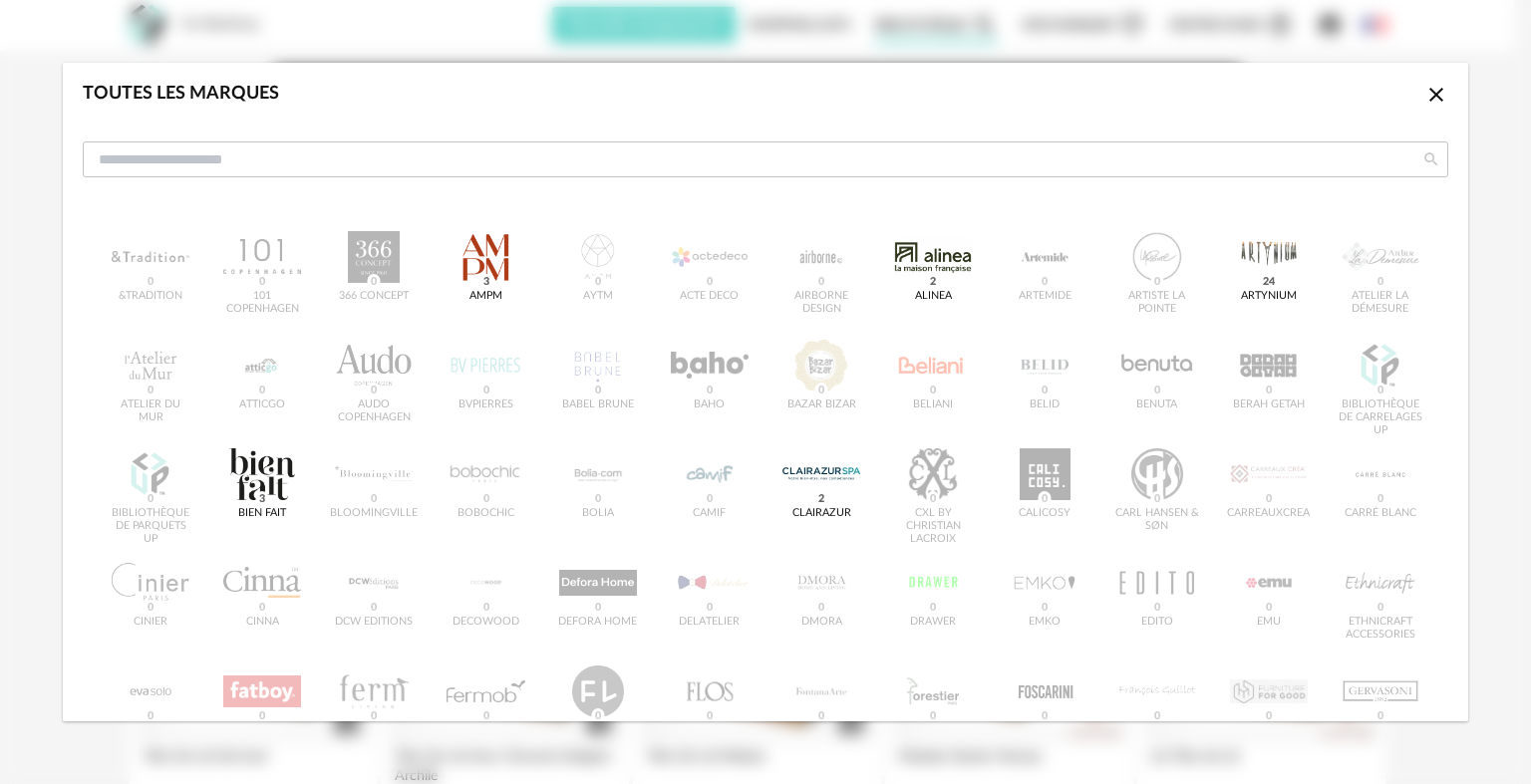 click on "Close icon" 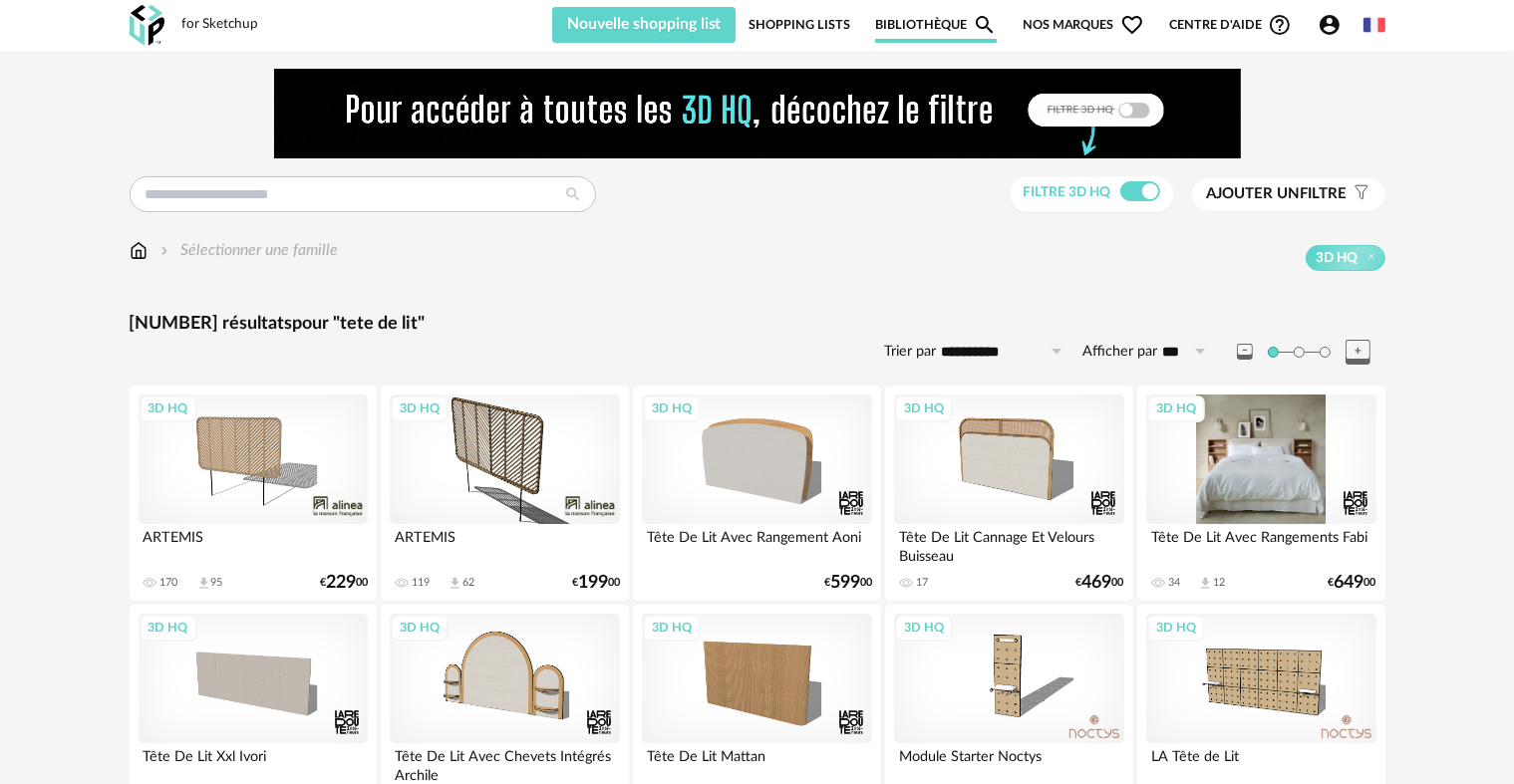 click on "3D HQ" at bounding box center (1261, 459) 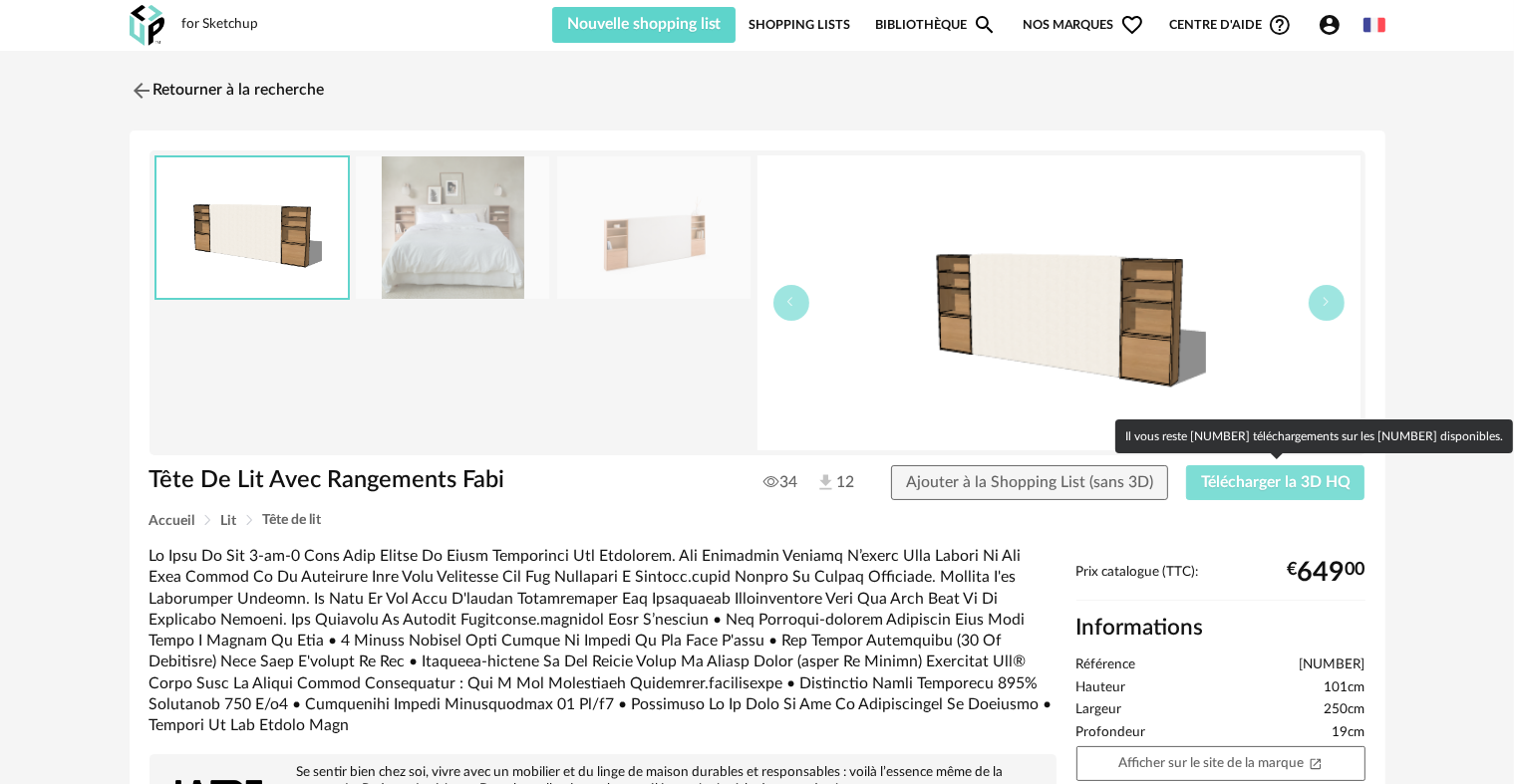 click on "Télécharger la 3D HQ" at bounding box center (1276, 482) 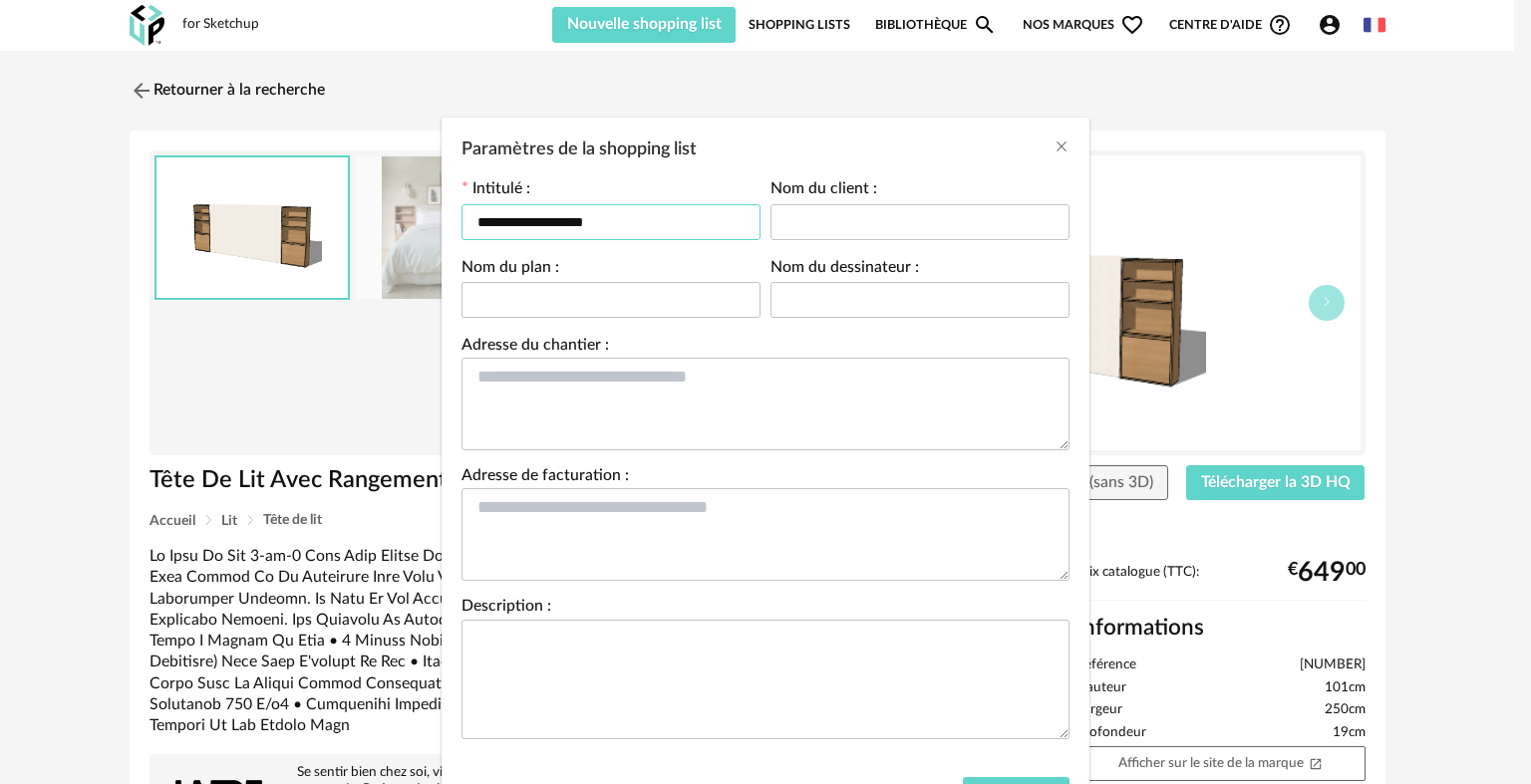 click on "**********" at bounding box center (611, 222) 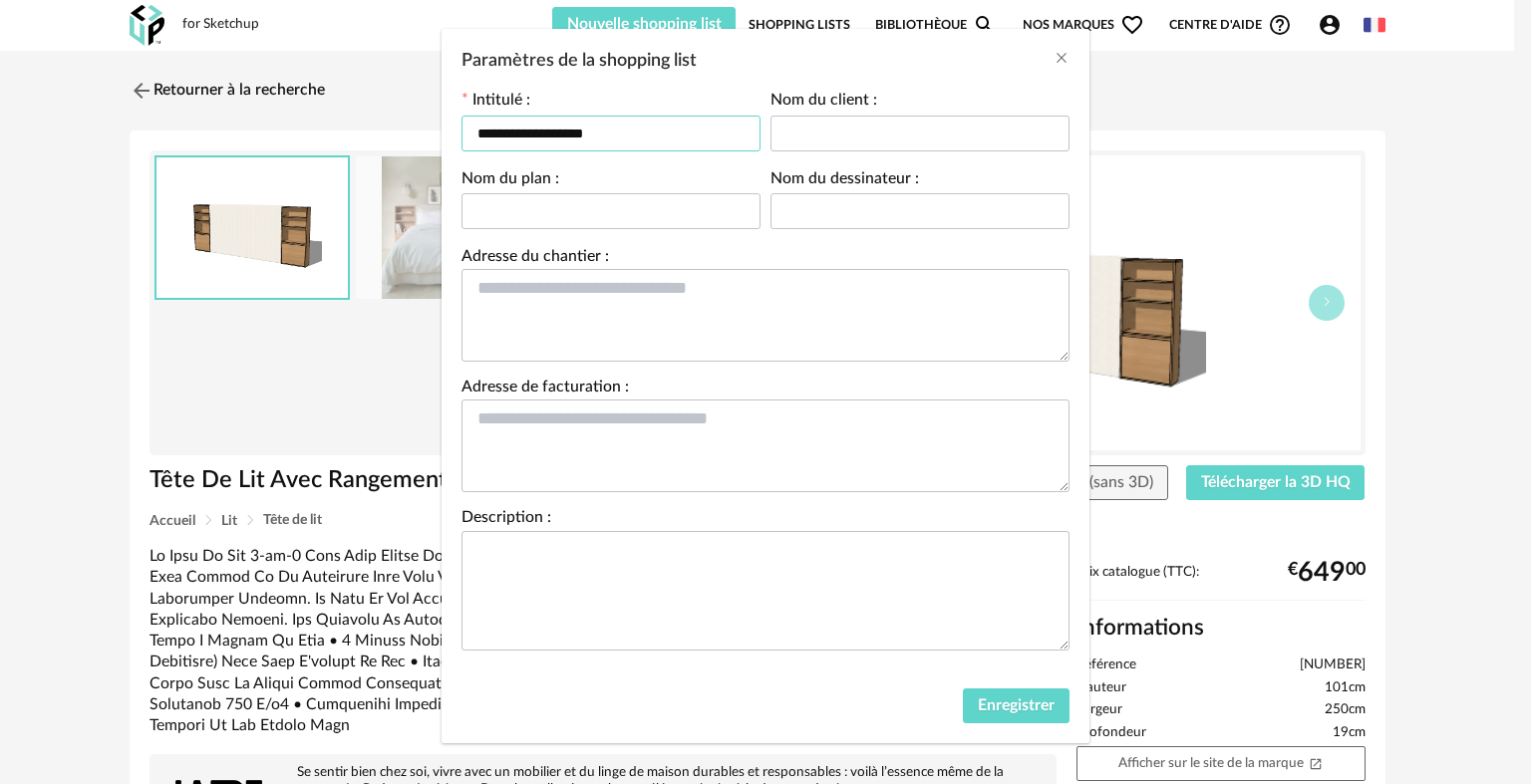 scroll, scrollTop: 96, scrollLeft: 0, axis: vertical 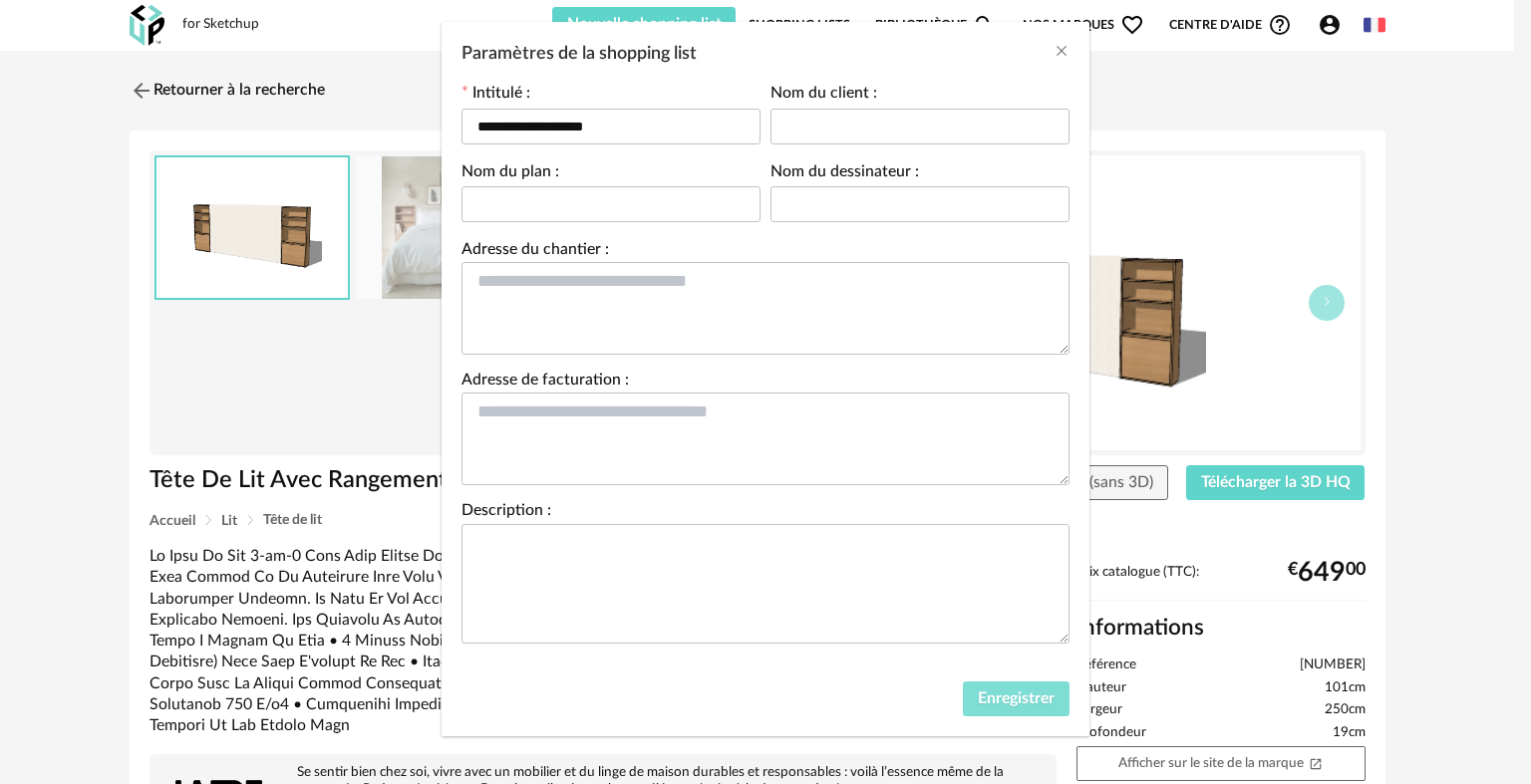 click on "Enregistrer" at bounding box center (1016, 698) 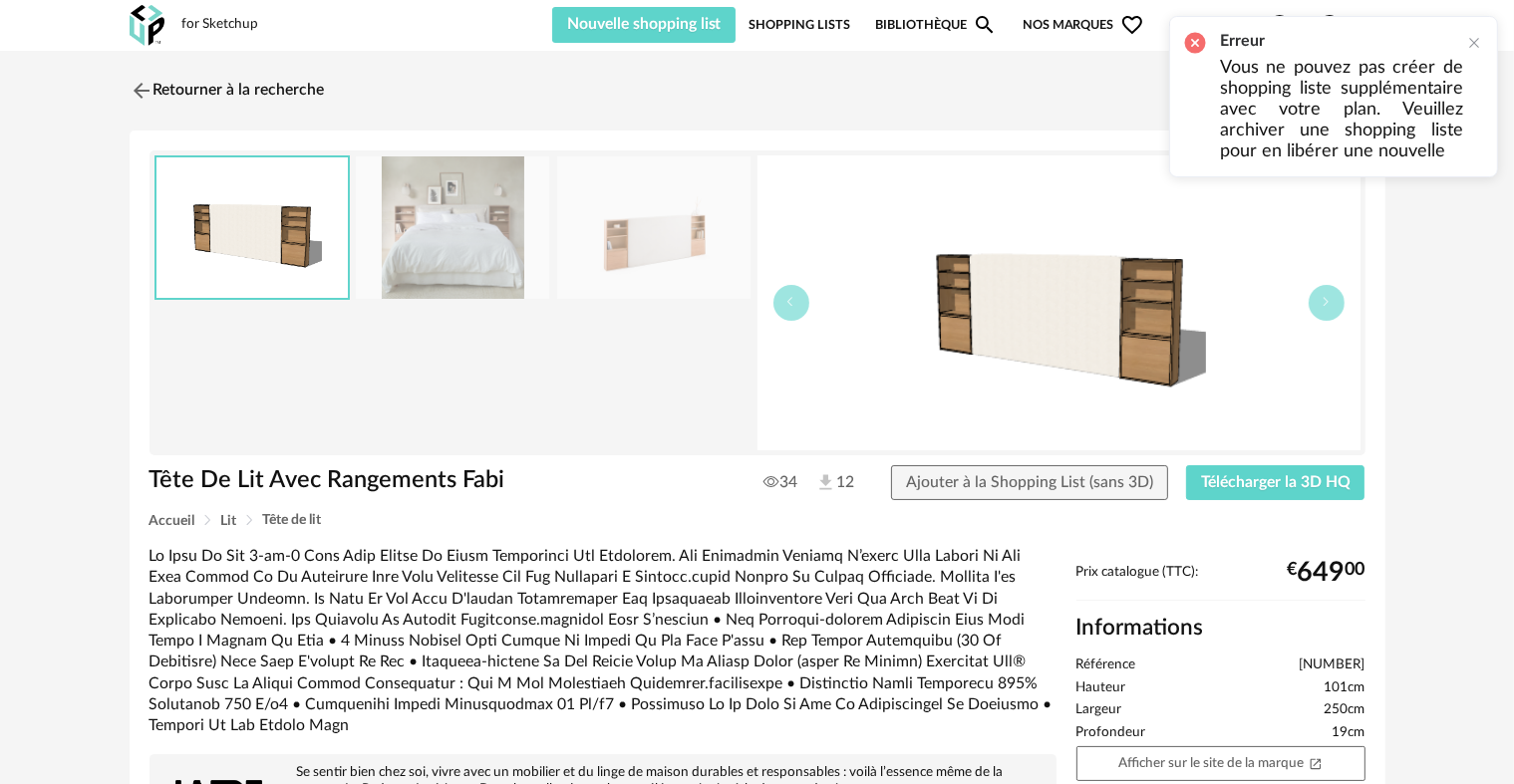 click at bounding box center (1195, 43) 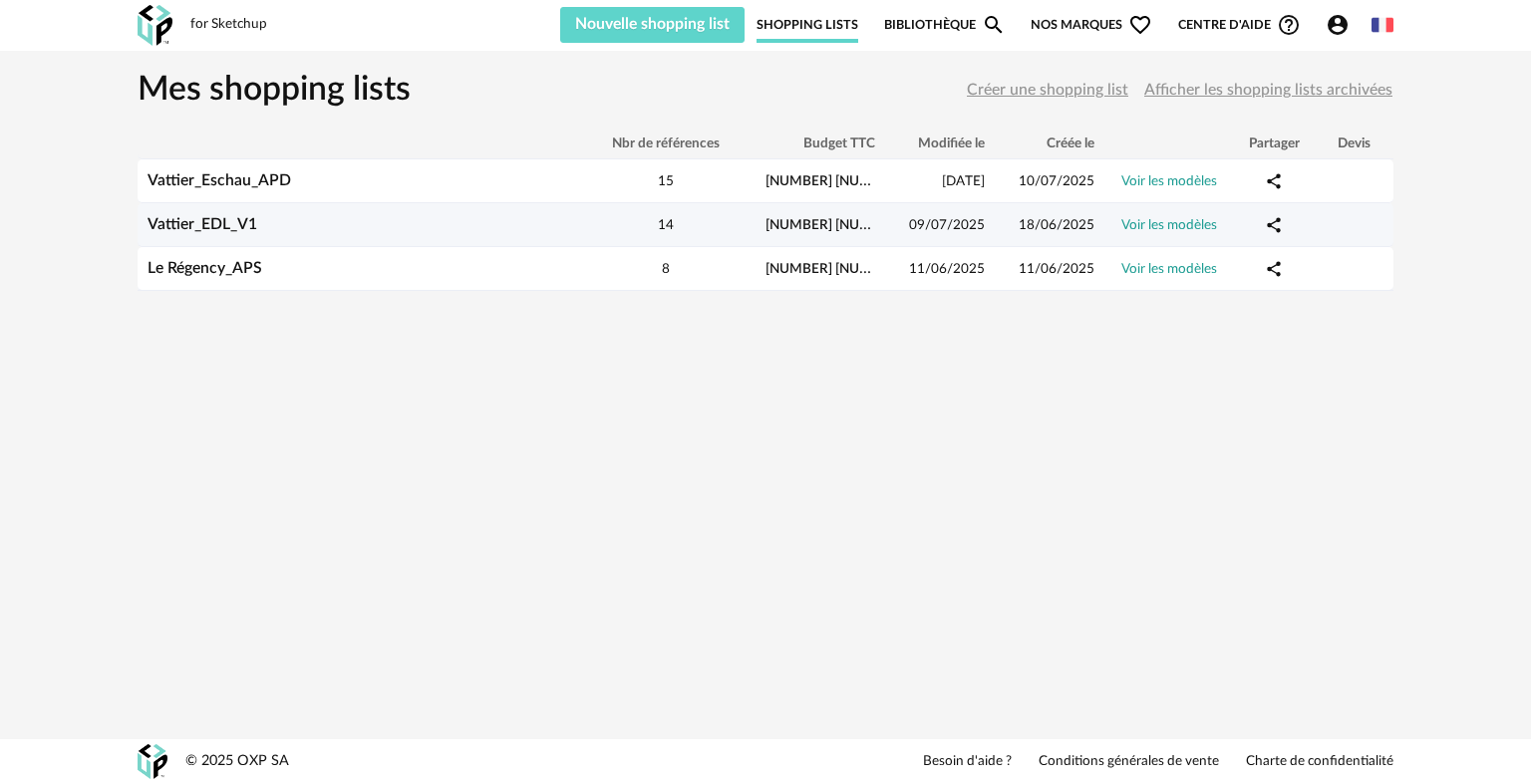 click on "Vattier_EDL_V1" at bounding box center [202, 224] 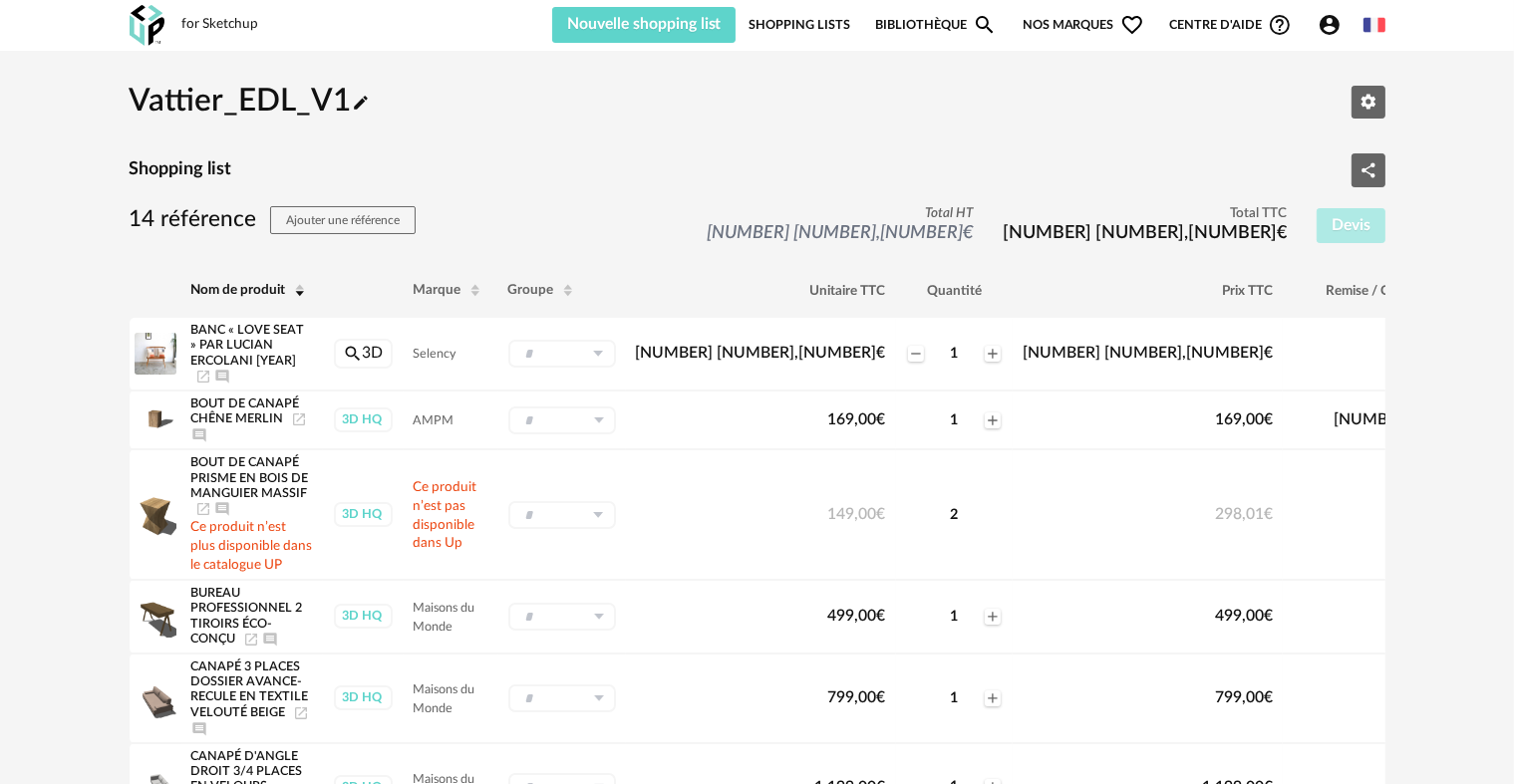 click on "Shopping Lists" at bounding box center [799, 25] 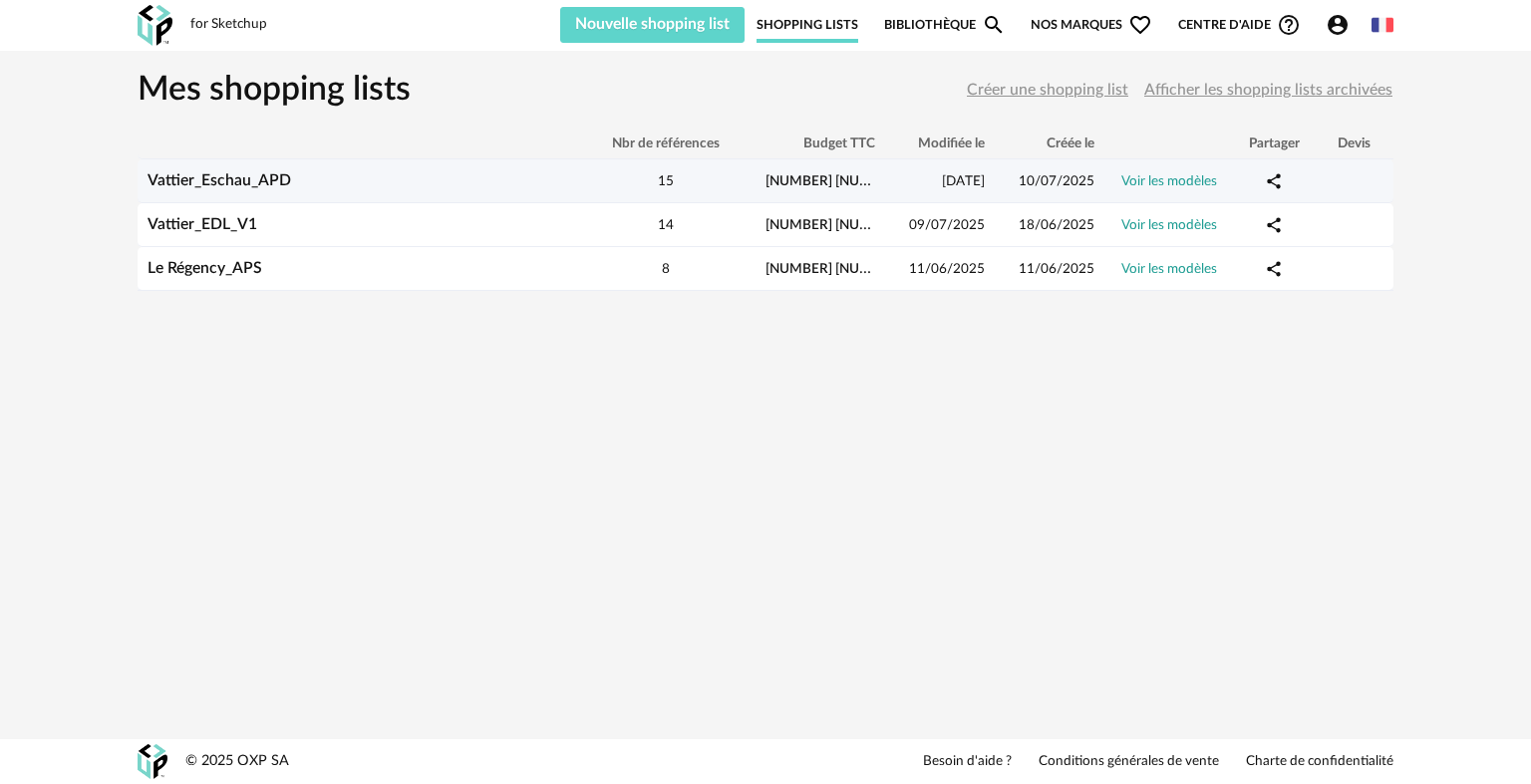 click on "Vattier_Eschau_APD" at bounding box center (219, 180) 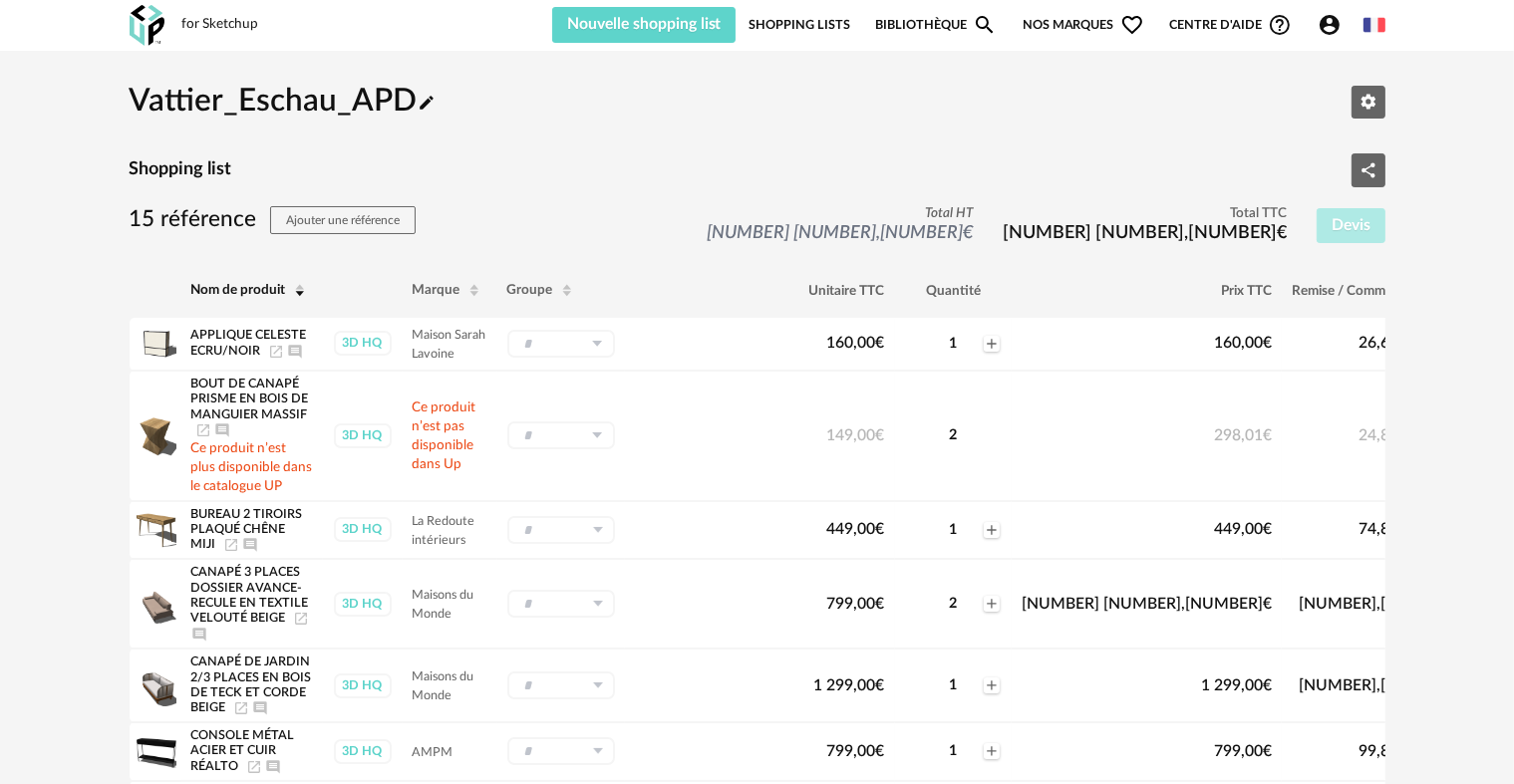 click on "Shopping Lists" at bounding box center [799, 25] 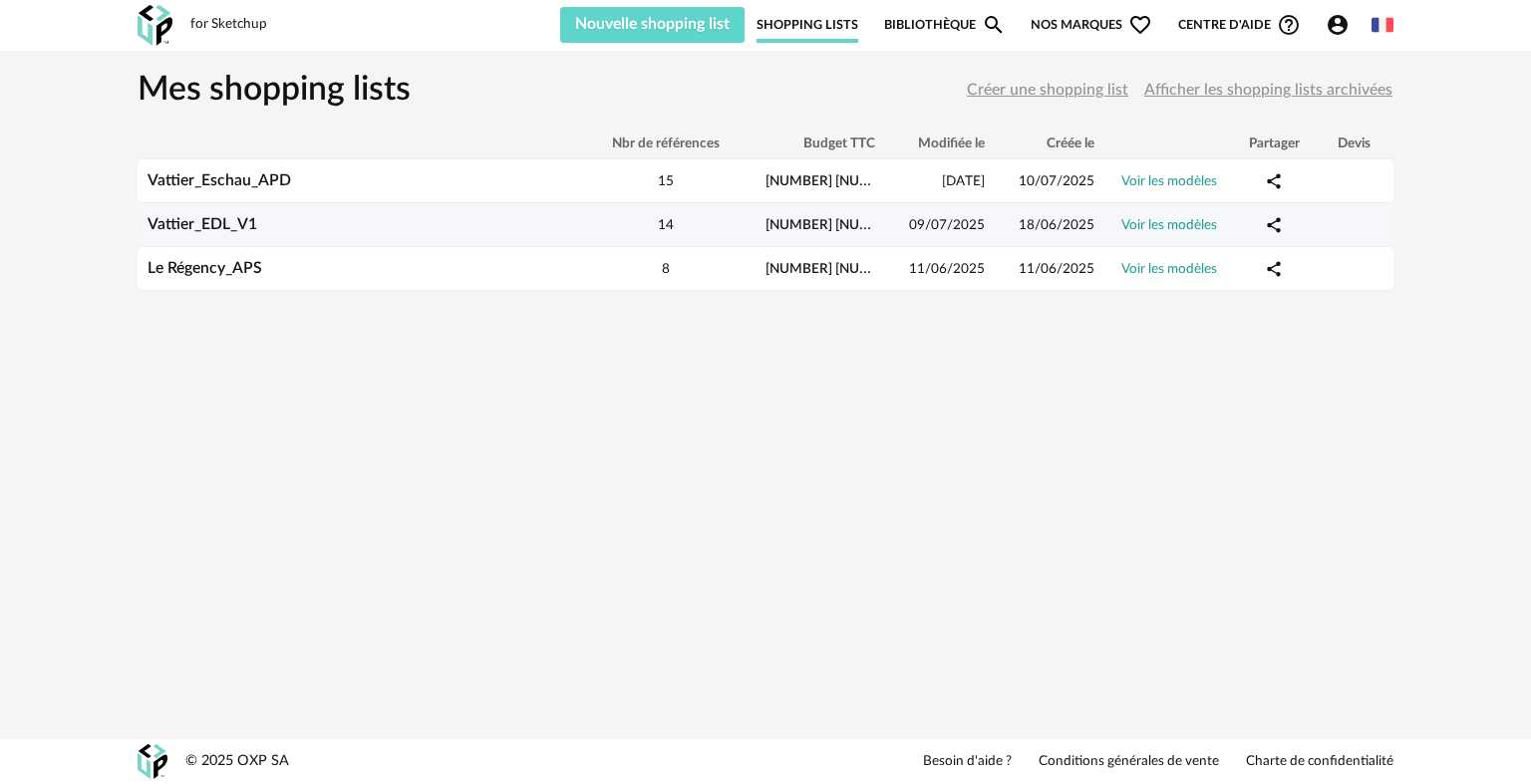 click on "Vattier_EDL_V1" at bounding box center [202, 224] 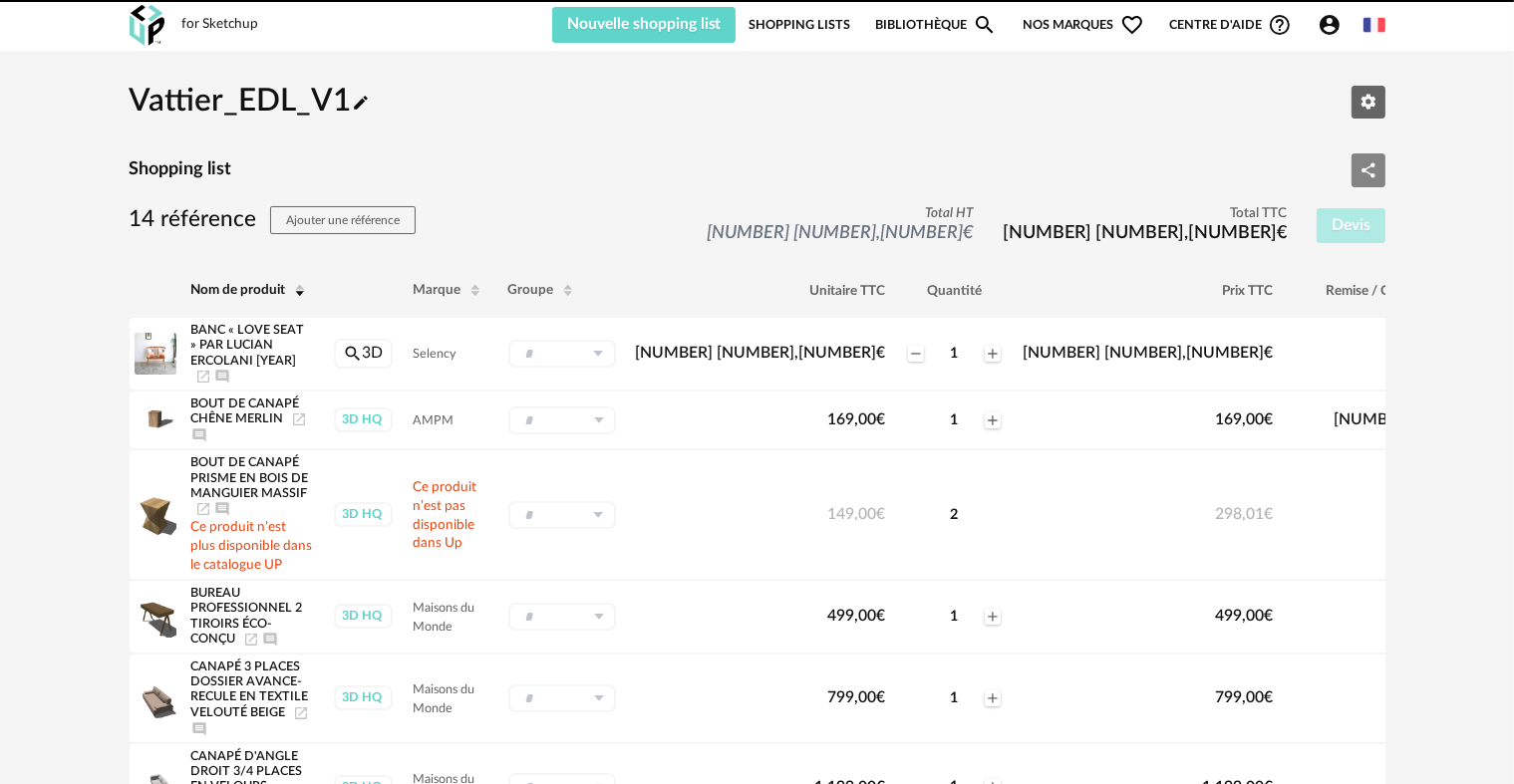 click on "Share Variant icon" 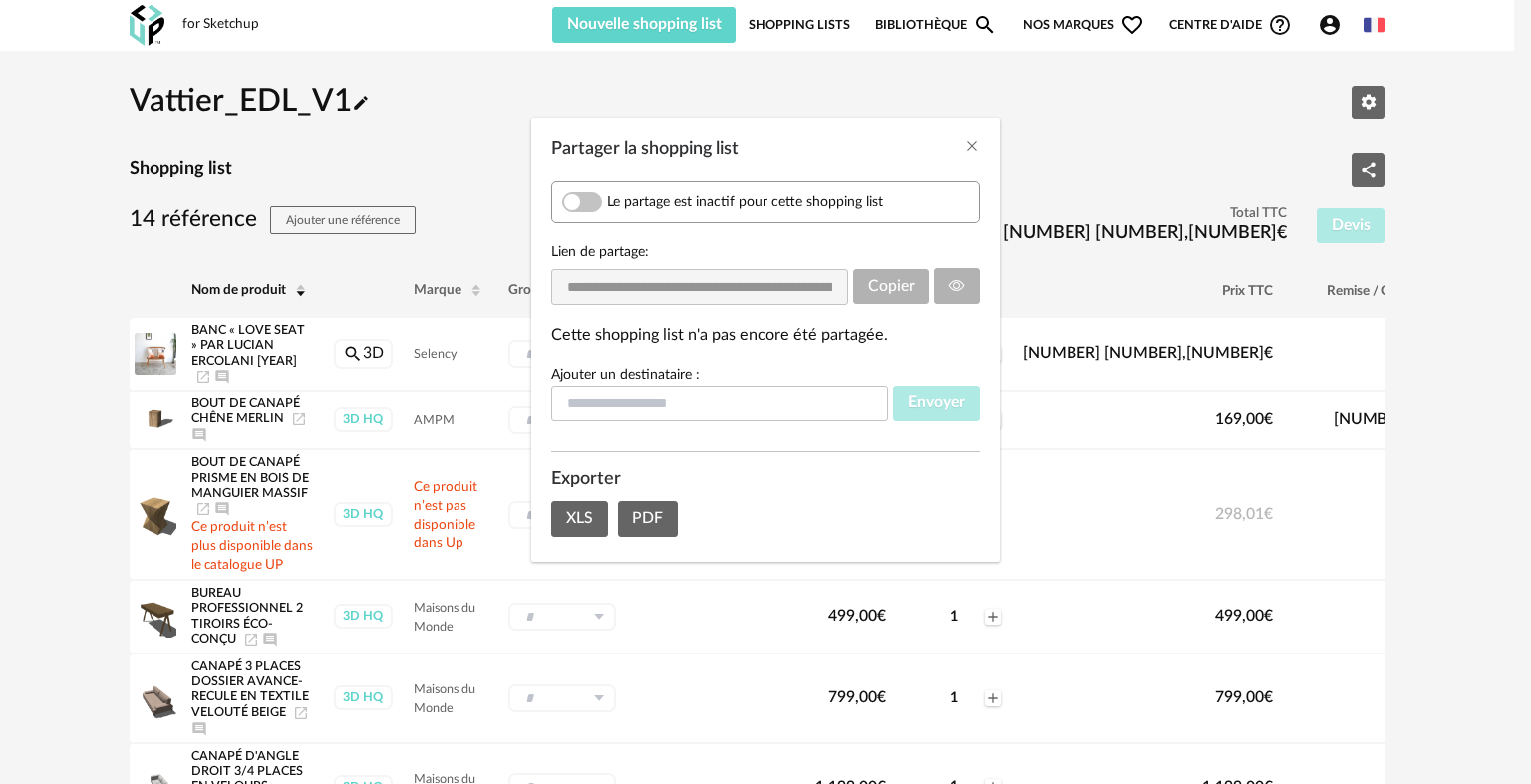 click on "**********" at bounding box center (766, 392) 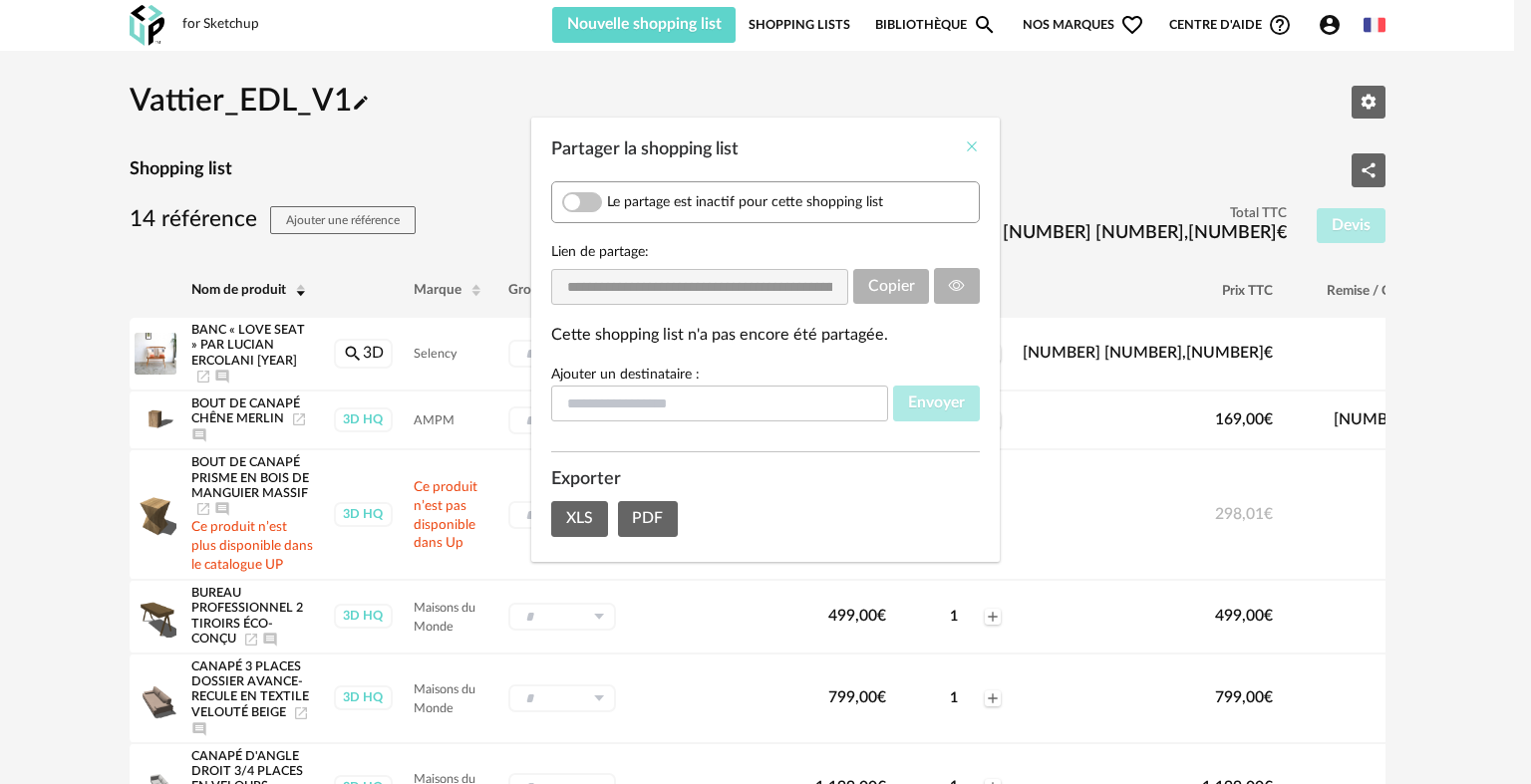 click at bounding box center [972, 146] 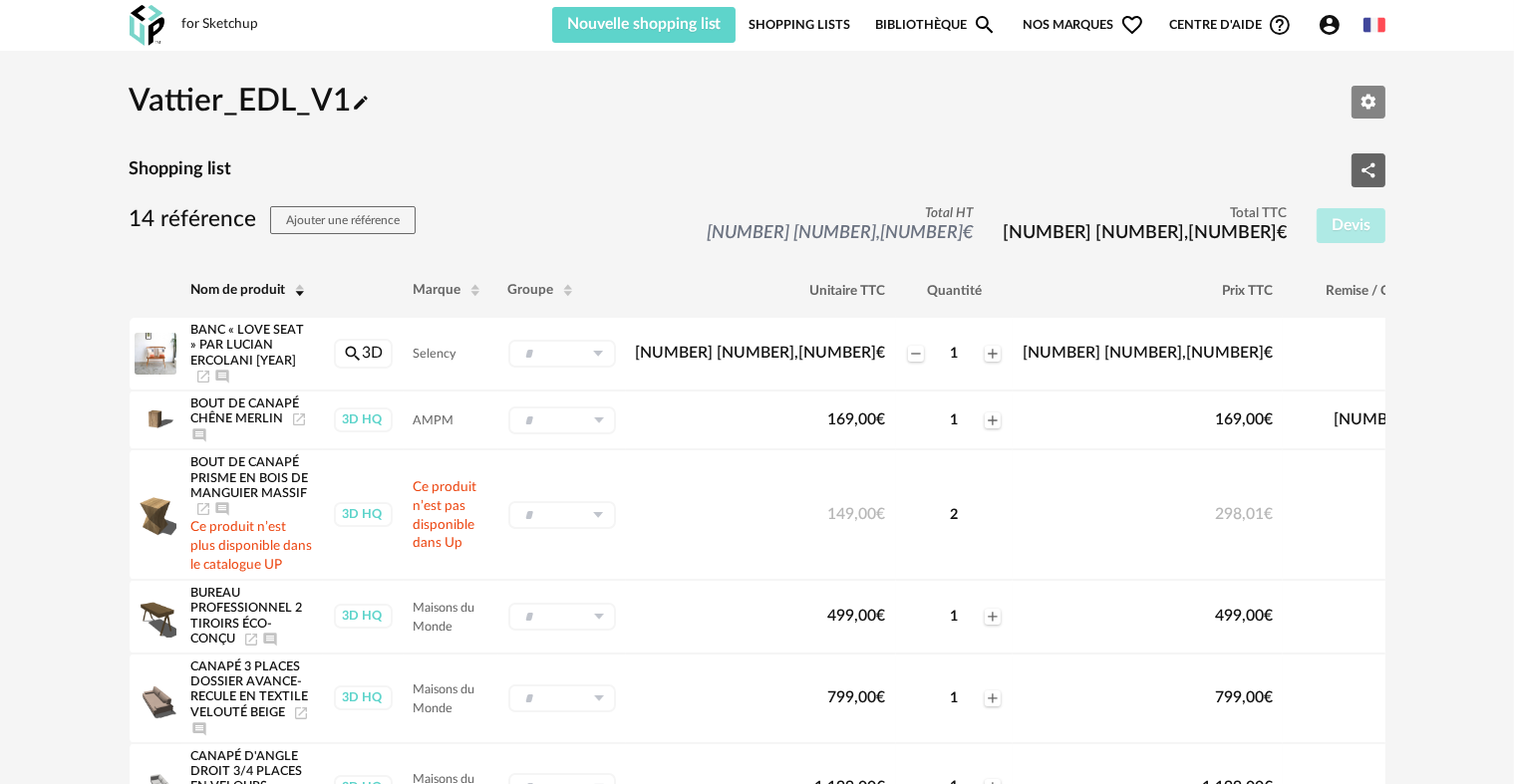 click on "Editer les paramètres" 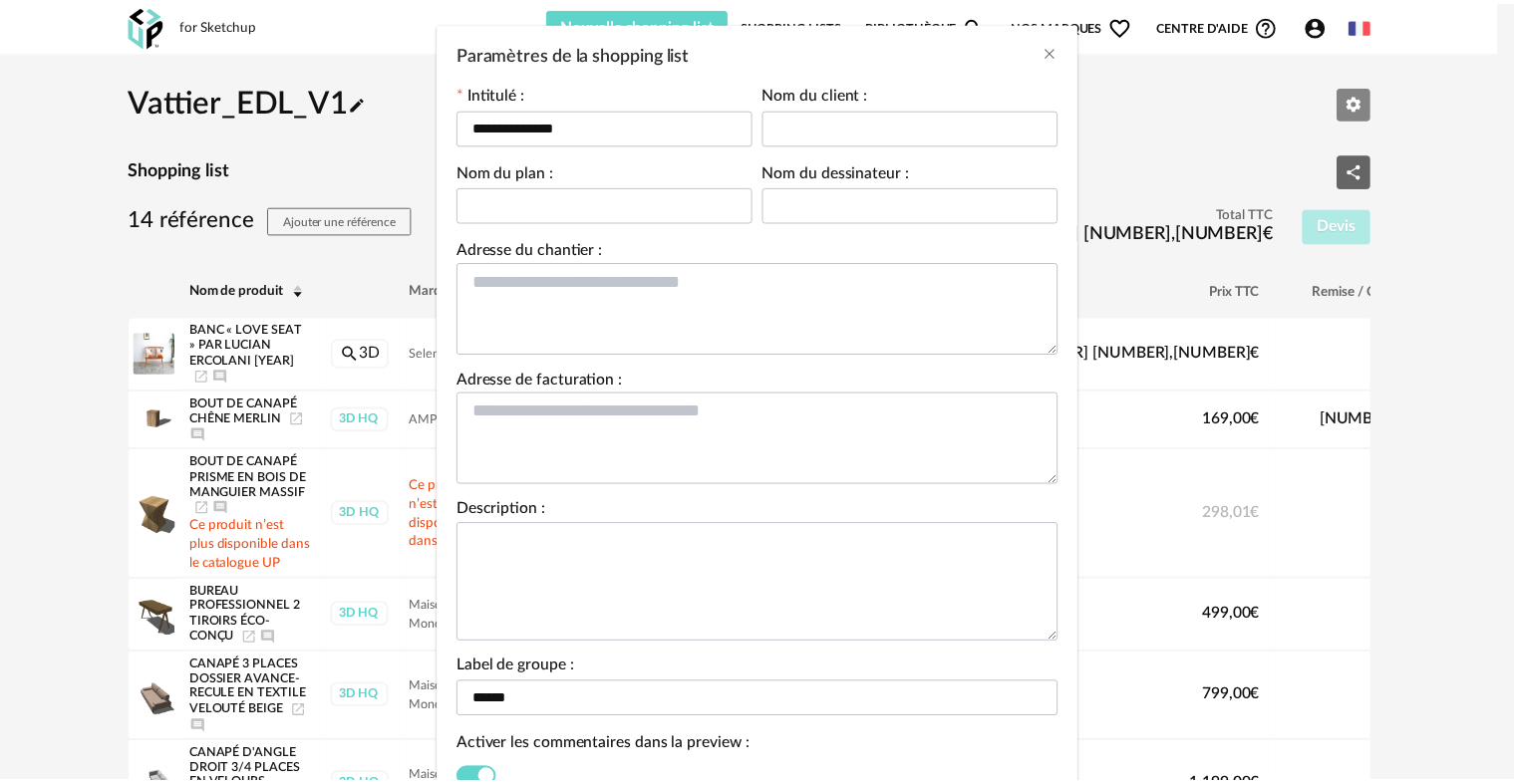 scroll, scrollTop: 251, scrollLeft: 0, axis: vertical 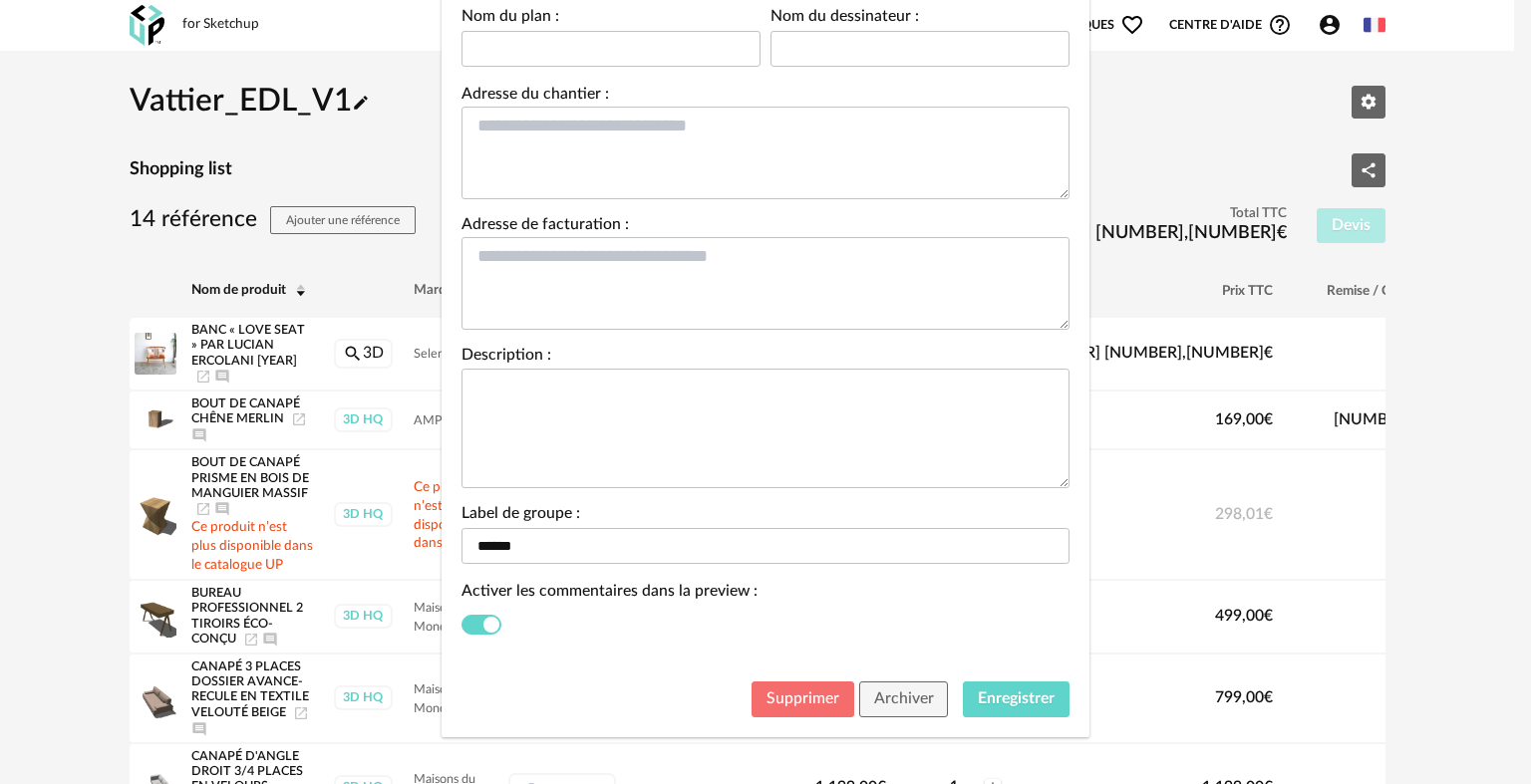 click on "Supprimer" at bounding box center (802, 698) 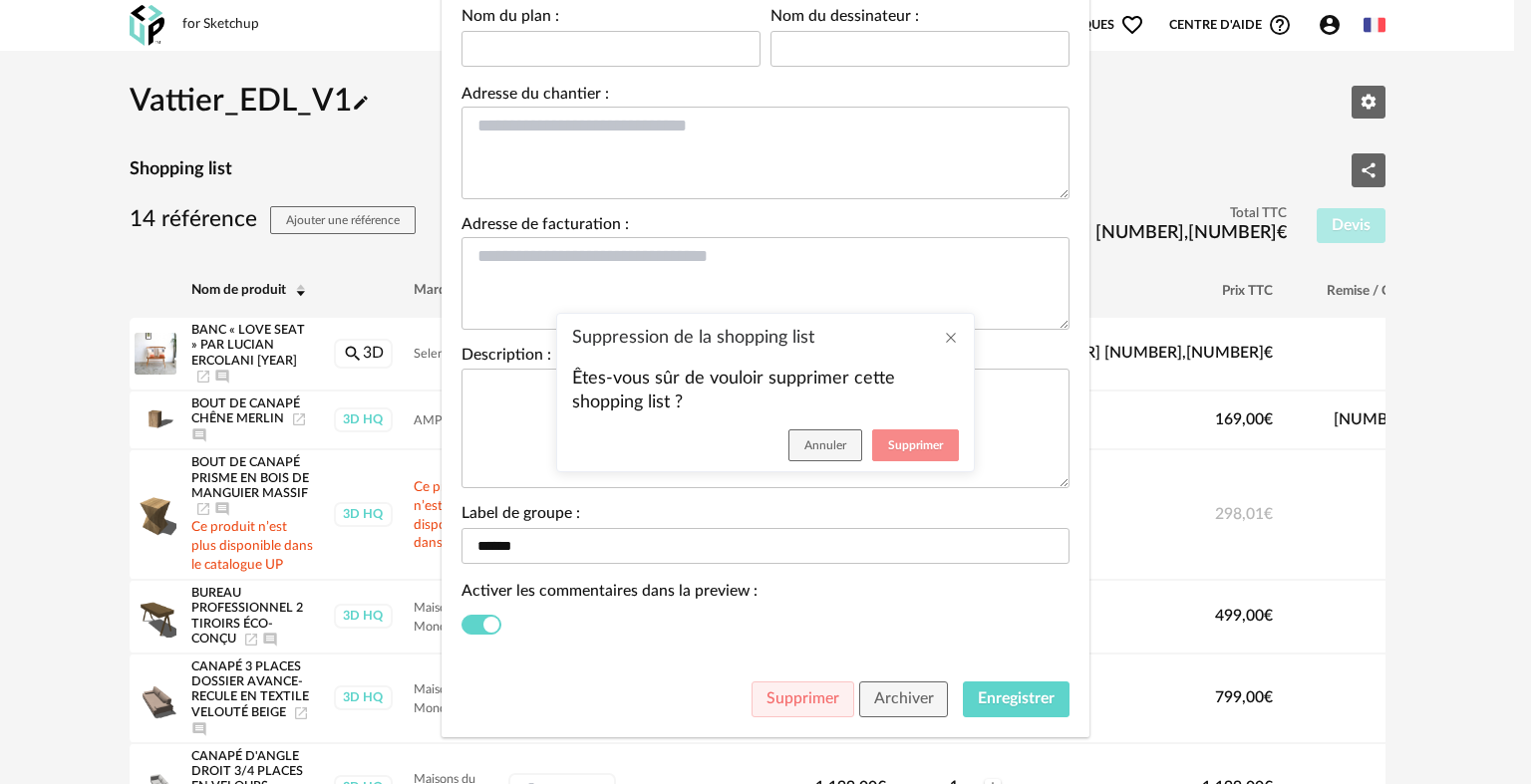 click on "Supprimer" at bounding box center [915, 445] 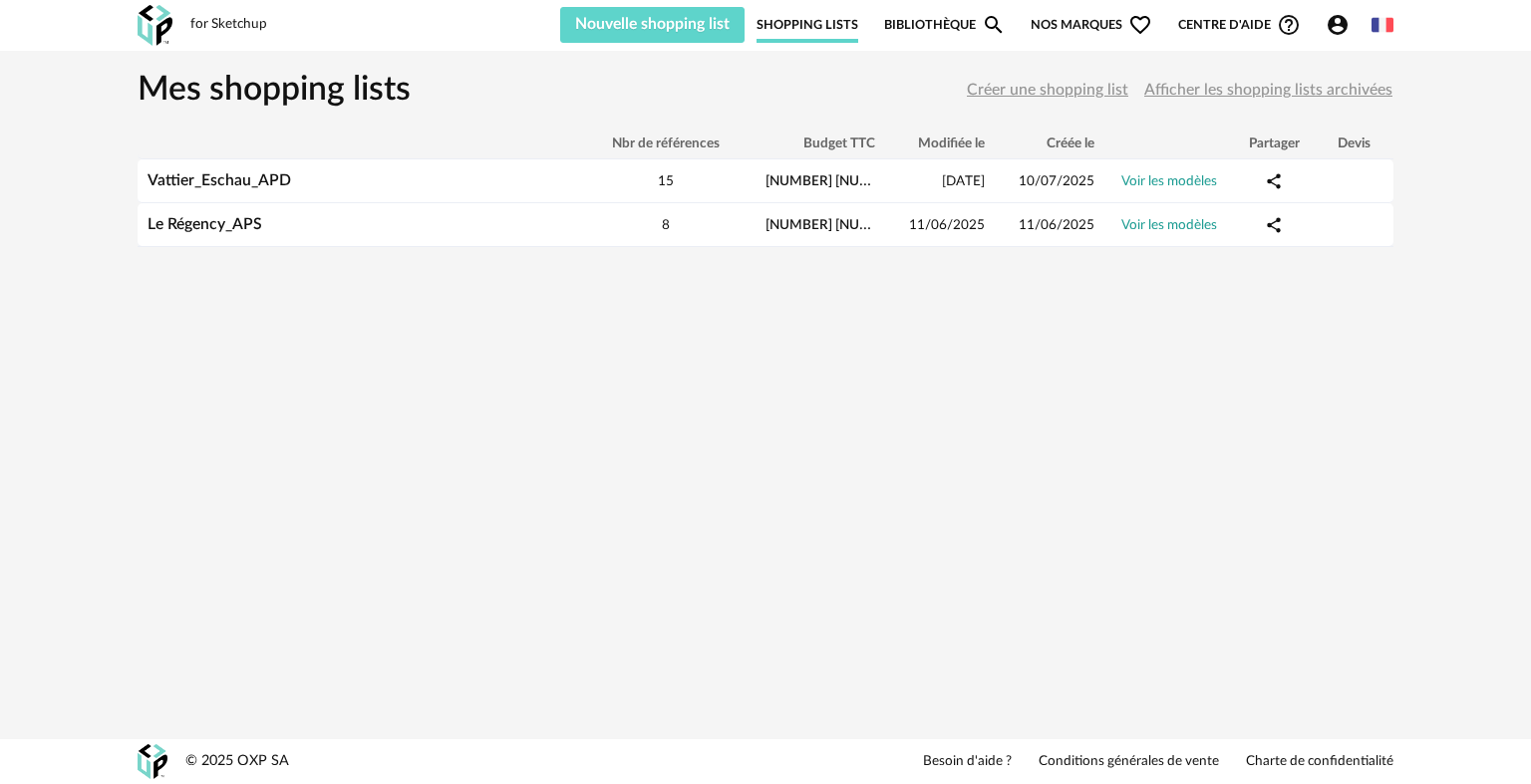 click on "for Sketchup   Nouvelle shopping list
Mettre à jour ma Shopping List
Refresh icon         Shopping Lists   Bibliothèque Magnify icon   Nos marques Heart Outline icon
Centre d'aide Help Circle Outline icon   Tutos vidéos   Lire la FAQ   Contacter le support   Account Circle icon   Compte   Connecté en tant que   Caroline Binnert   Modifier mon profil   Ma bibliothèque perso   Mes 3D IA Creation icon   Nouveautés de la plateforme       Déconnexion
English
Menu icon       Mes shopping lists   Créer une shopping list   Afficher les shopping lists archivées                 Nbr de références Budget TTC Modifiée le Créée le Partager Devis
Vattier_Eschau_APD    15
8 914,56 € 17/07/2025 10/07/2025 Voir les modèles Share Variant icon
Le Régency_APS    8
11 904,32 € 11/06/2025 11/06/2025 Voir les modèles Share Variant icon   Partager la shopping list     © 2025 OXP SA" at bounding box center [766, 392] 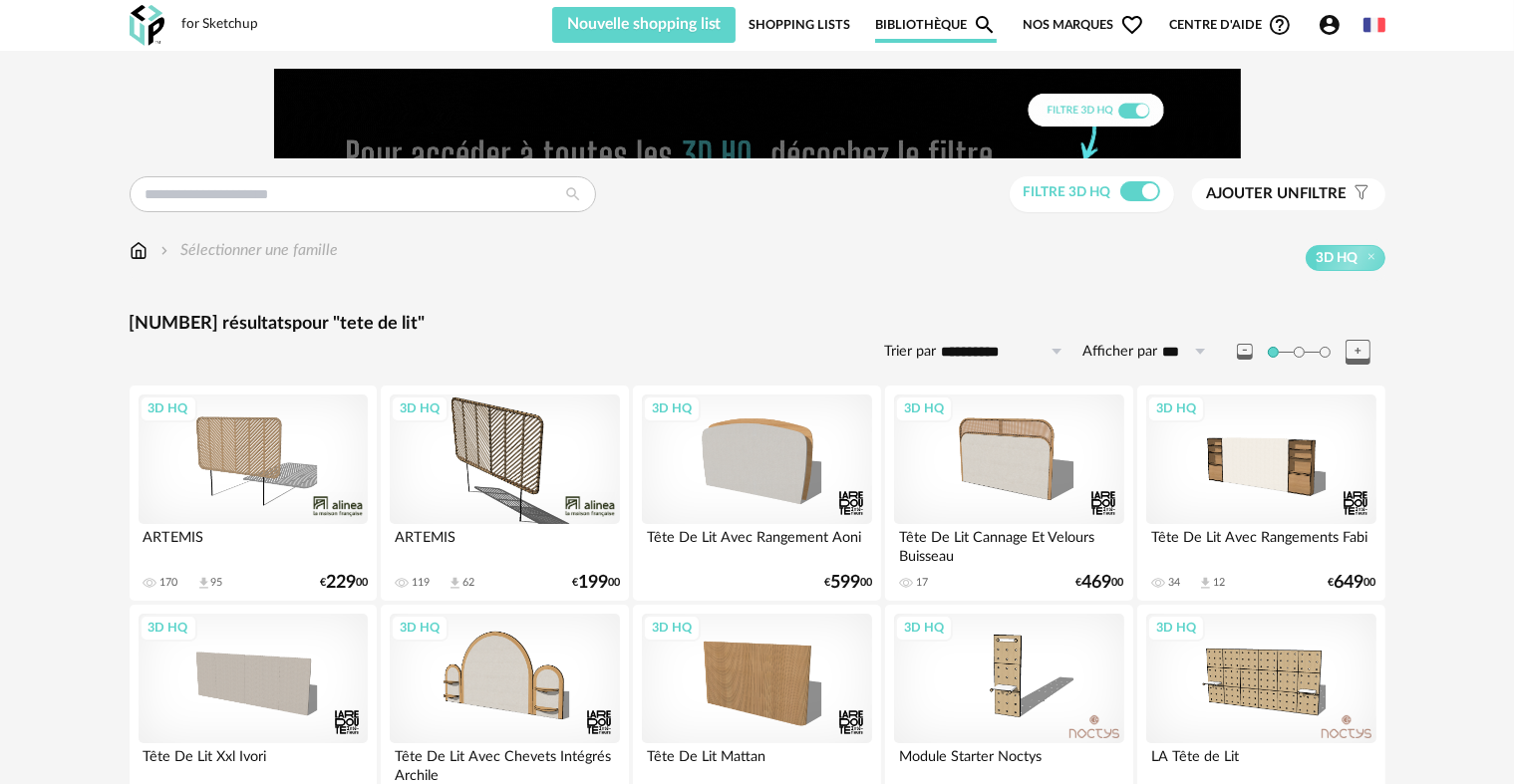 click at bounding box center (147, 25) 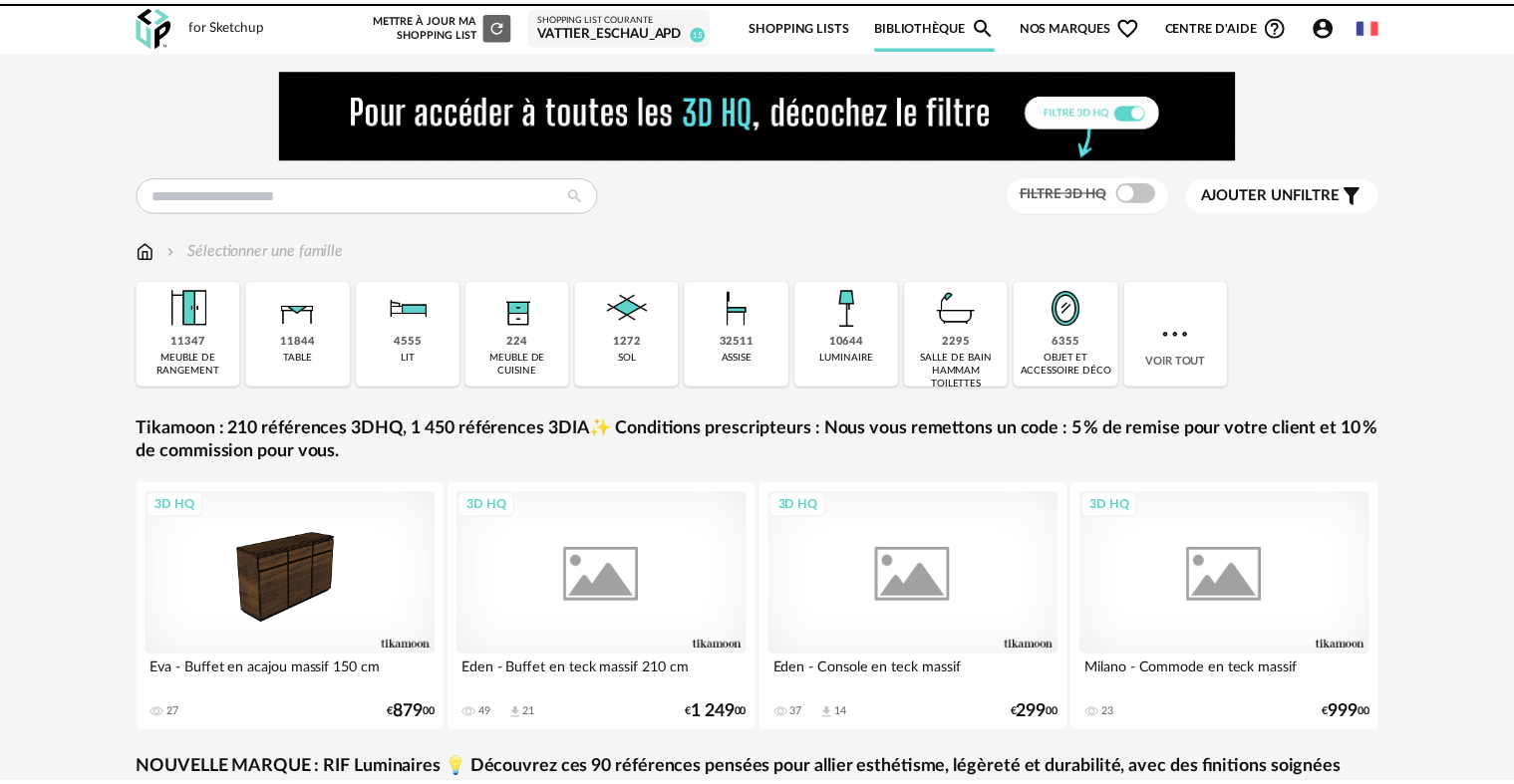 scroll, scrollTop: 0, scrollLeft: 0, axis: both 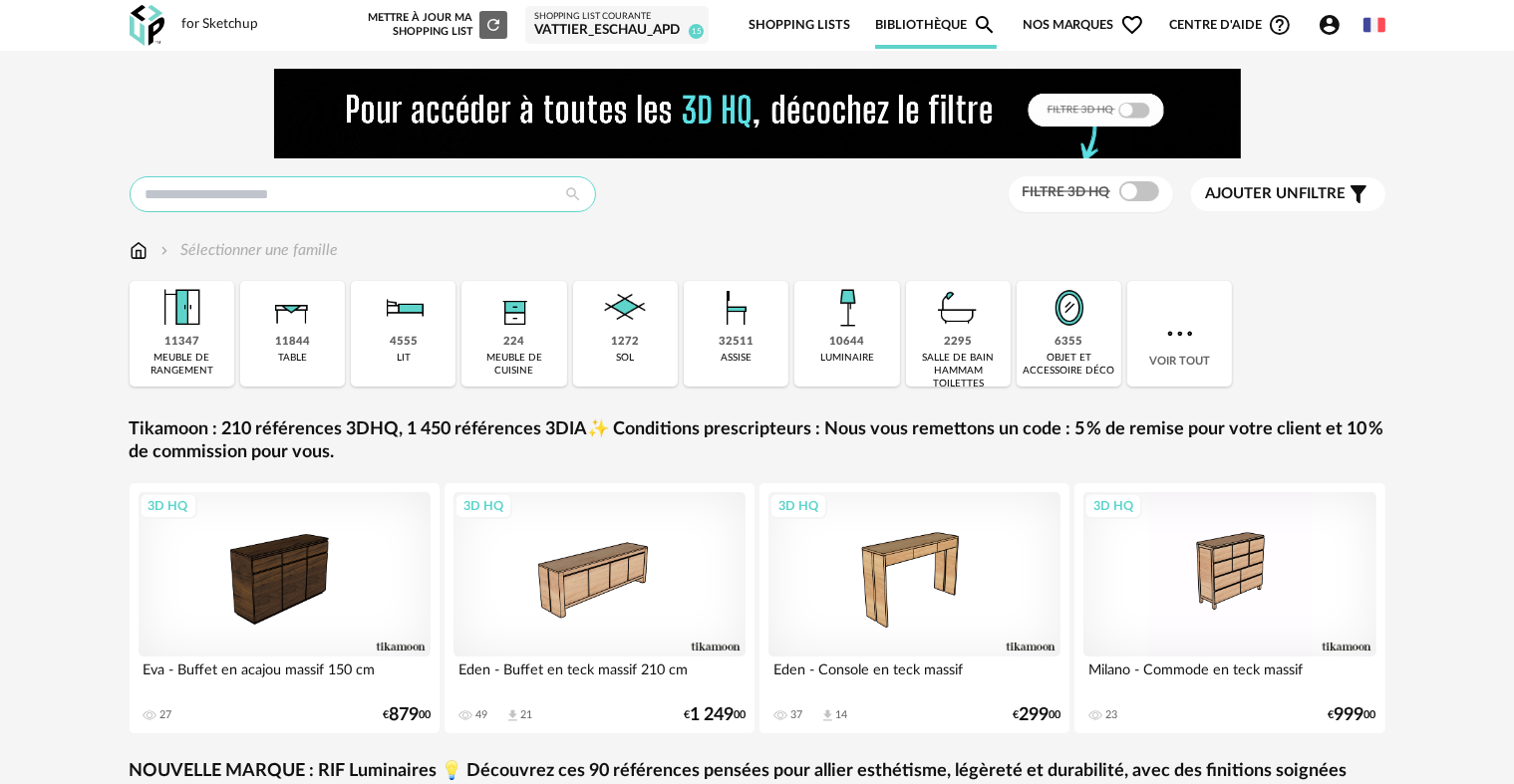 click at bounding box center (363, 194) 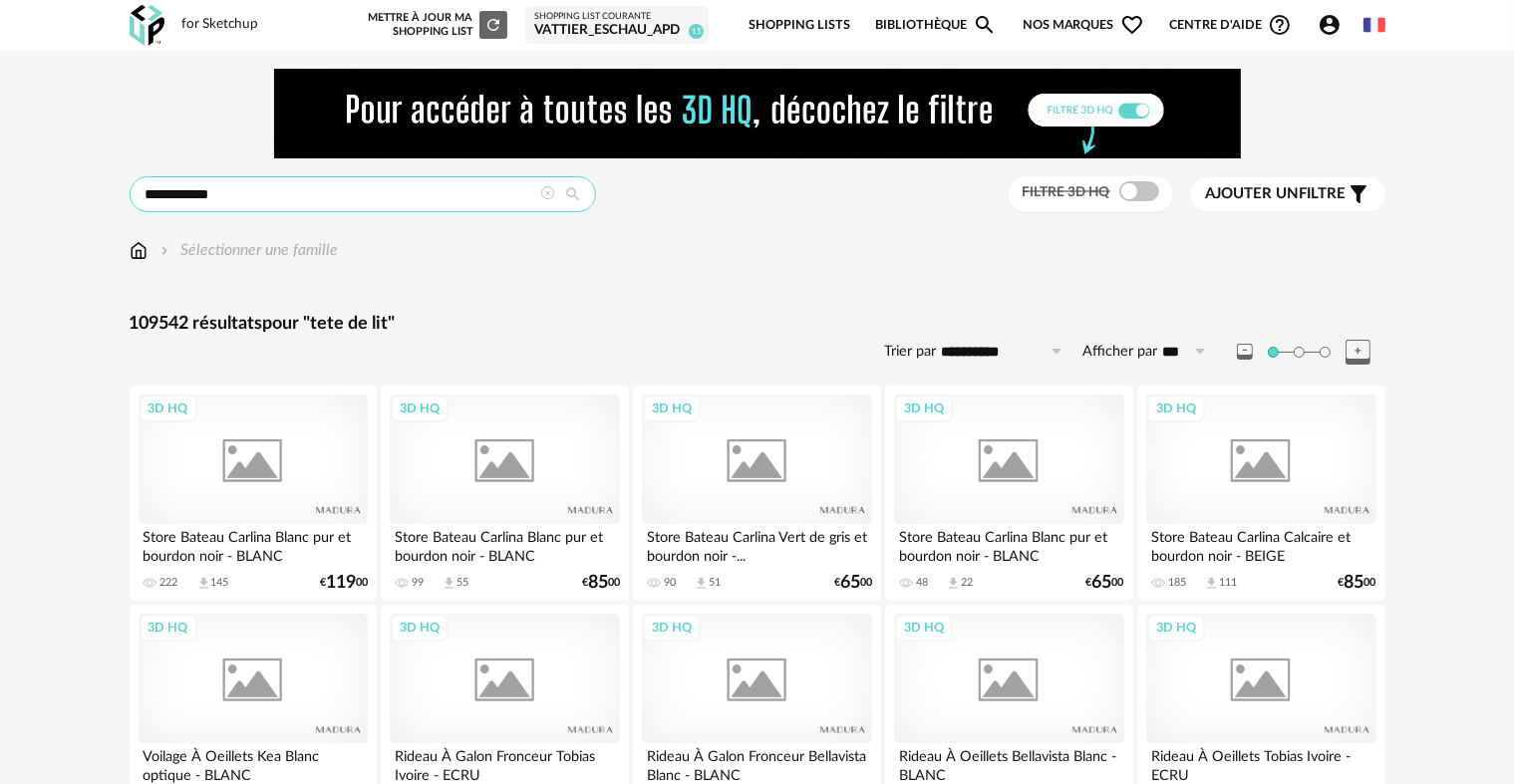 type on "**********" 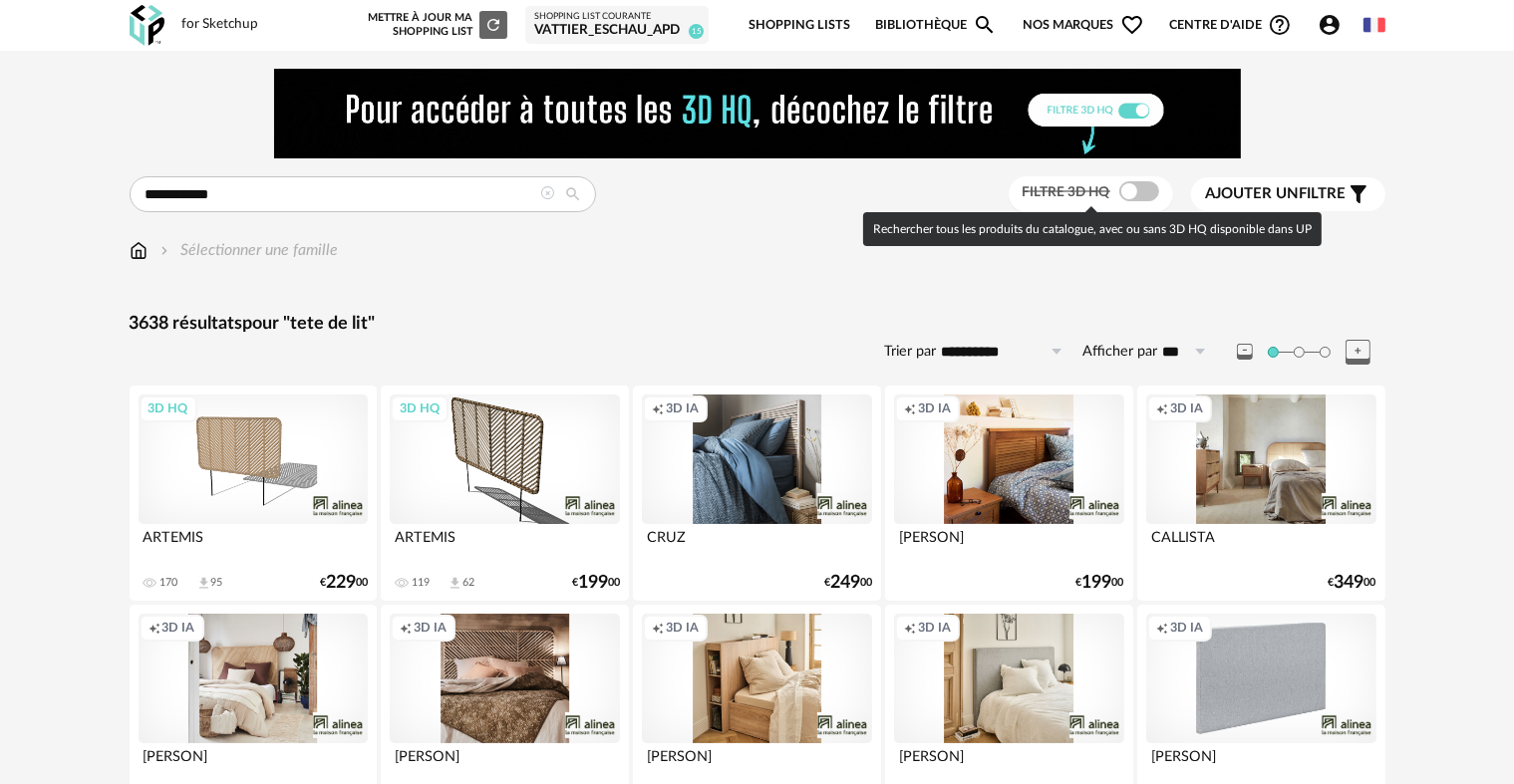 click at bounding box center [1139, 191] 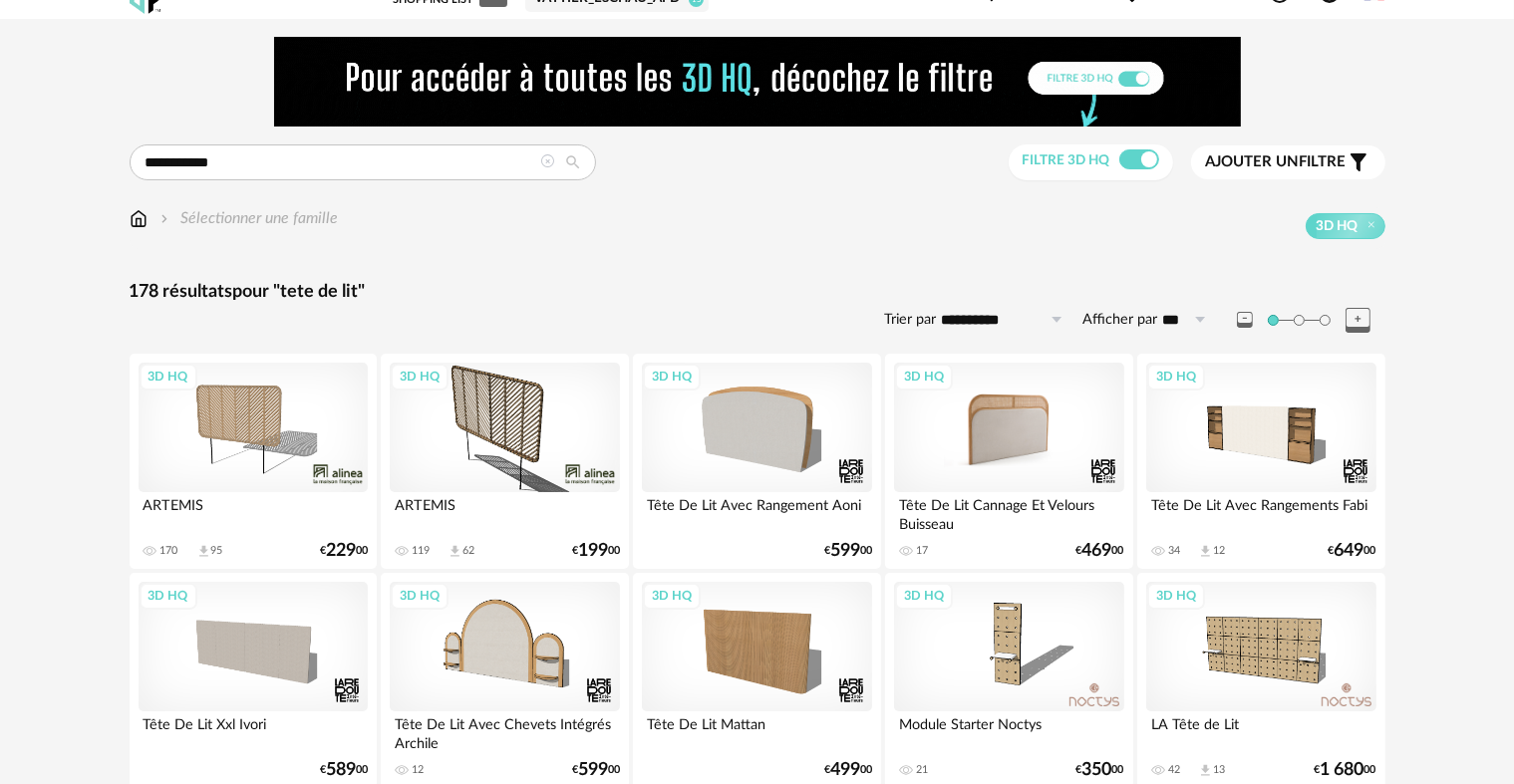 scroll, scrollTop: 0, scrollLeft: 0, axis: both 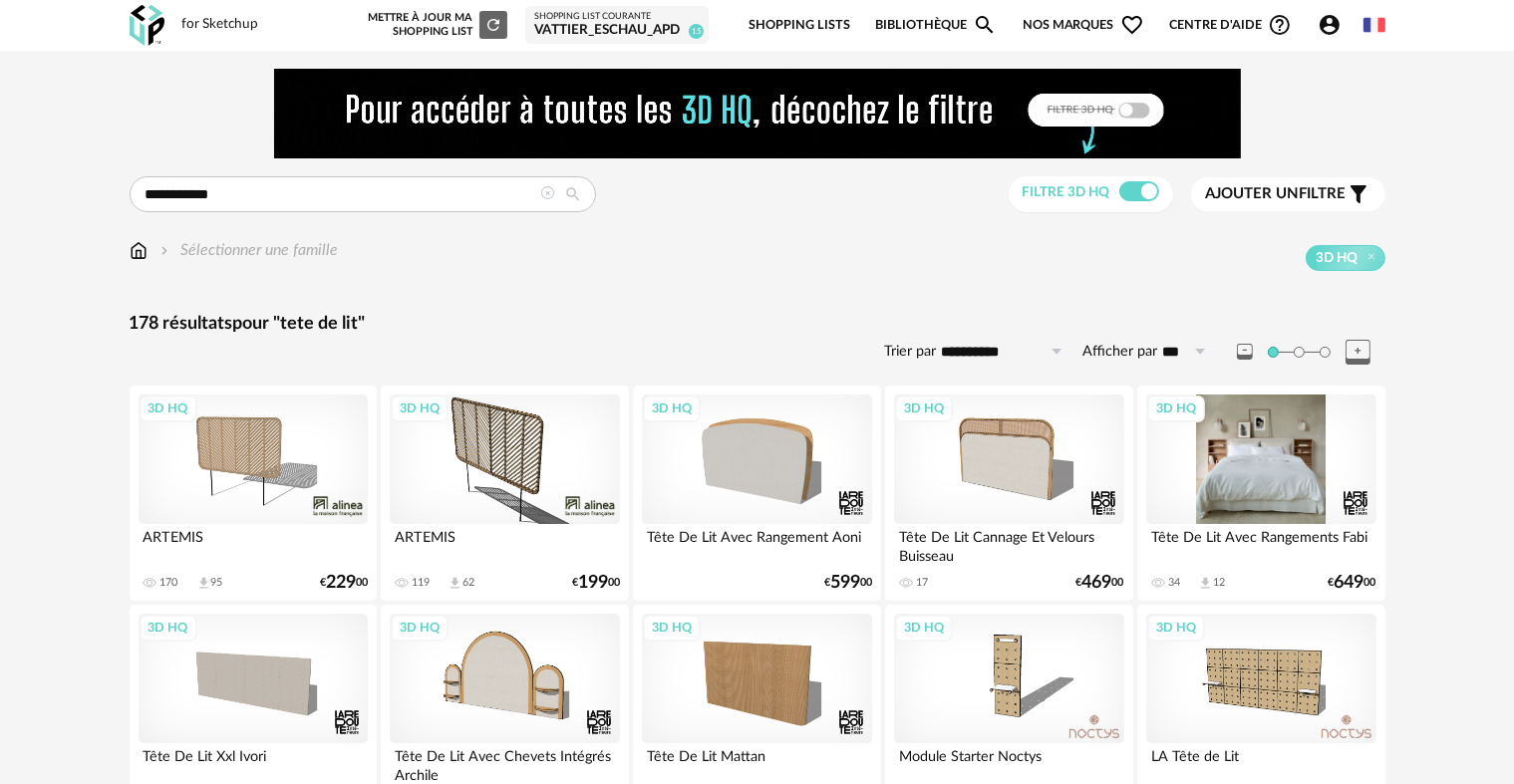 click on "3D HQ" at bounding box center (1261, 459) 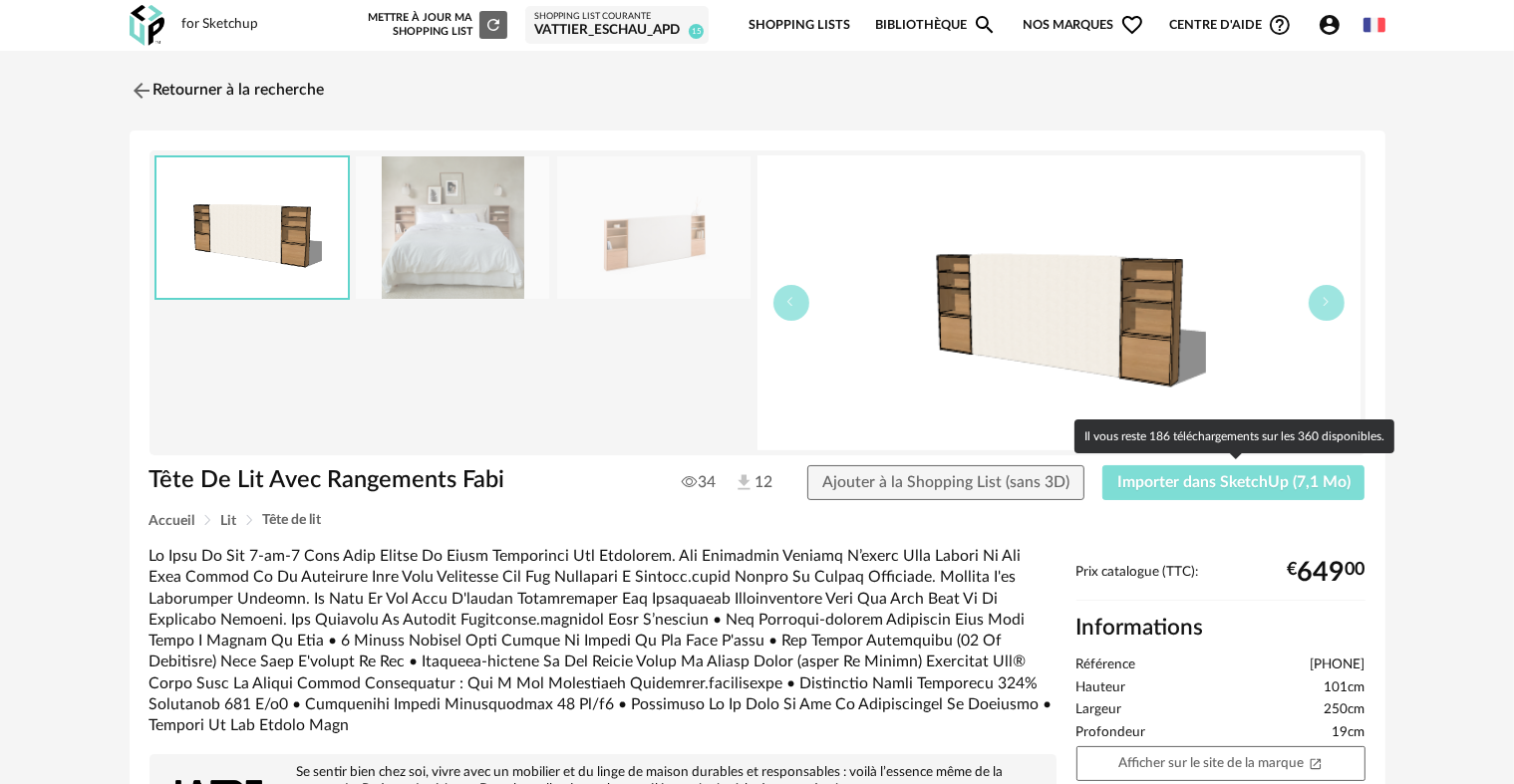 click on "Importer dans SketchUp (7,1 Mo)" at bounding box center (1234, 482) 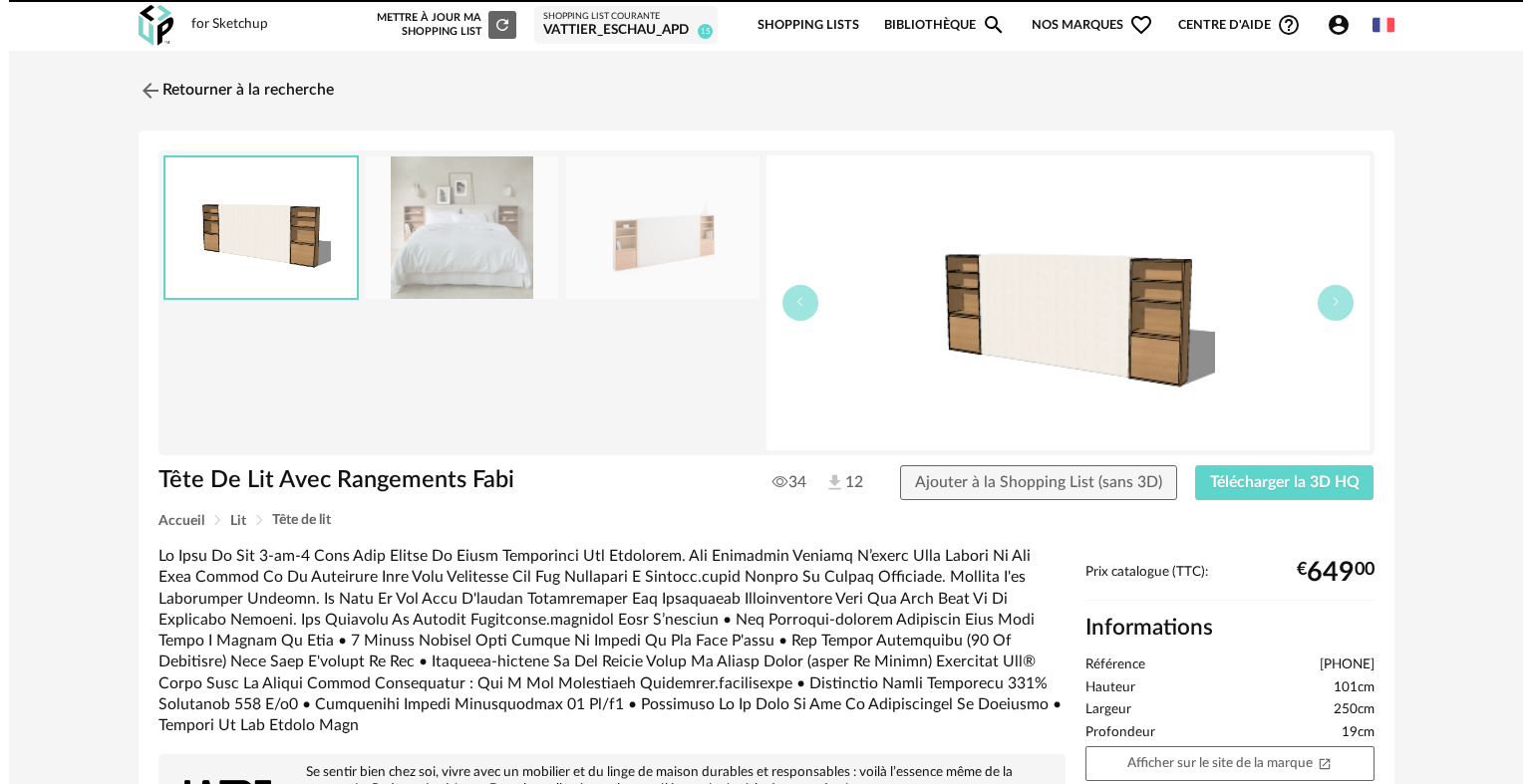 scroll, scrollTop: 0, scrollLeft: 0, axis: both 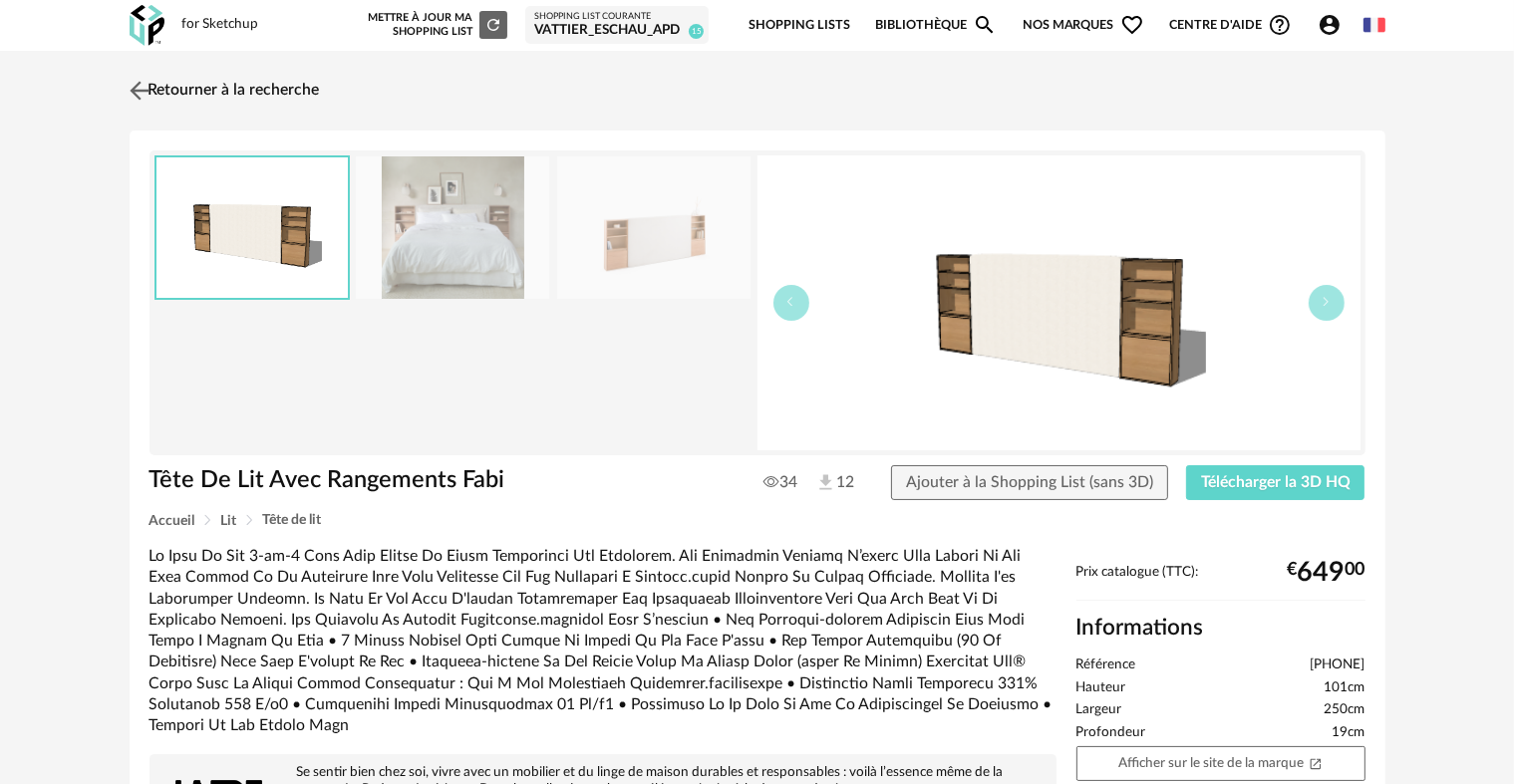 click at bounding box center [139, 90] 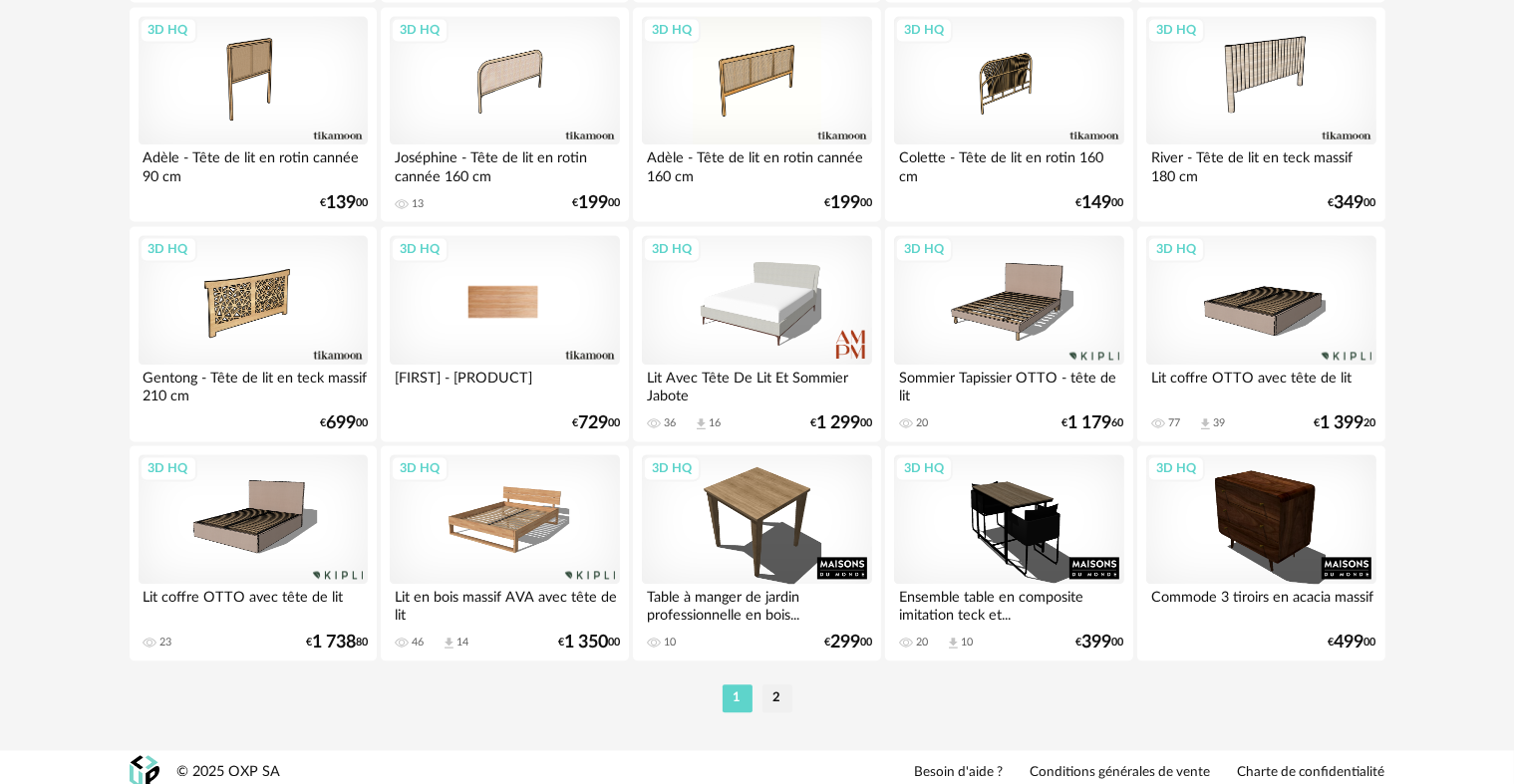 scroll, scrollTop: 4116, scrollLeft: 0, axis: vertical 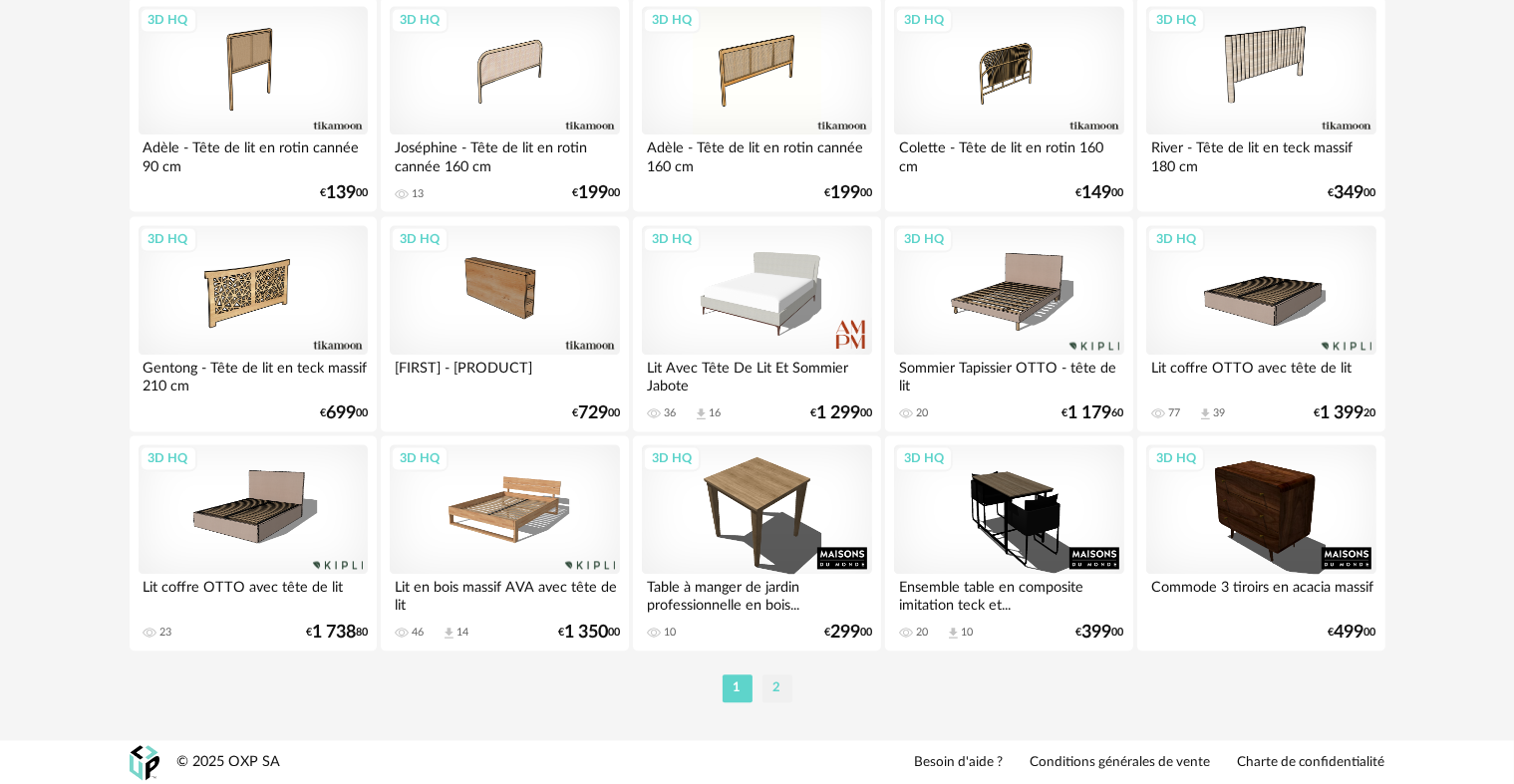 click on "2" at bounding box center [777, 688] 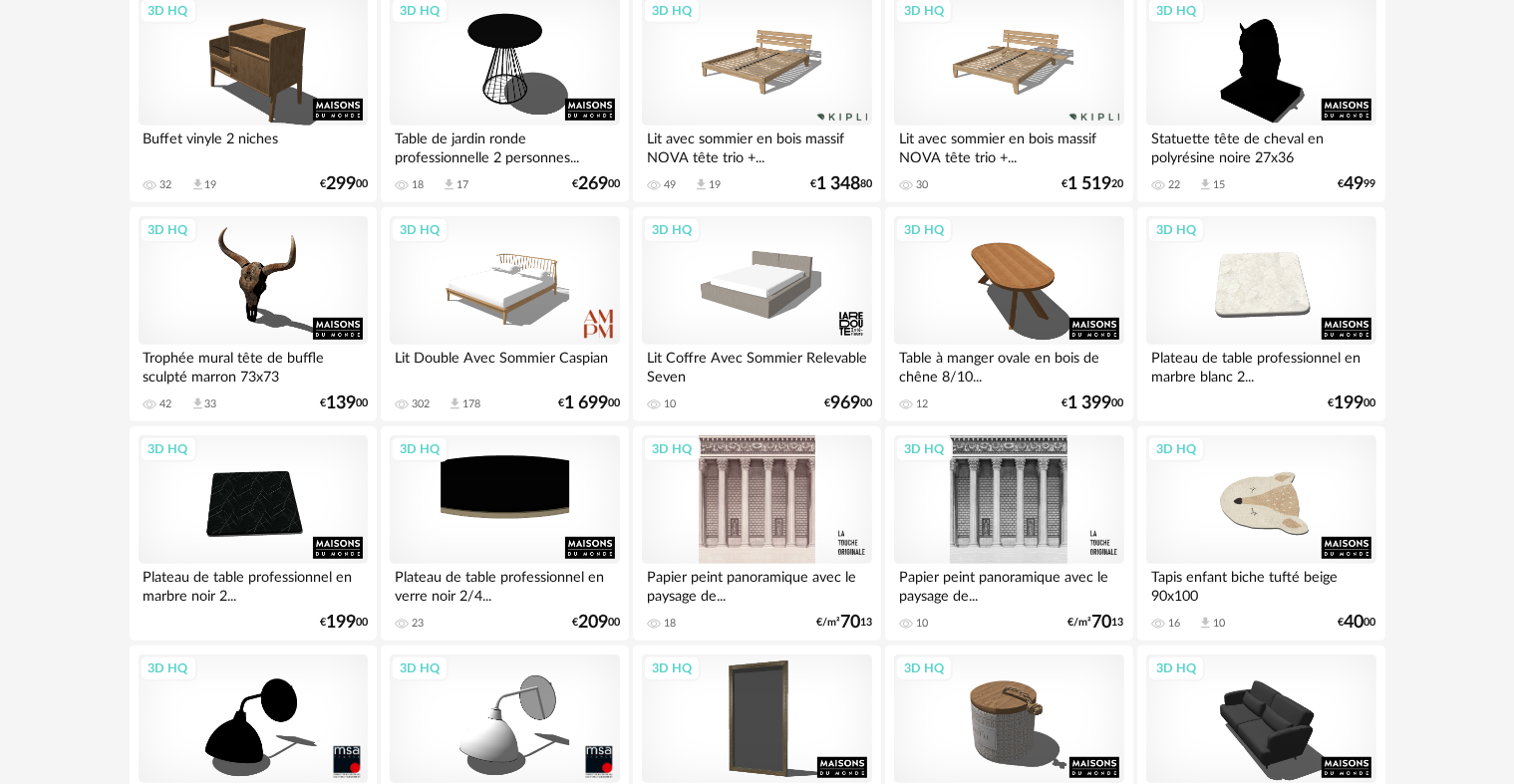scroll, scrollTop: 996, scrollLeft: 0, axis: vertical 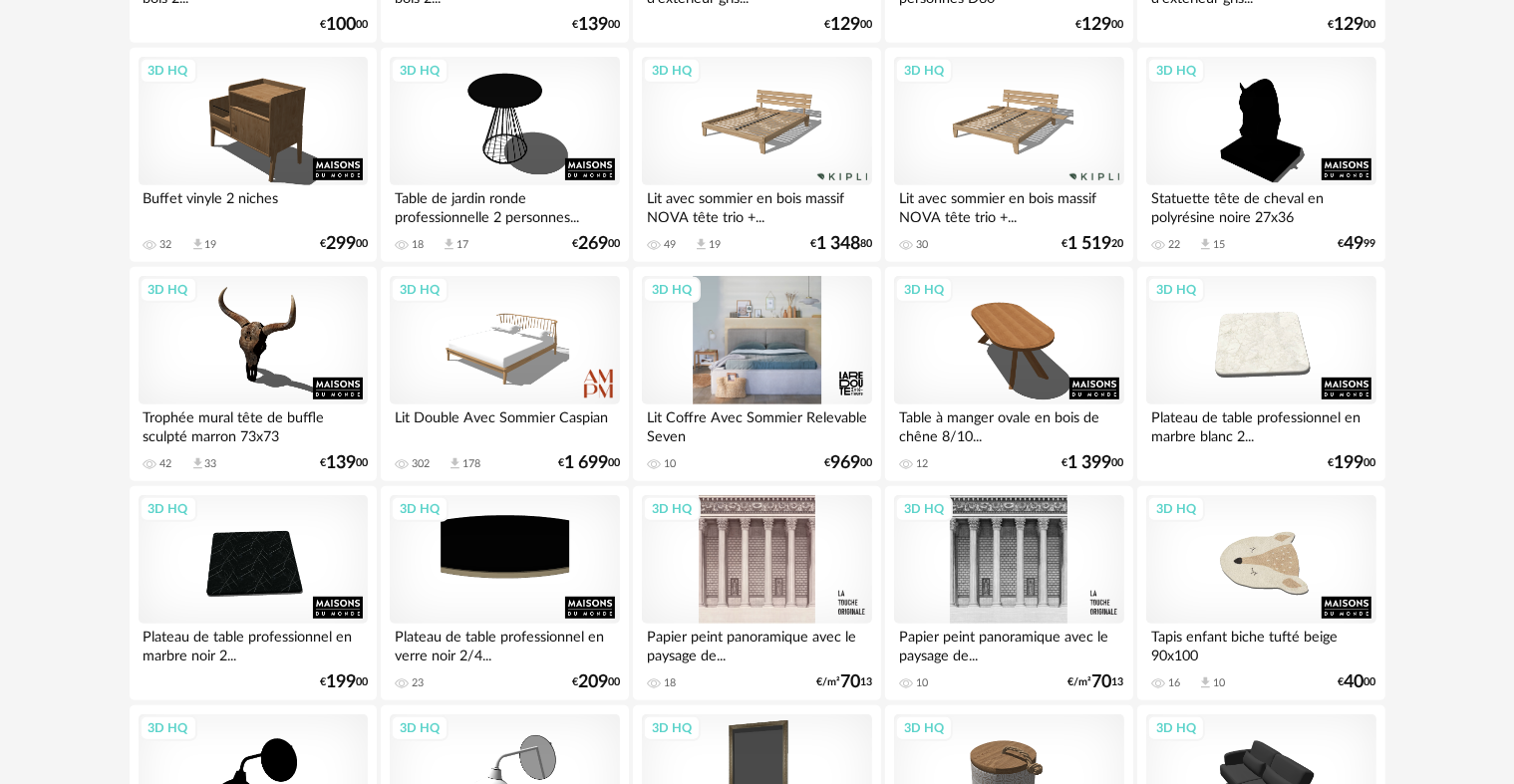 click on "3D HQ" at bounding box center [757, 341] 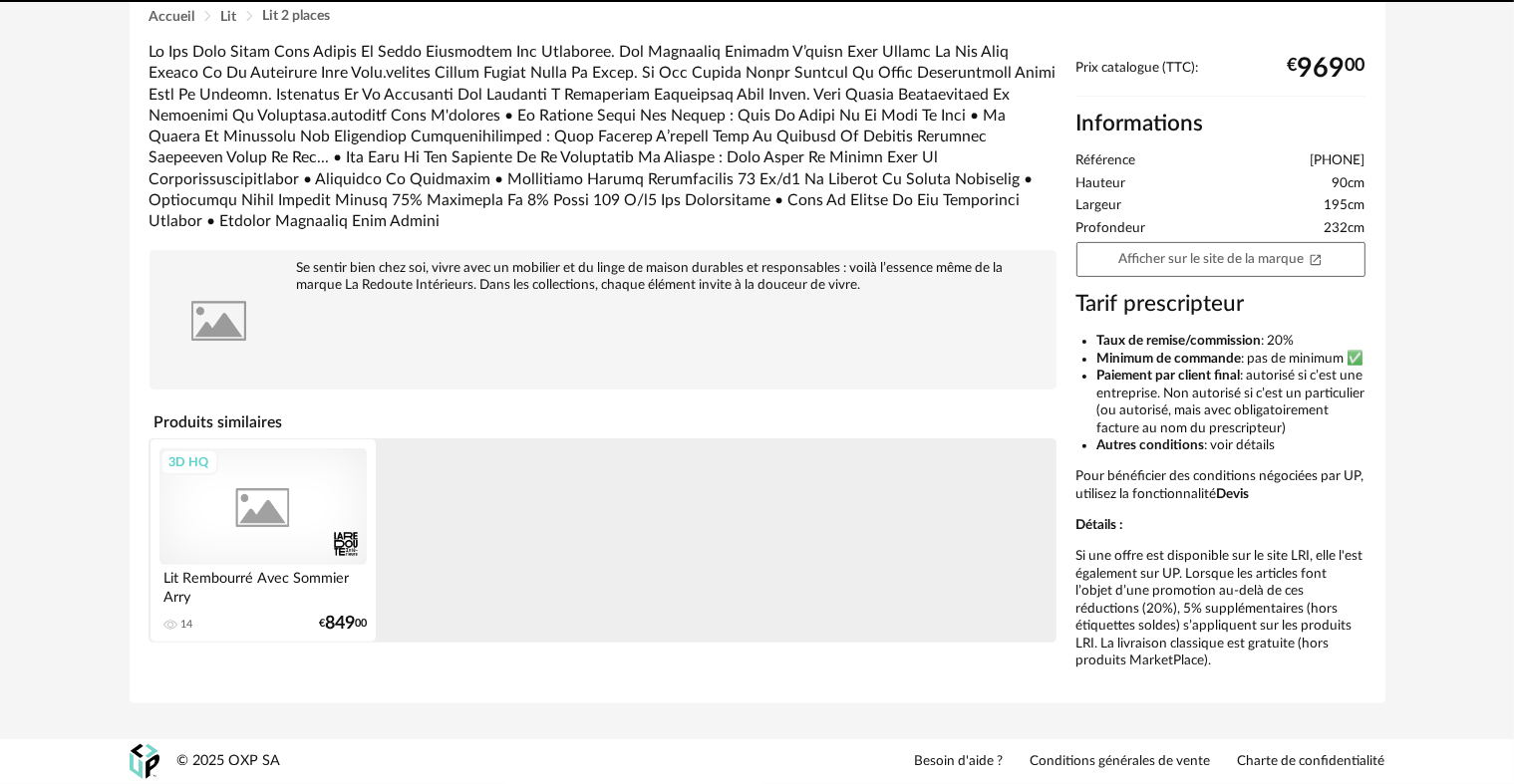 scroll, scrollTop: 0, scrollLeft: 0, axis: both 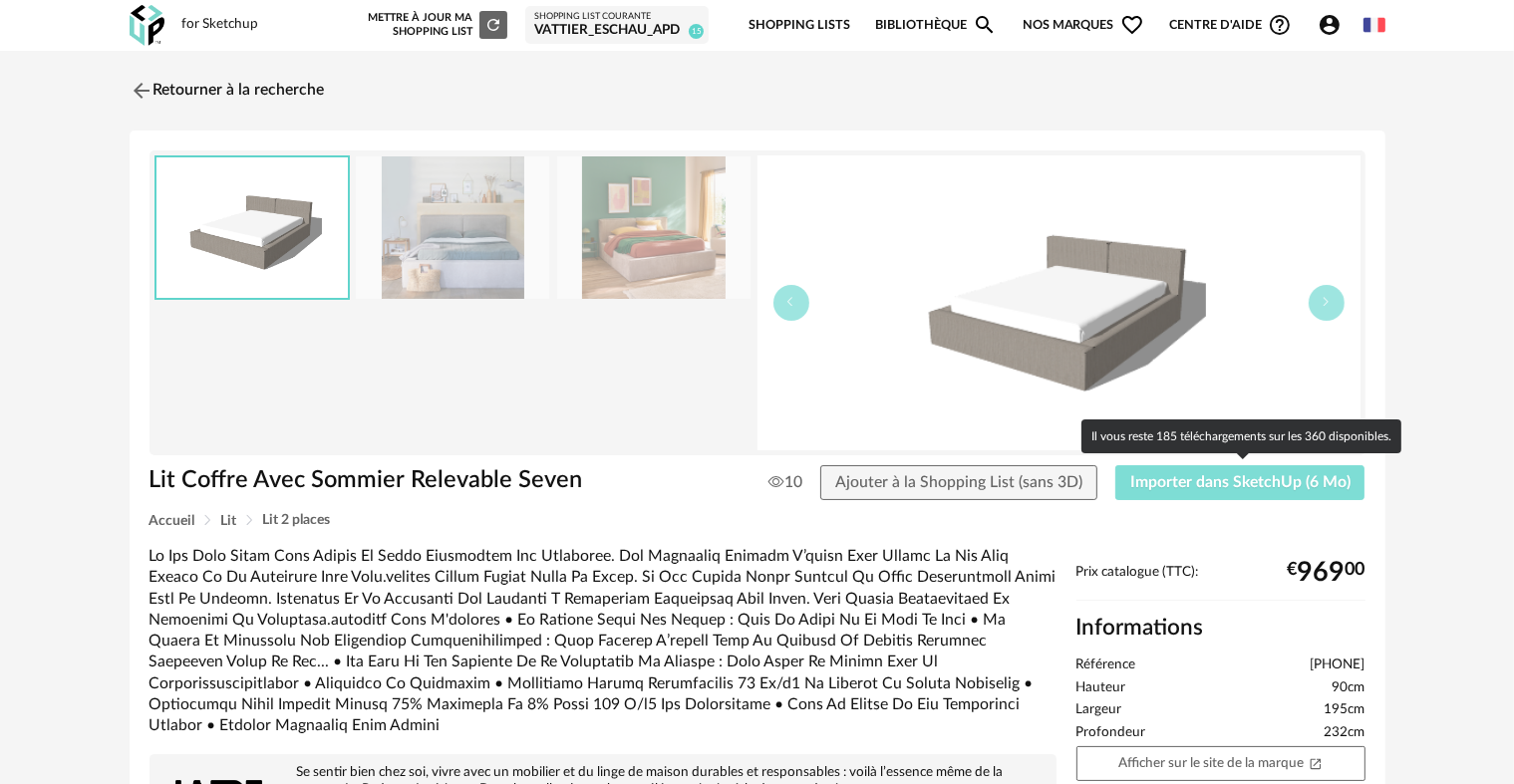 click on "Importer dans SketchUp (6 Mo)" at bounding box center [1240, 483] 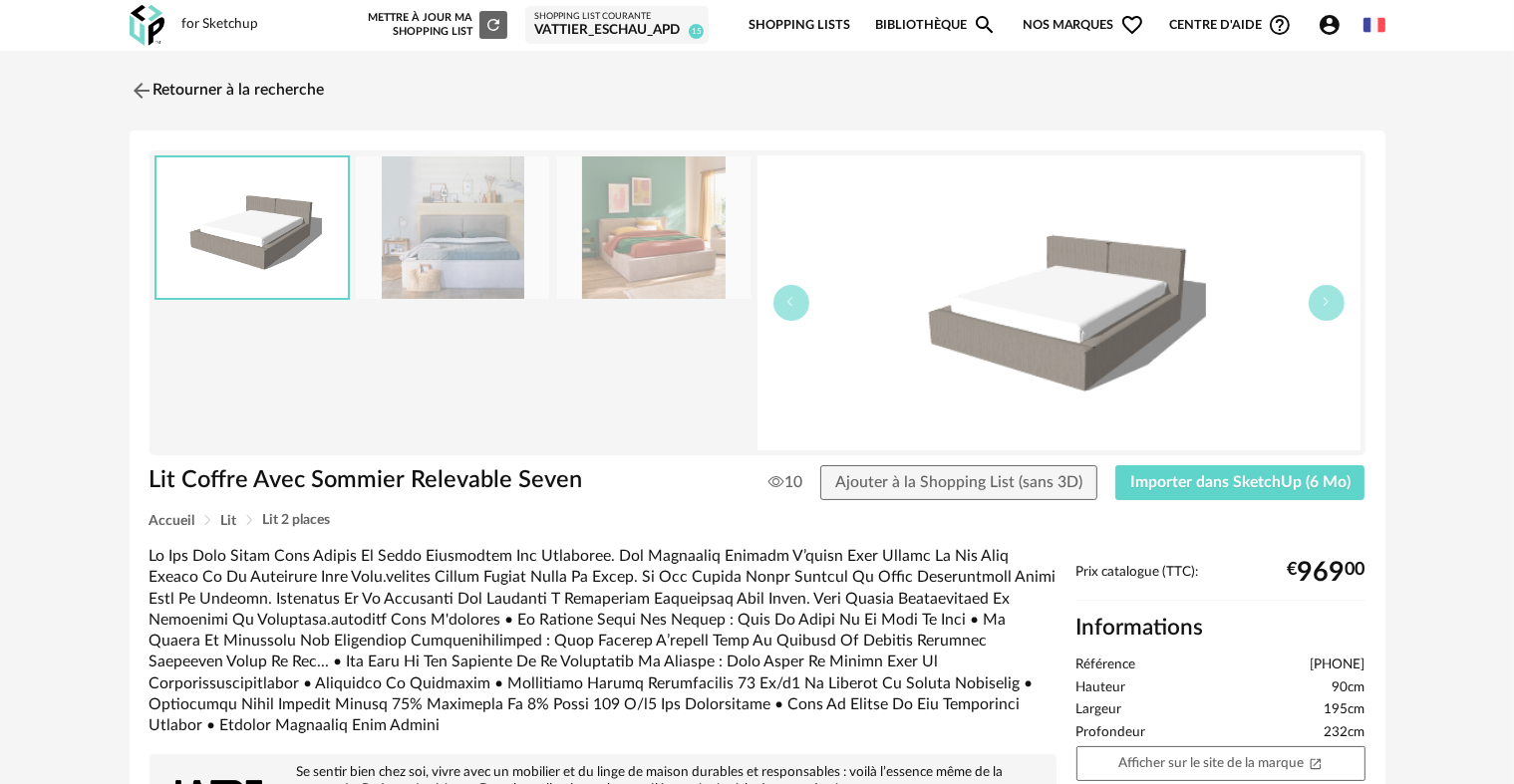 click at bounding box center (1059, 303) 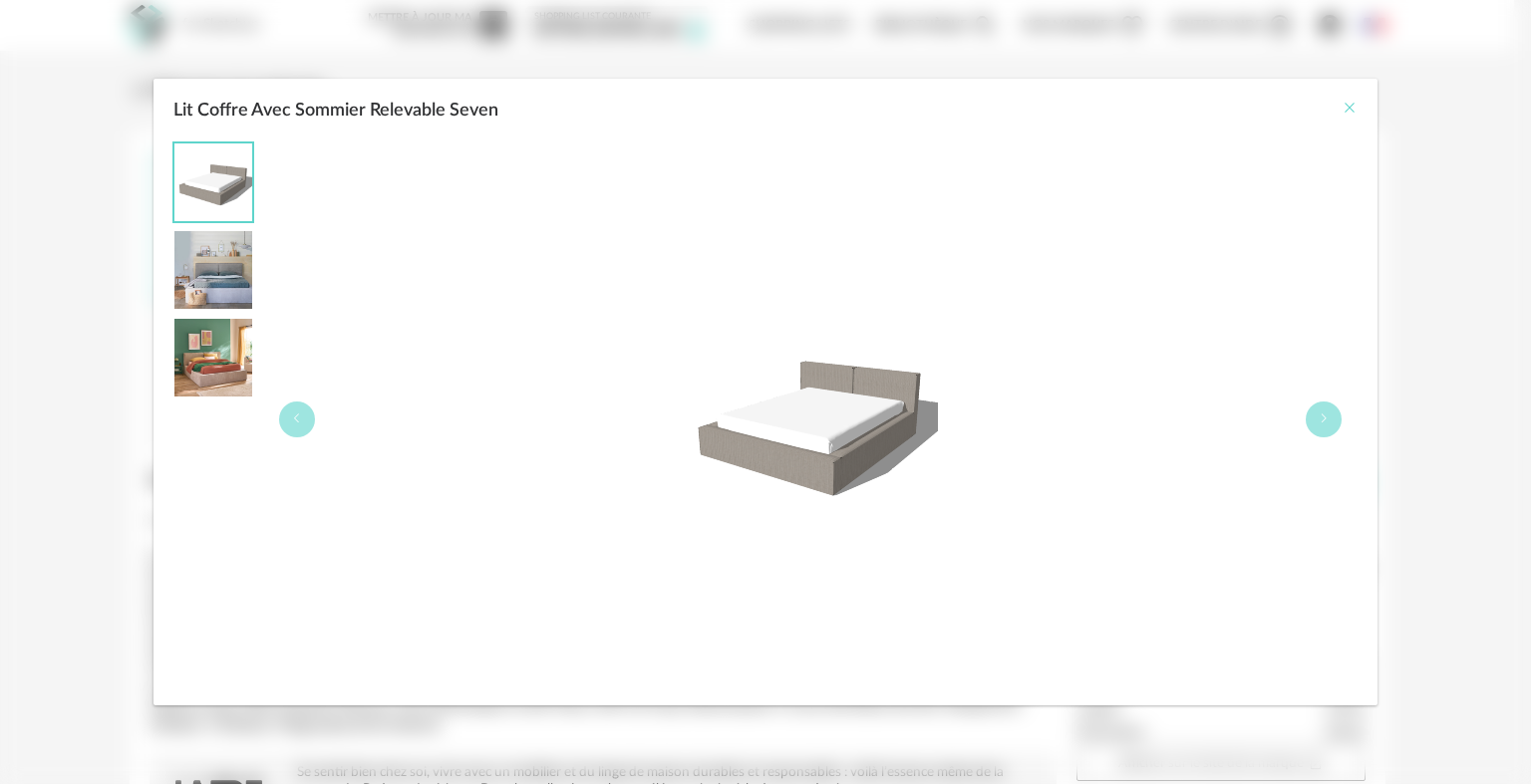 click at bounding box center (1350, 108) 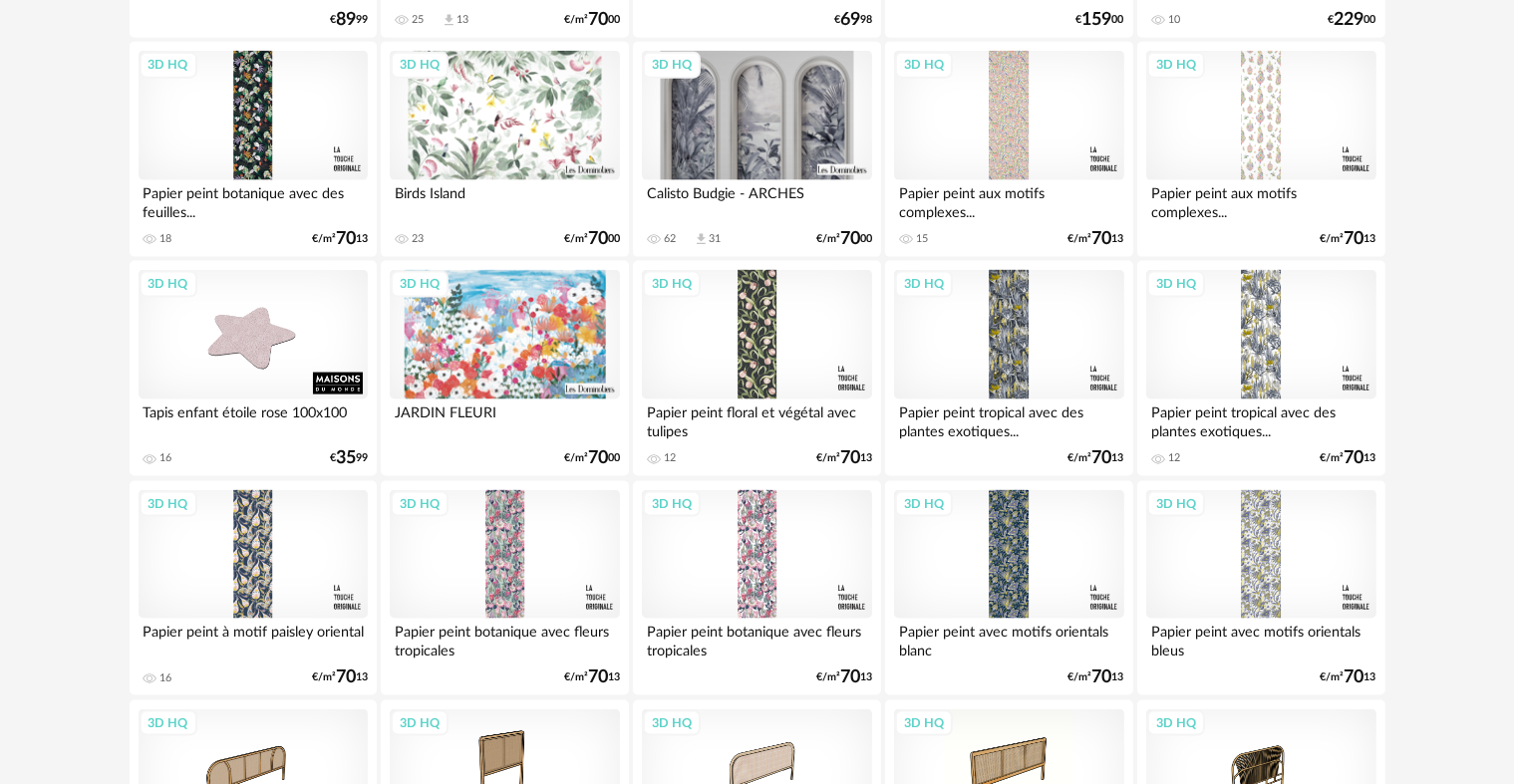 scroll, scrollTop: 3287, scrollLeft: 0, axis: vertical 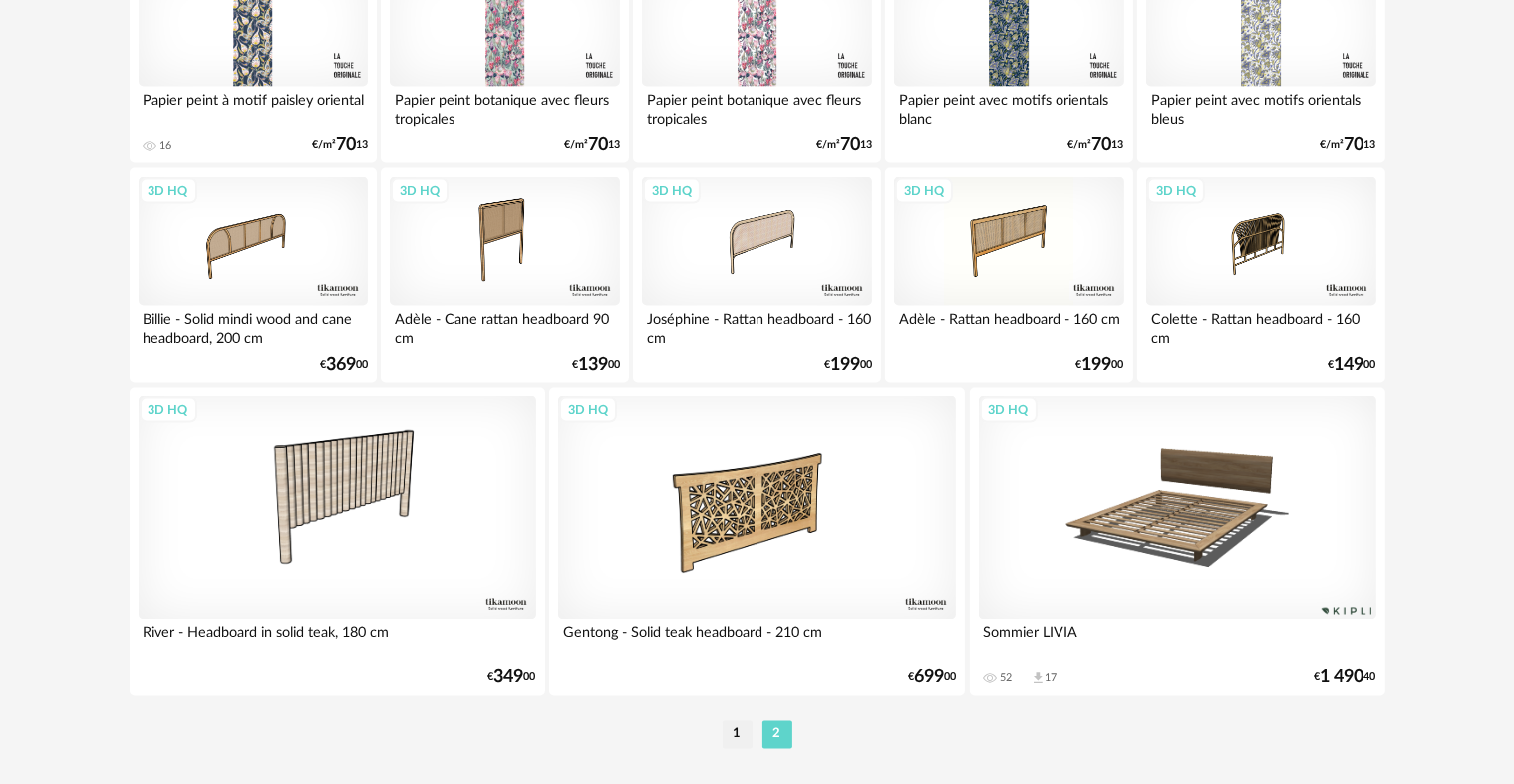 drag, startPoint x: 742, startPoint y: 736, endPoint x: 788, endPoint y: 681, distance: 71.70077 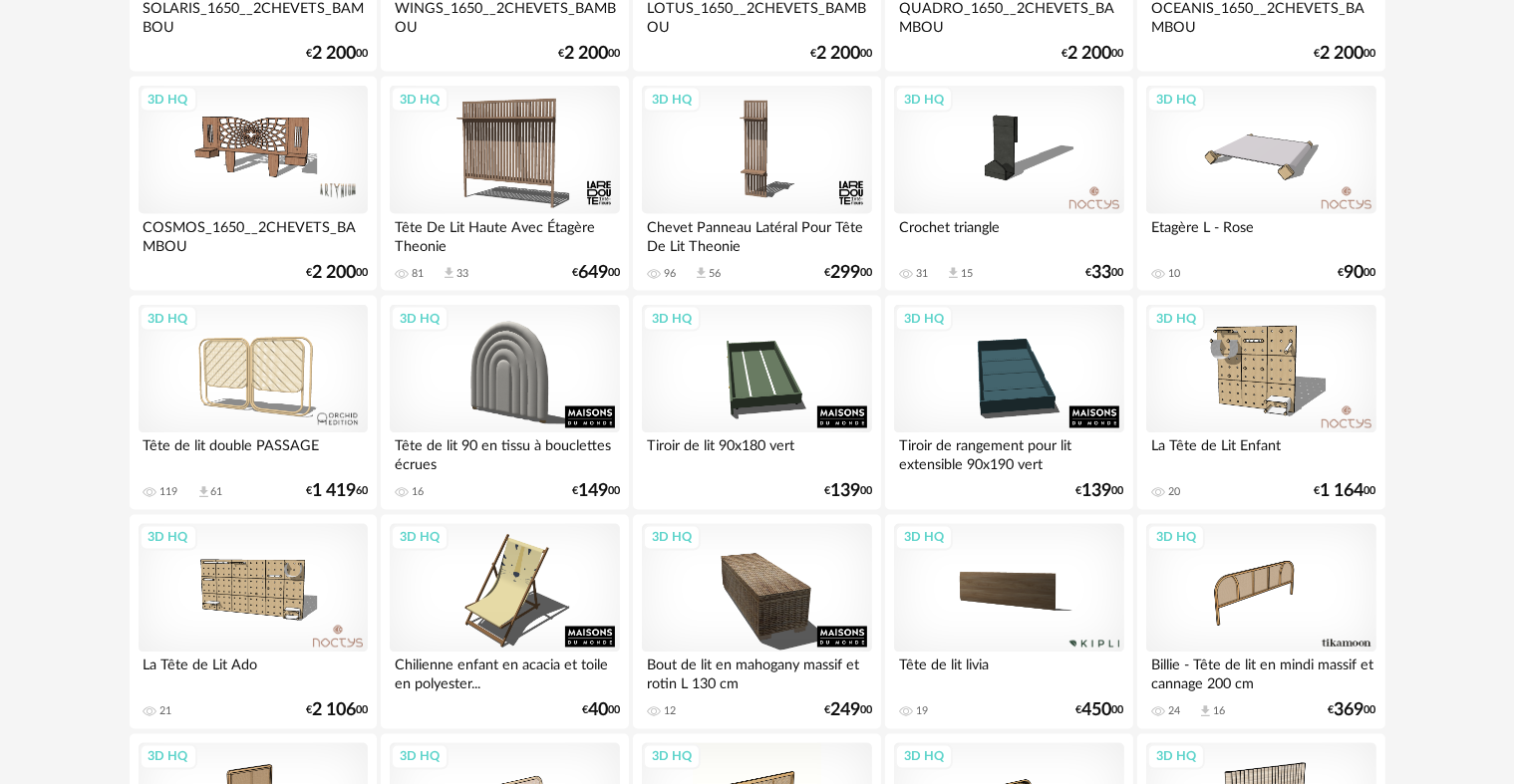 scroll, scrollTop: 3319, scrollLeft: 0, axis: vertical 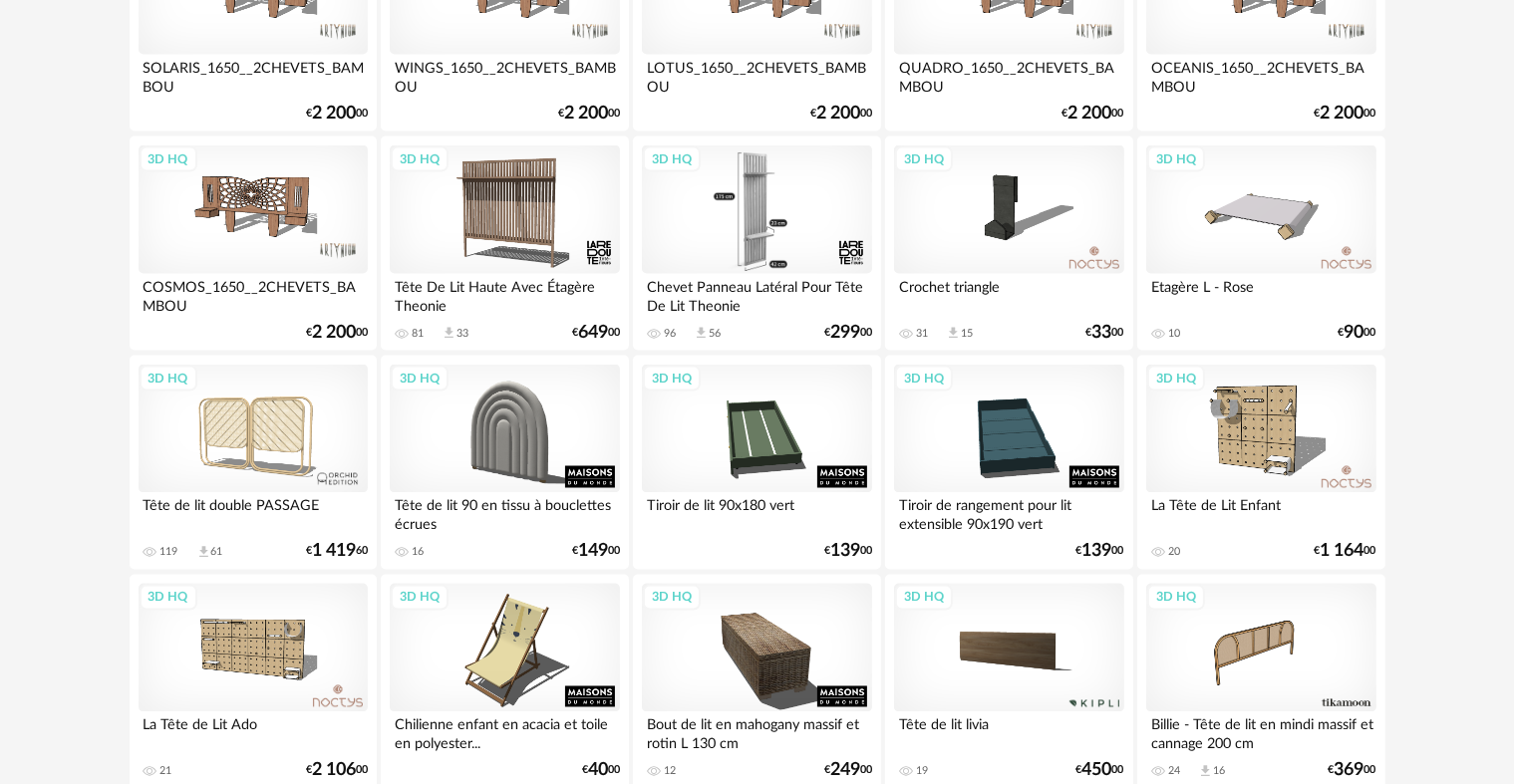 click on "3D HQ" at bounding box center (757, 210) 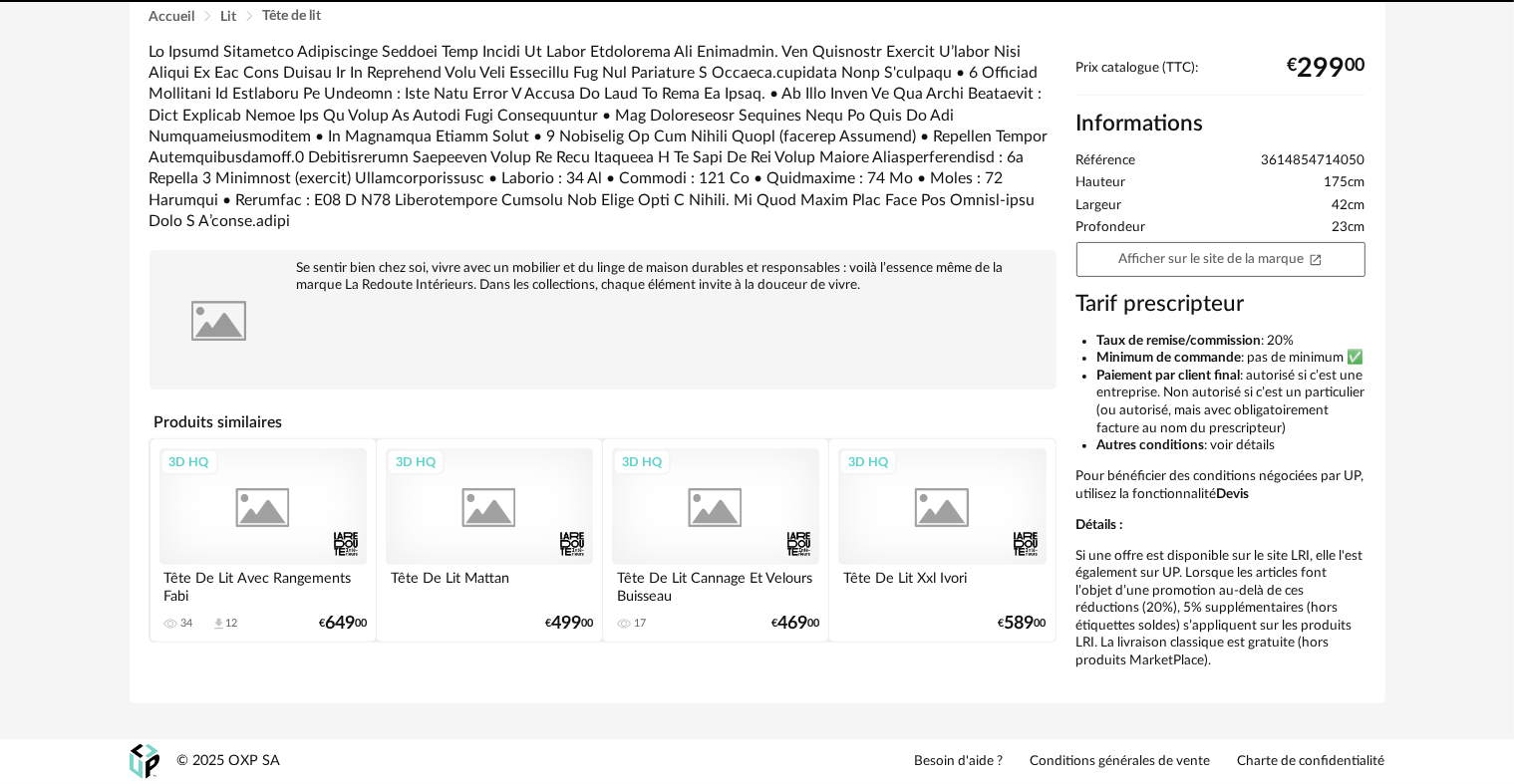 scroll, scrollTop: 0, scrollLeft: 0, axis: both 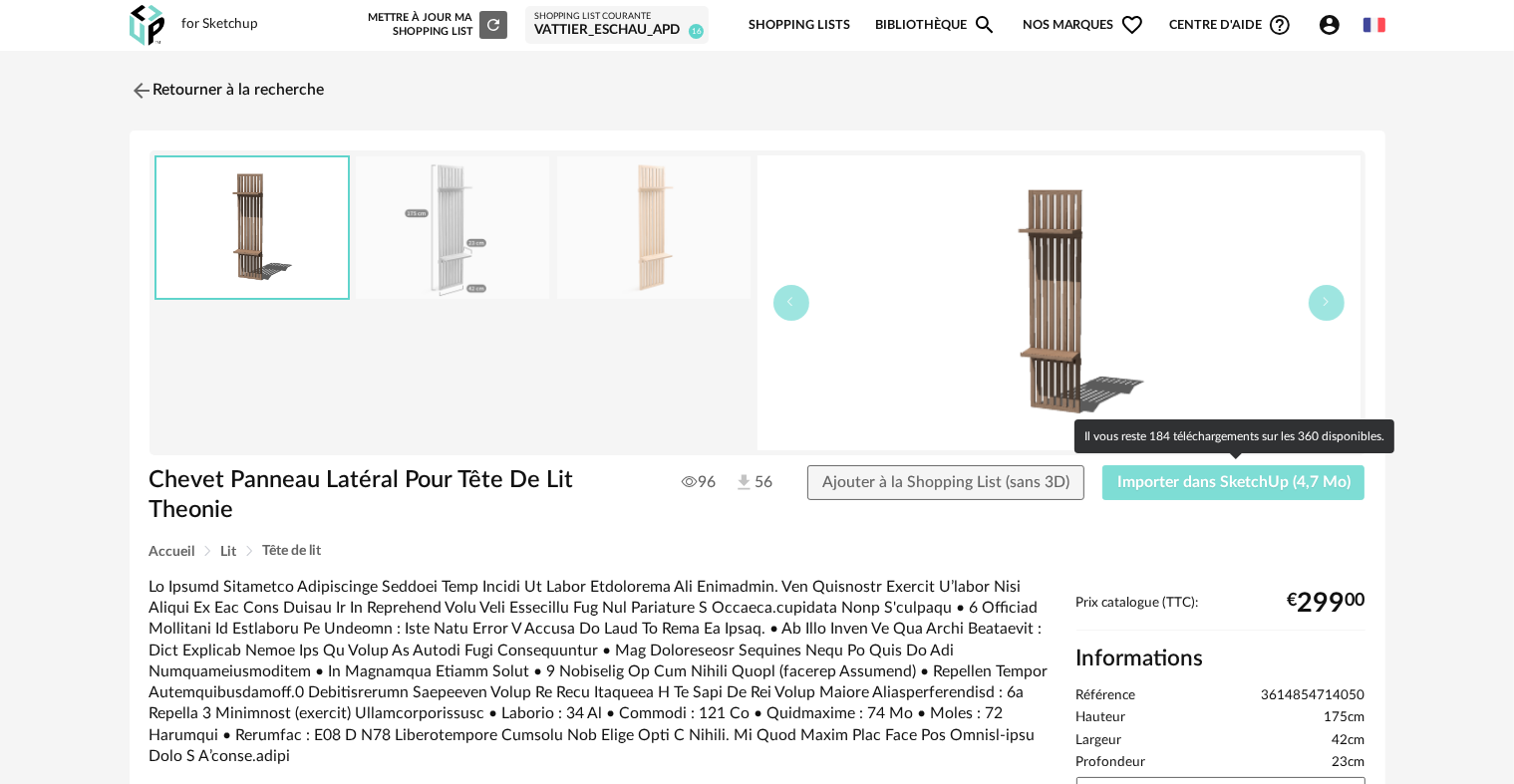 click on "Importer dans SketchUp (4,7 Mo)" at bounding box center (1234, 482) 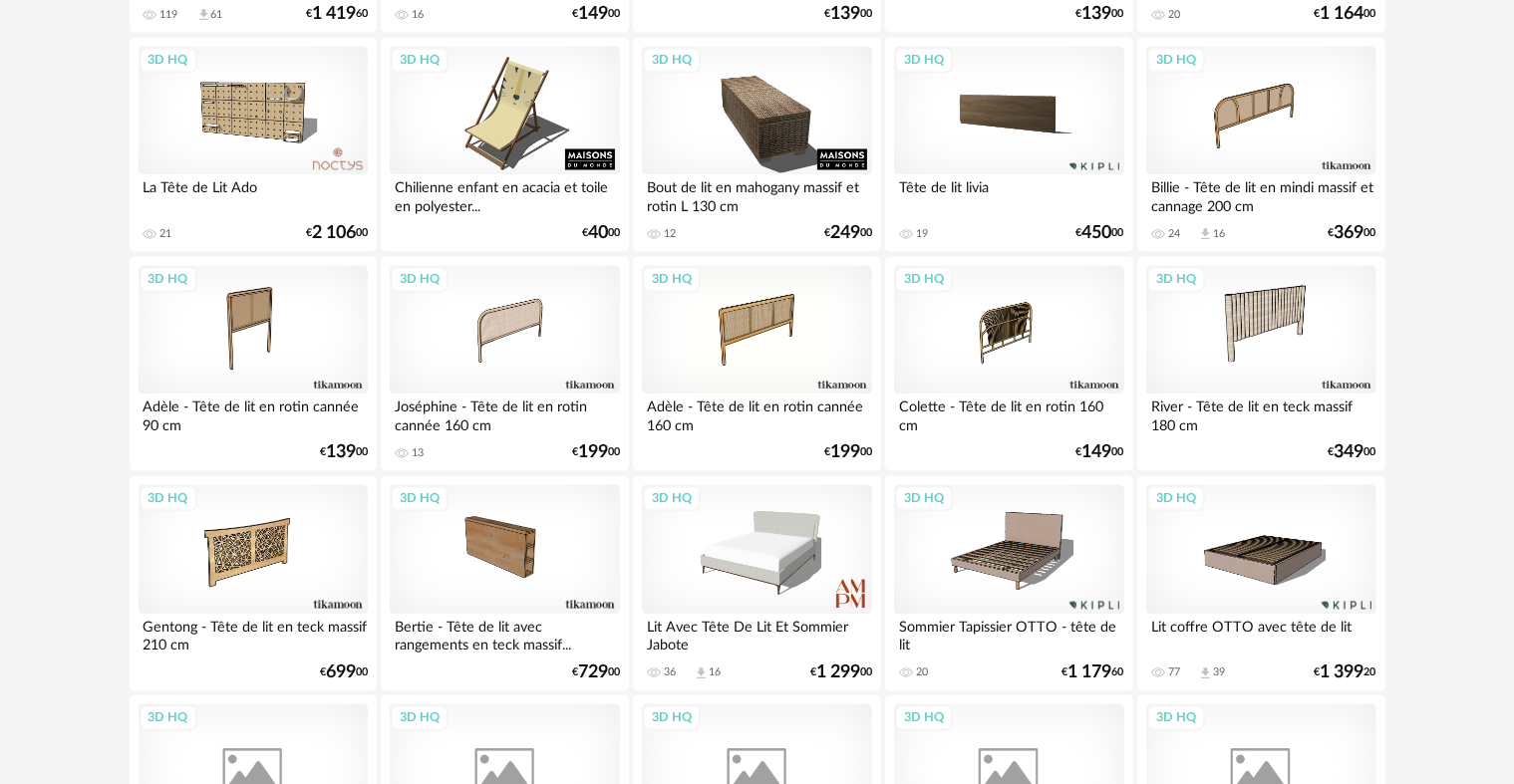 scroll, scrollTop: 4079, scrollLeft: 0, axis: vertical 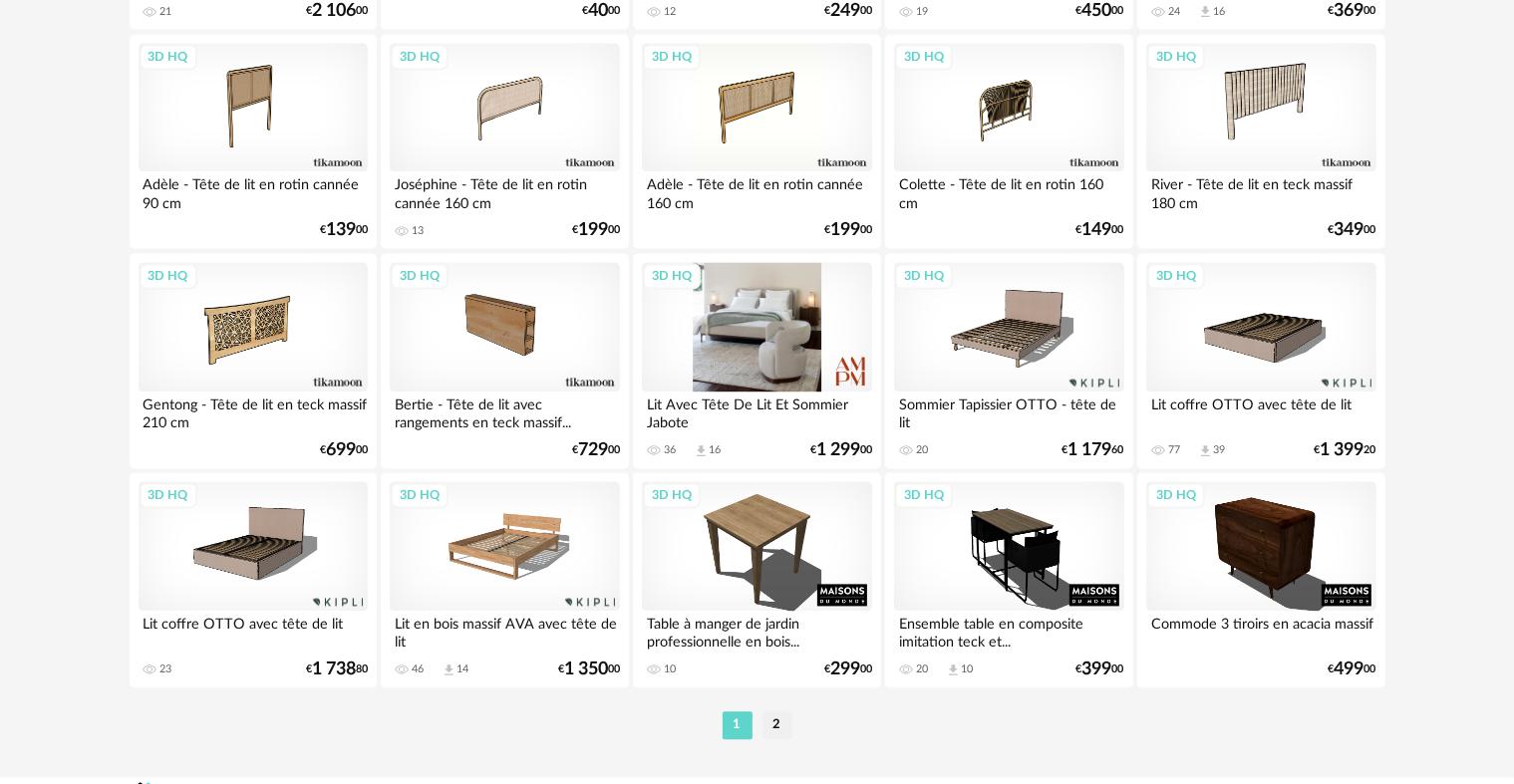 click on "3D HQ" at bounding box center (757, 327) 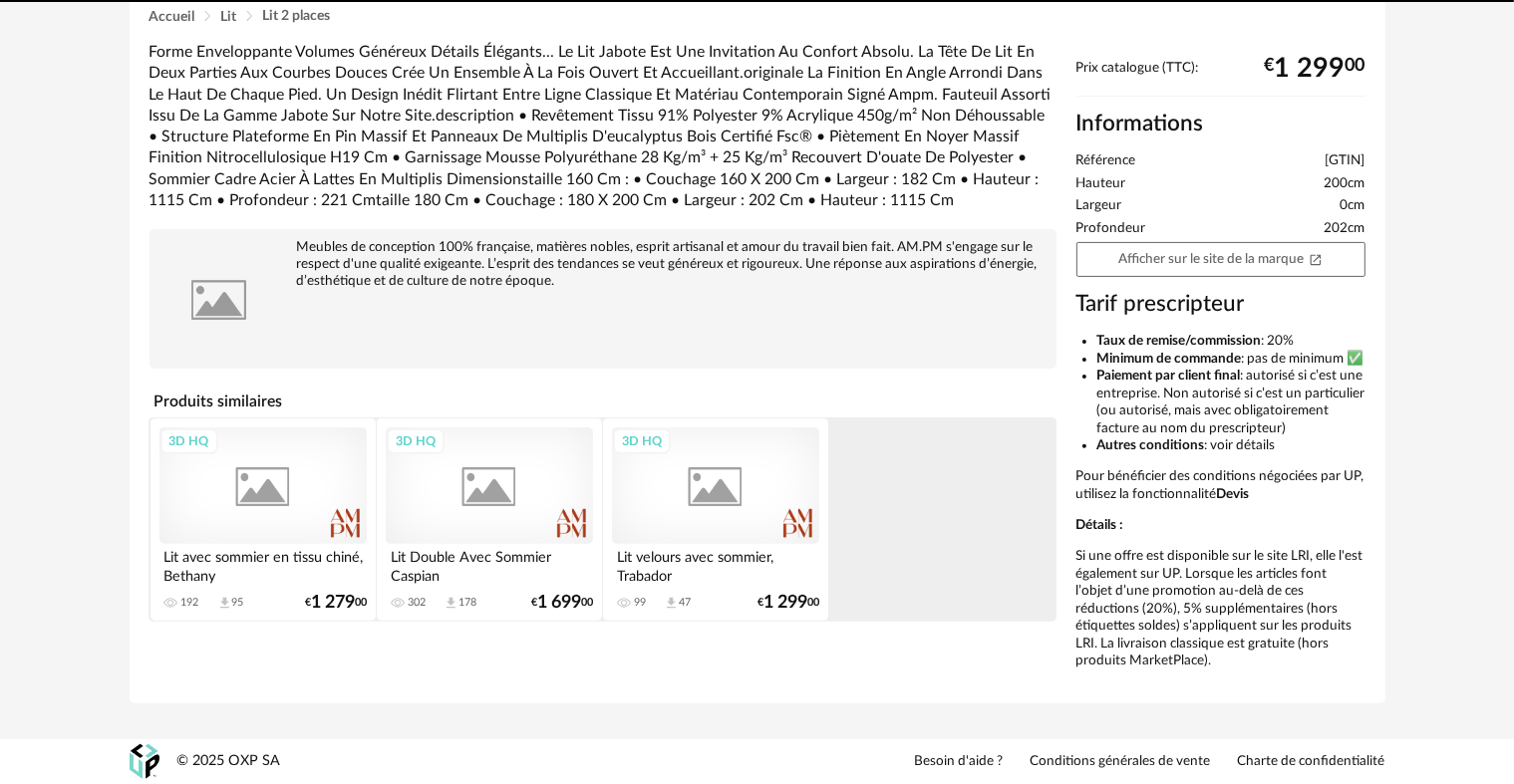 scroll, scrollTop: 0, scrollLeft: 0, axis: both 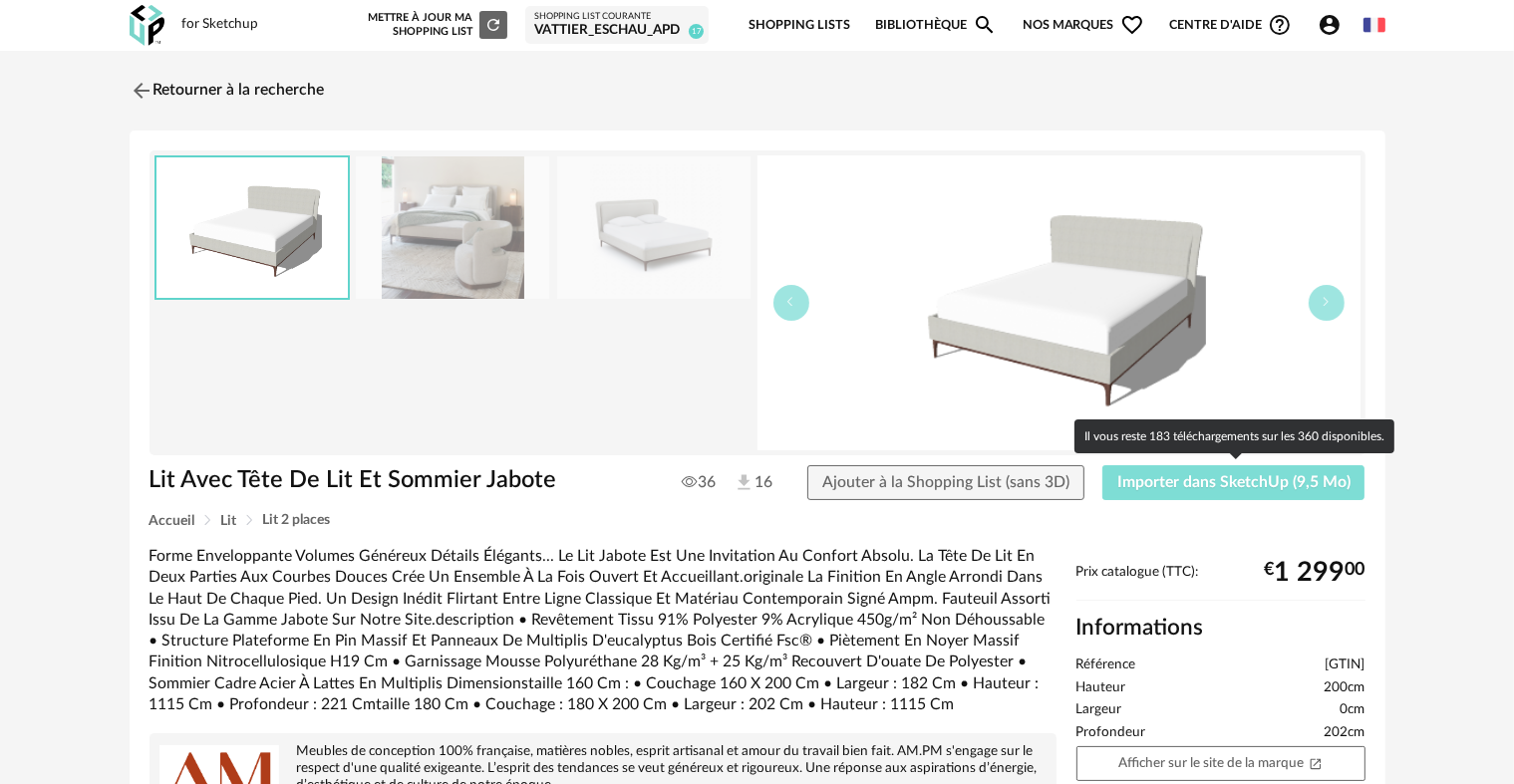 click on "Importer dans SketchUp (9,5 Mo)" at bounding box center [1234, 482] 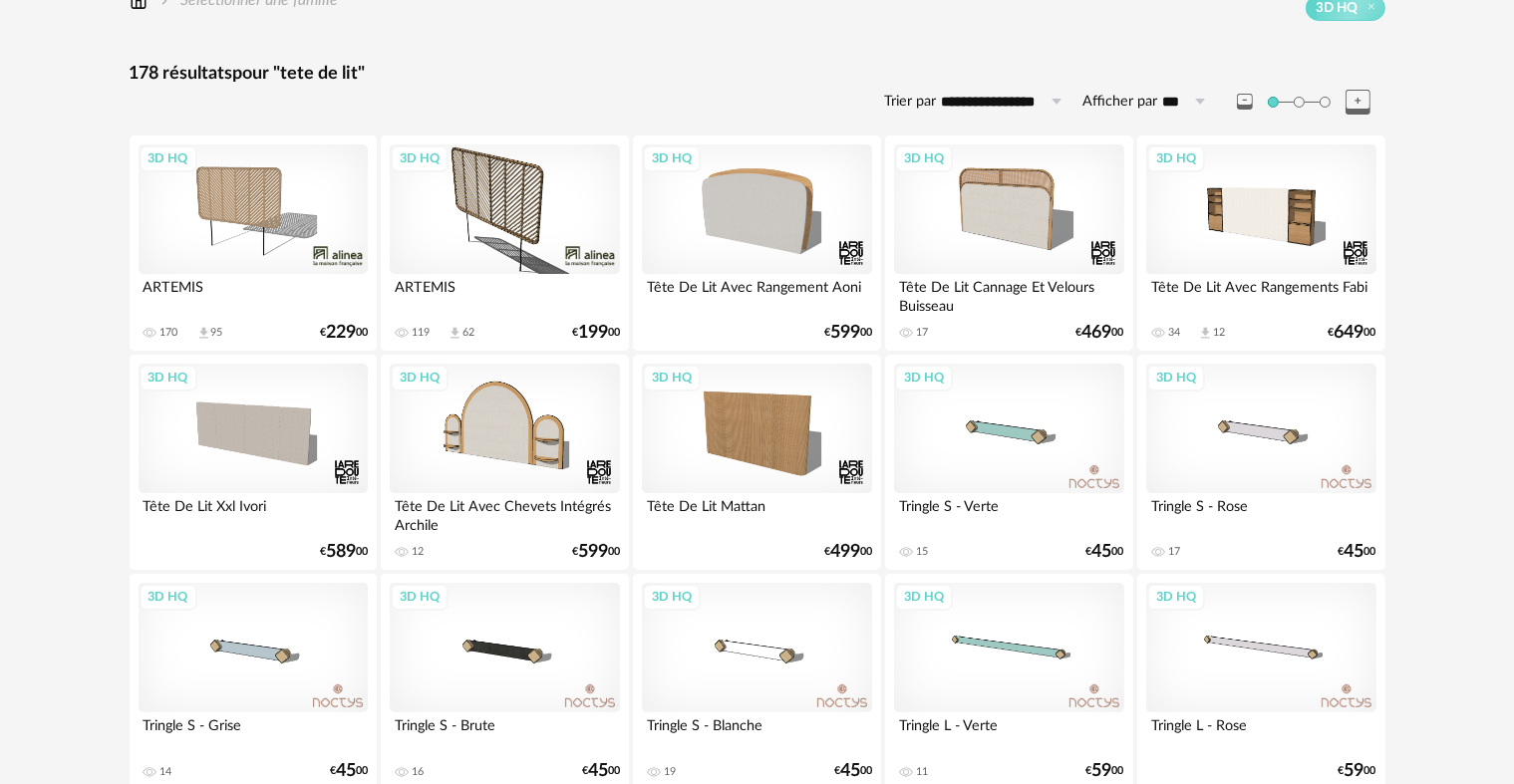 scroll, scrollTop: 0, scrollLeft: 0, axis: both 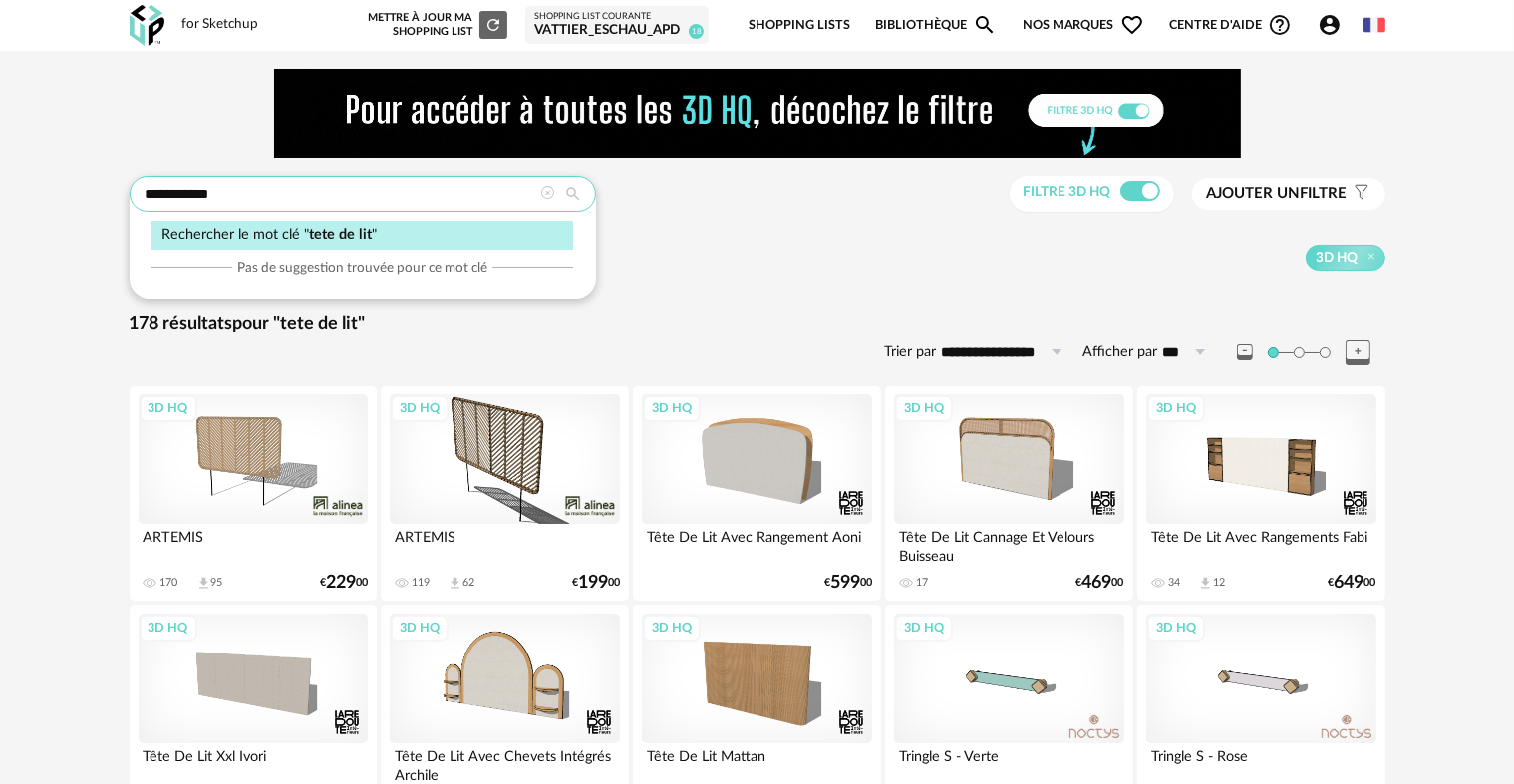 drag, startPoint x: 214, startPoint y: 199, endPoint x: 0, endPoint y: 196, distance: 214.02103 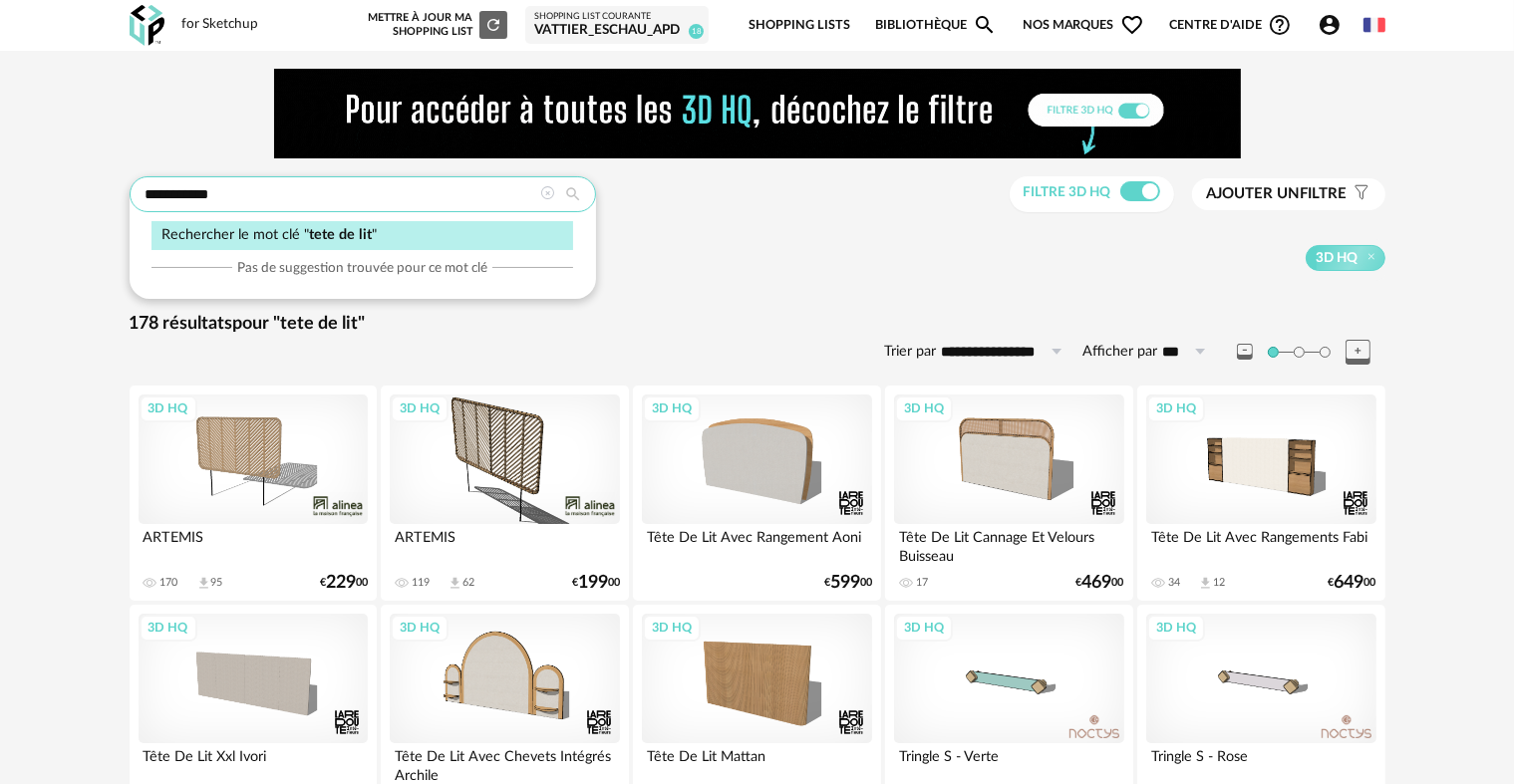 click on "**********" at bounding box center (757, 2454) 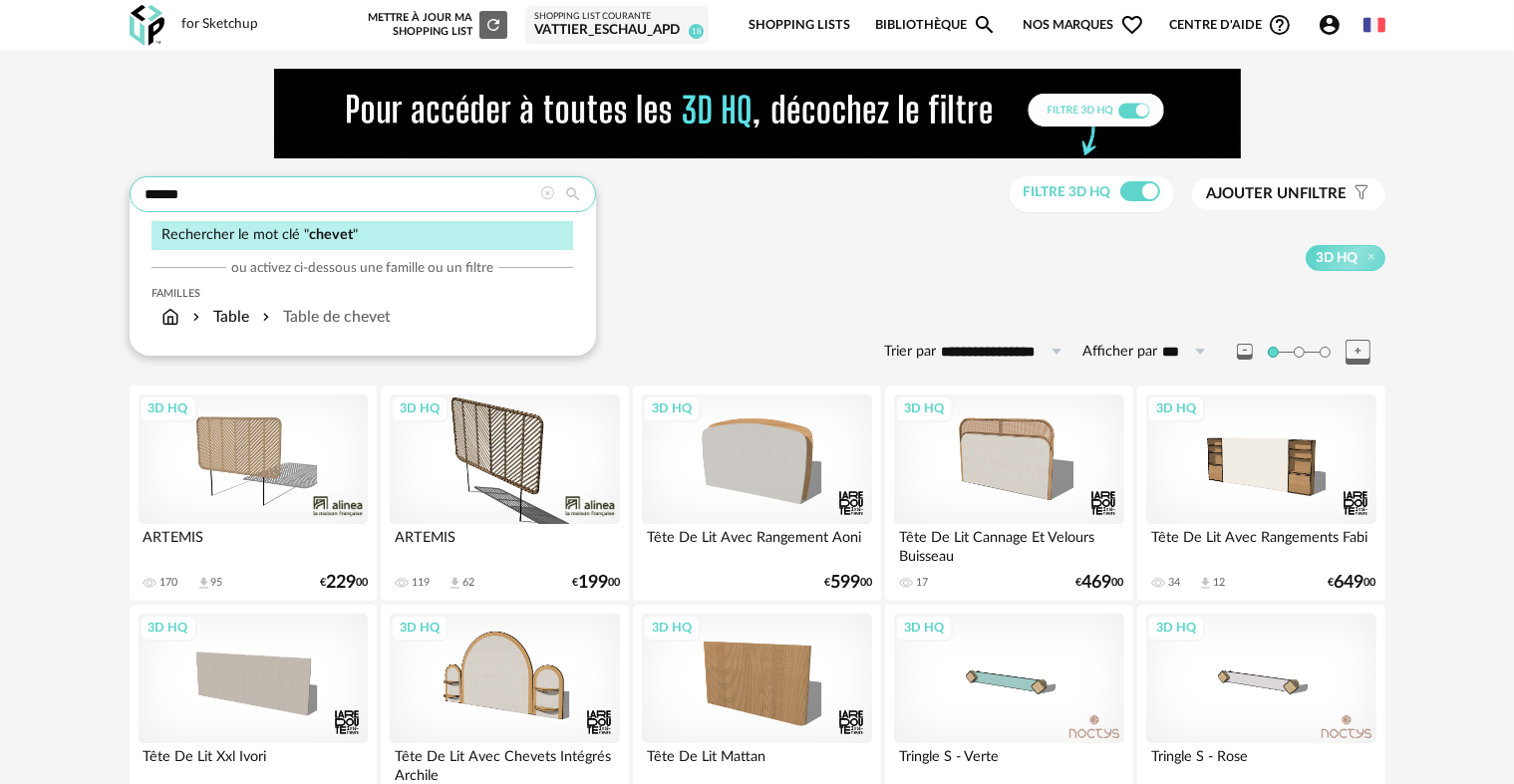 type on "******" 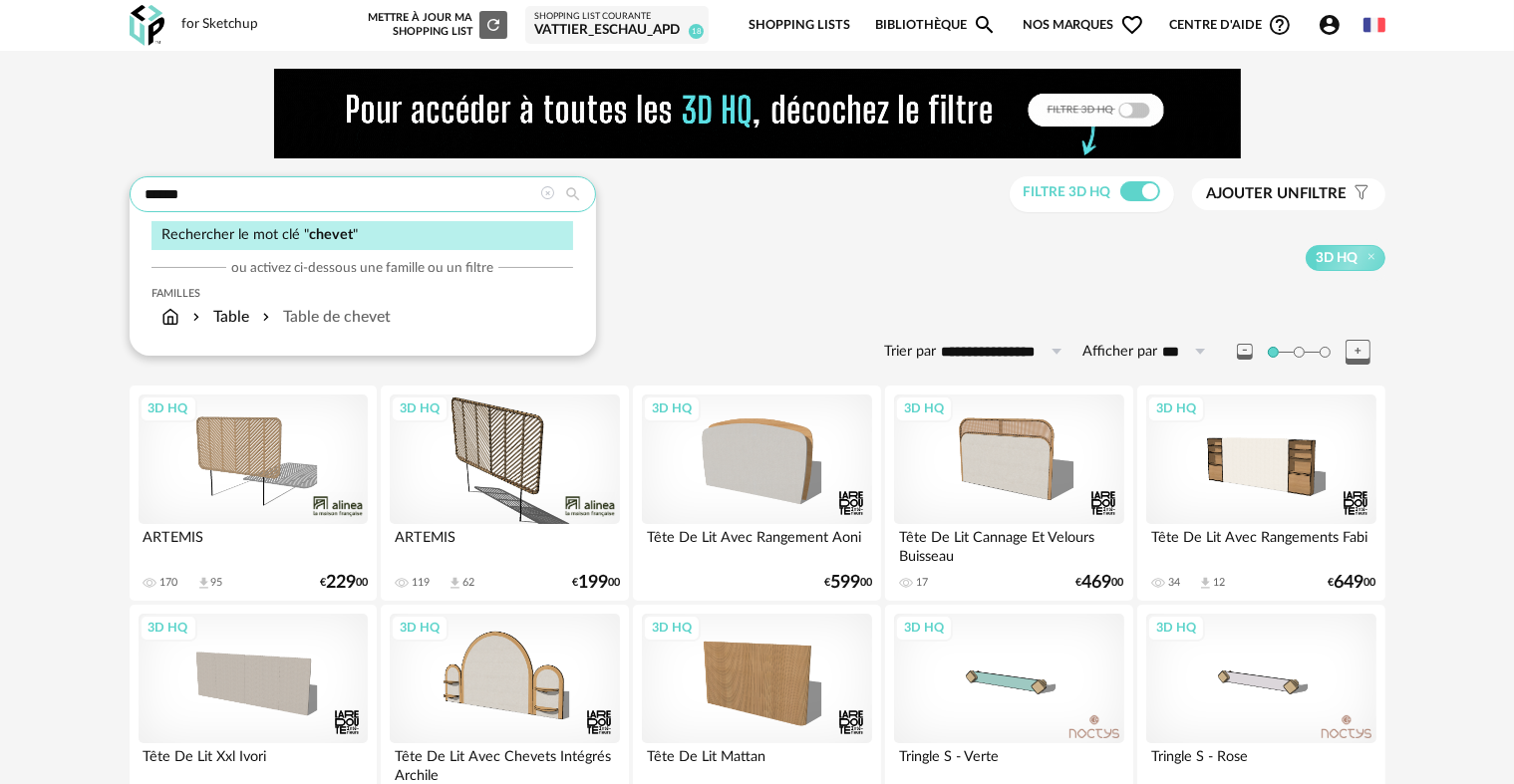 type on "**********" 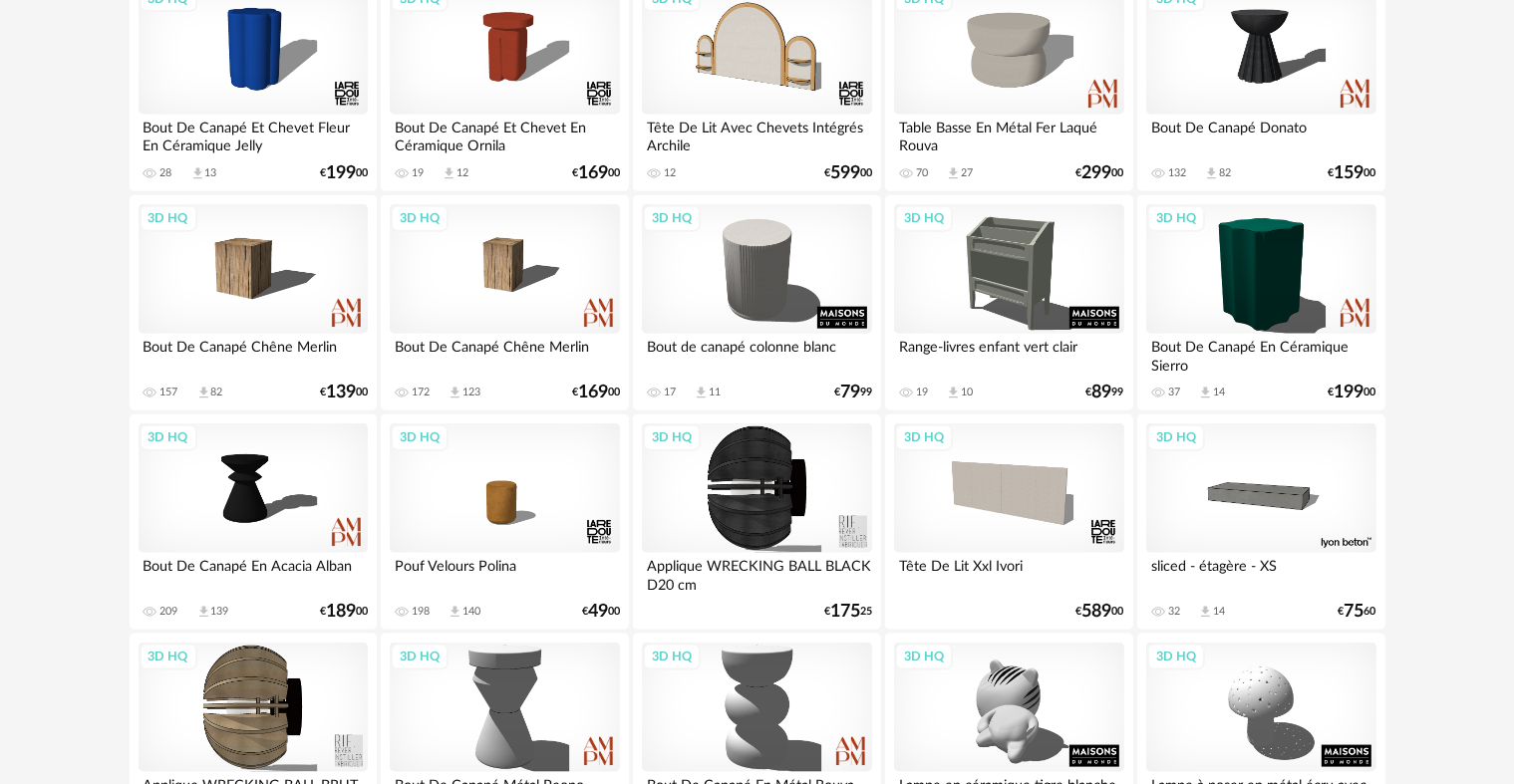 scroll, scrollTop: 2391, scrollLeft: 0, axis: vertical 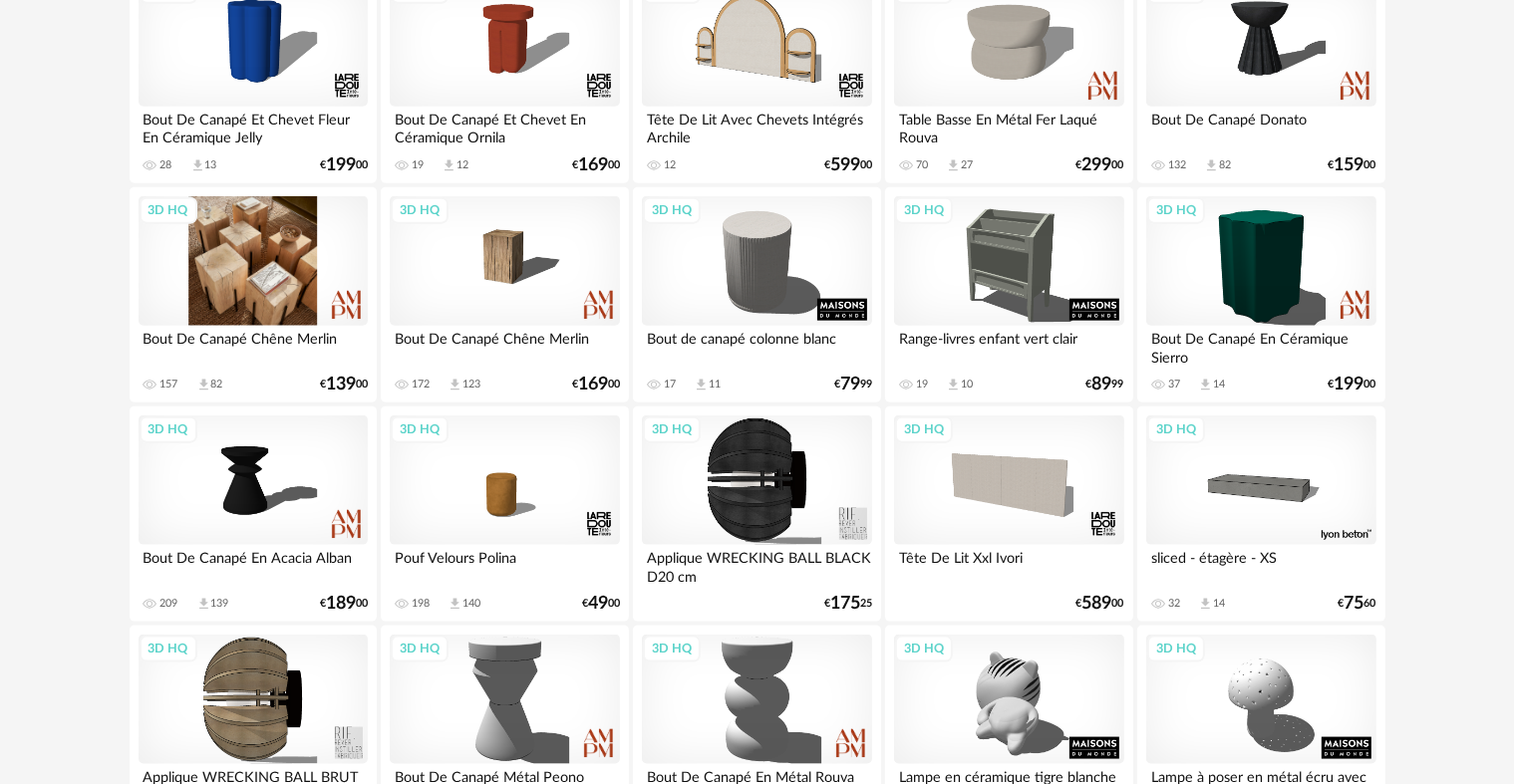 click on "3D HQ" at bounding box center [253, 261] 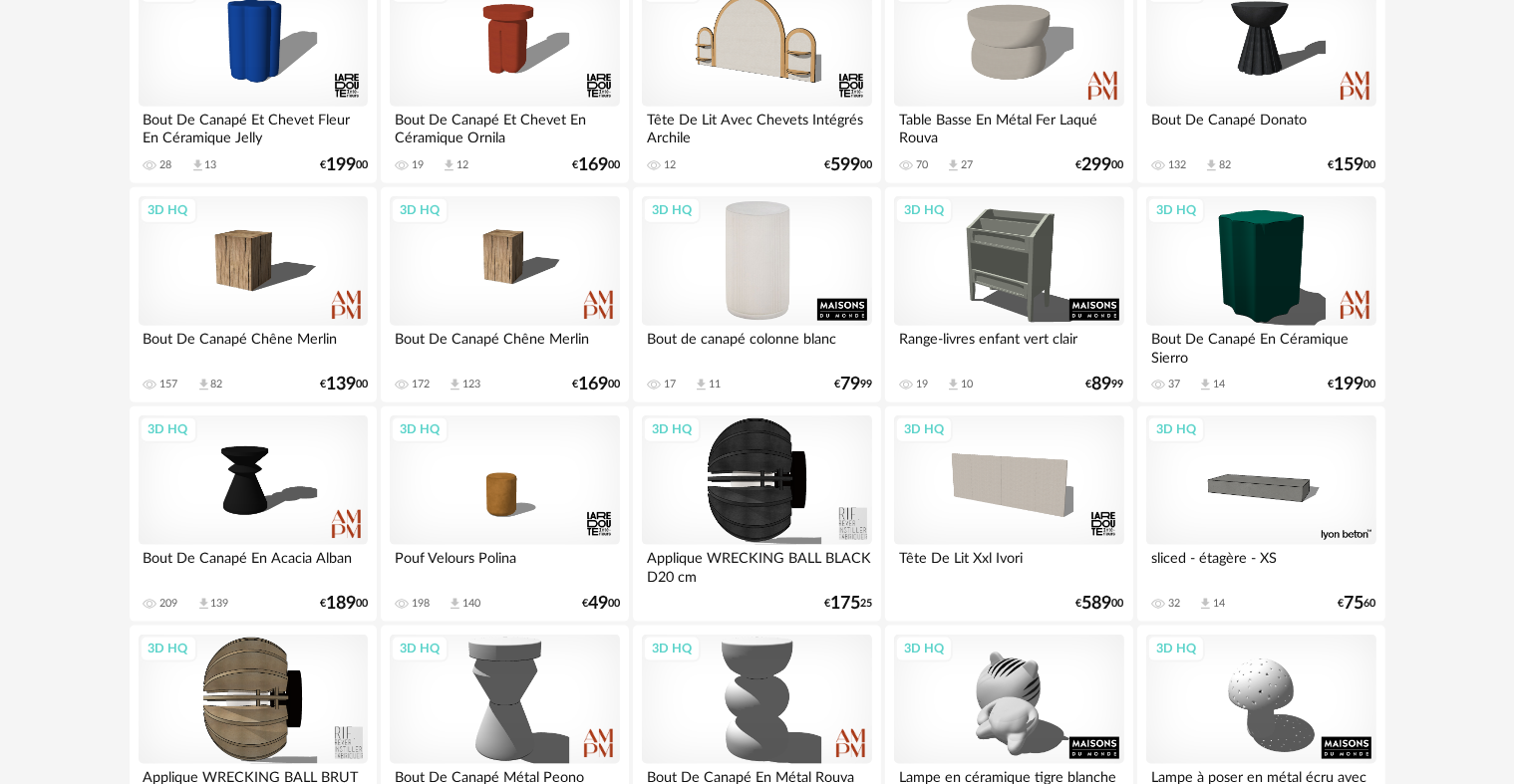 scroll, scrollTop: 0, scrollLeft: 0, axis: both 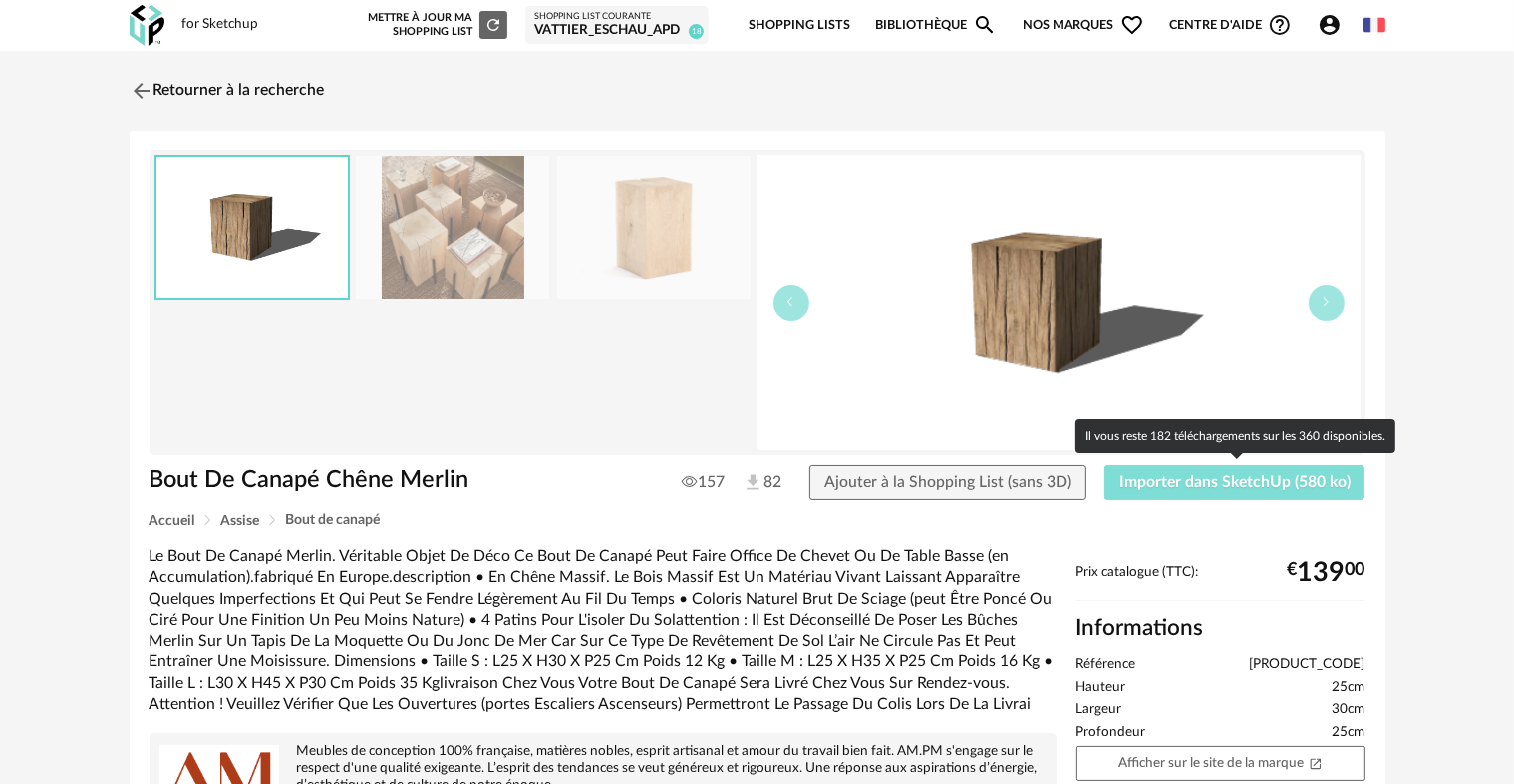 click on "Importer dans SketchUp (580 ko)" at bounding box center (1235, 482) 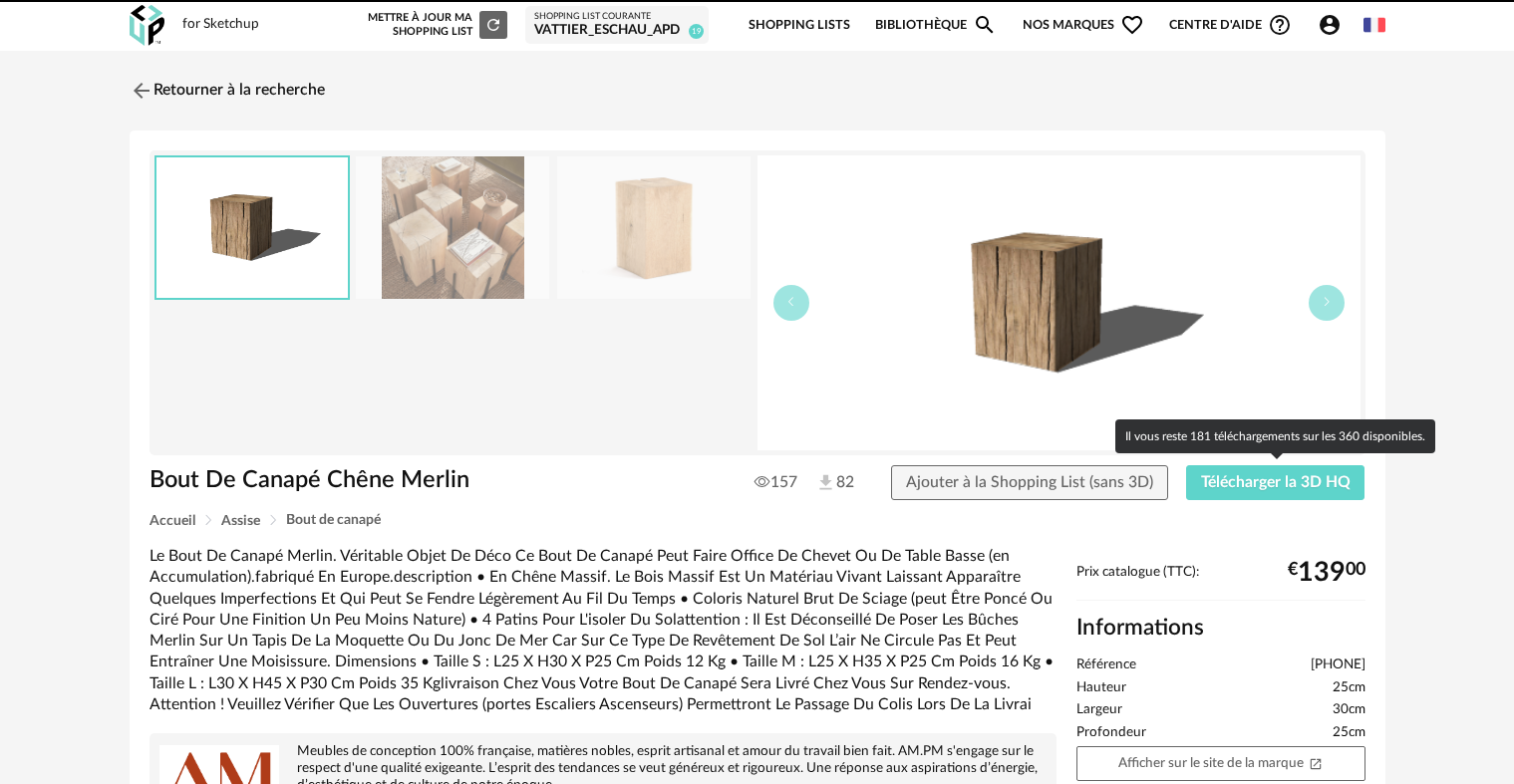scroll, scrollTop: 0, scrollLeft: 0, axis: both 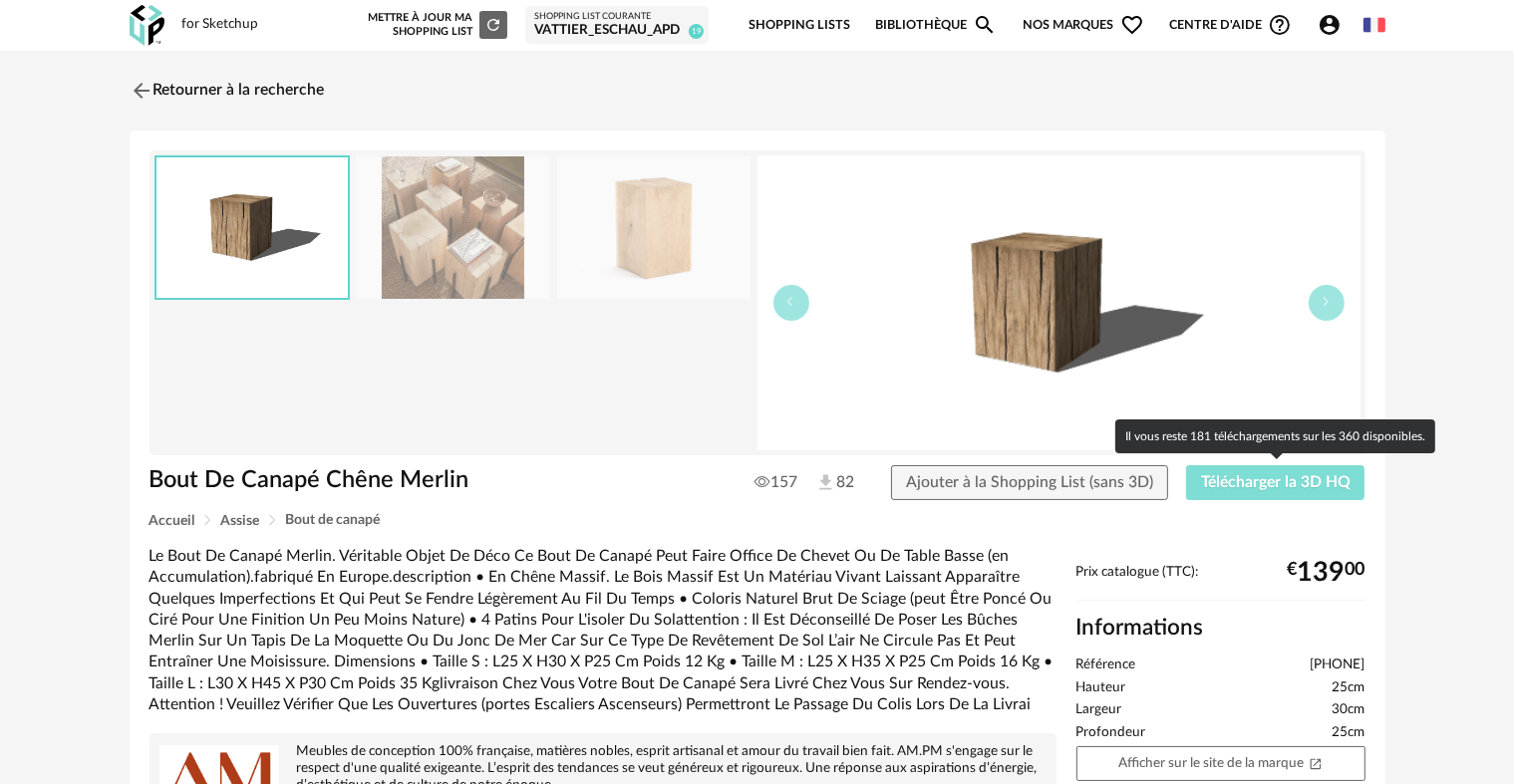 click on "Télécharger la 3D HQ" at bounding box center (1276, 483) 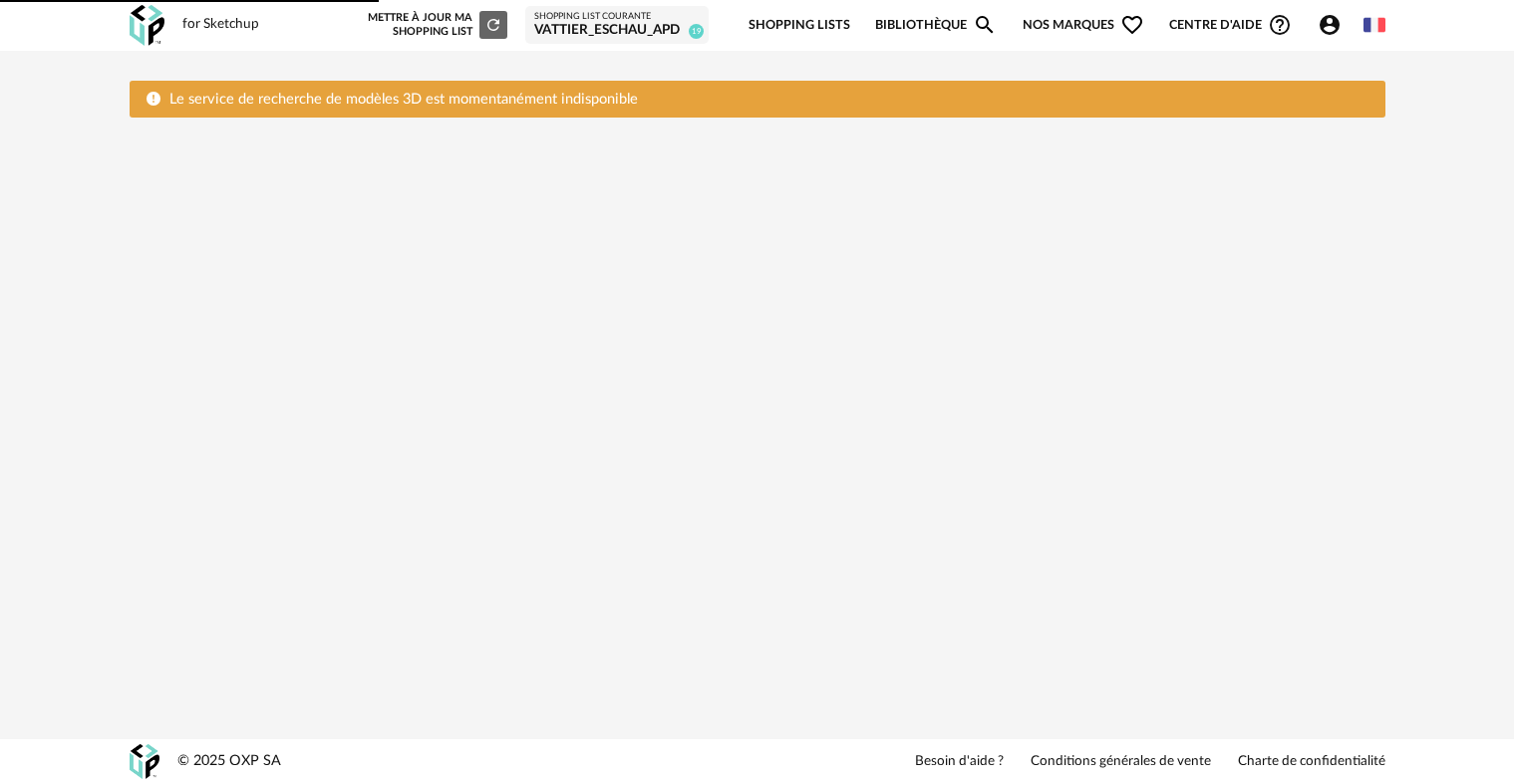 scroll, scrollTop: 0, scrollLeft: 0, axis: both 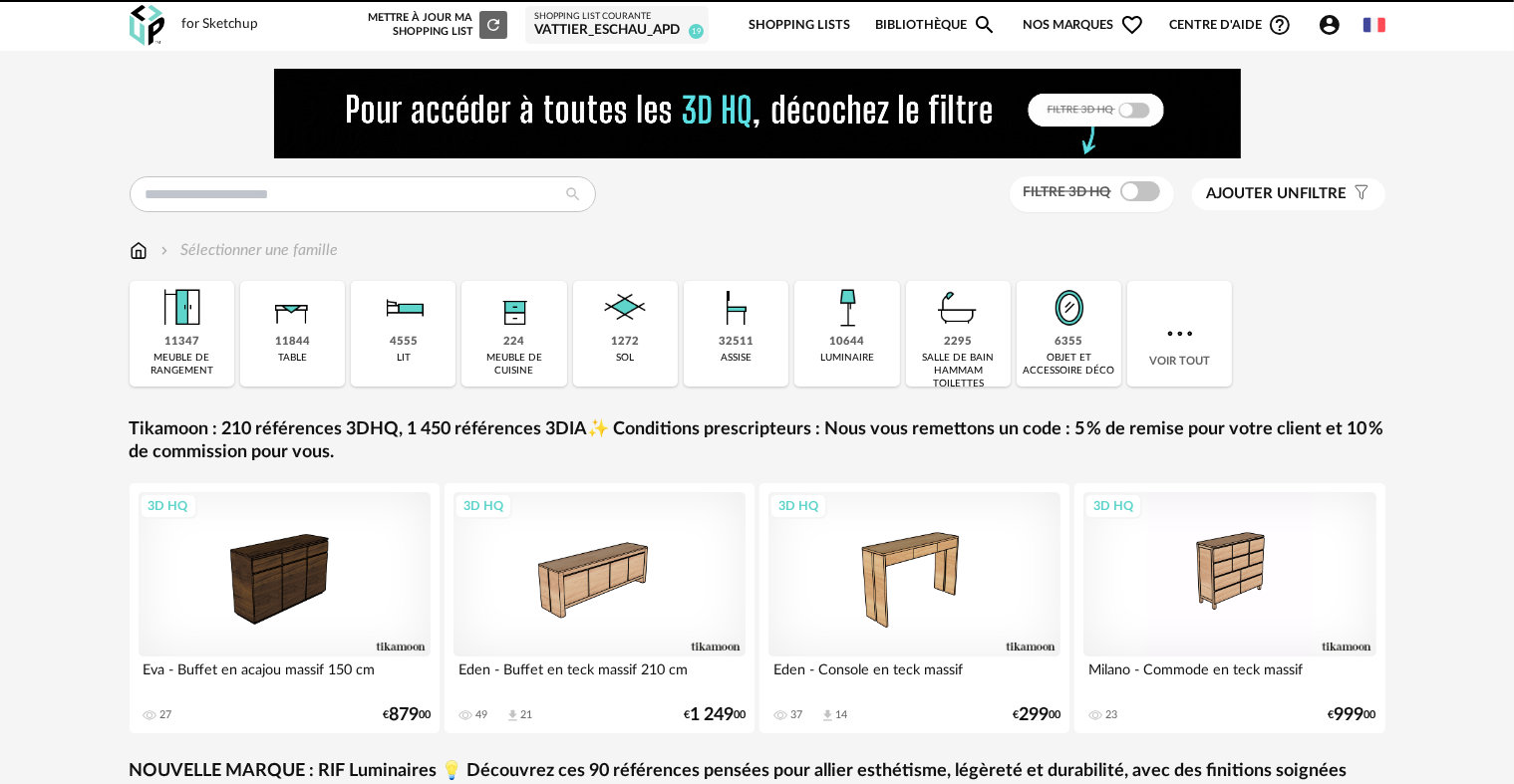 click on "Vattier_Eschau_APD" at bounding box center [617, 31] 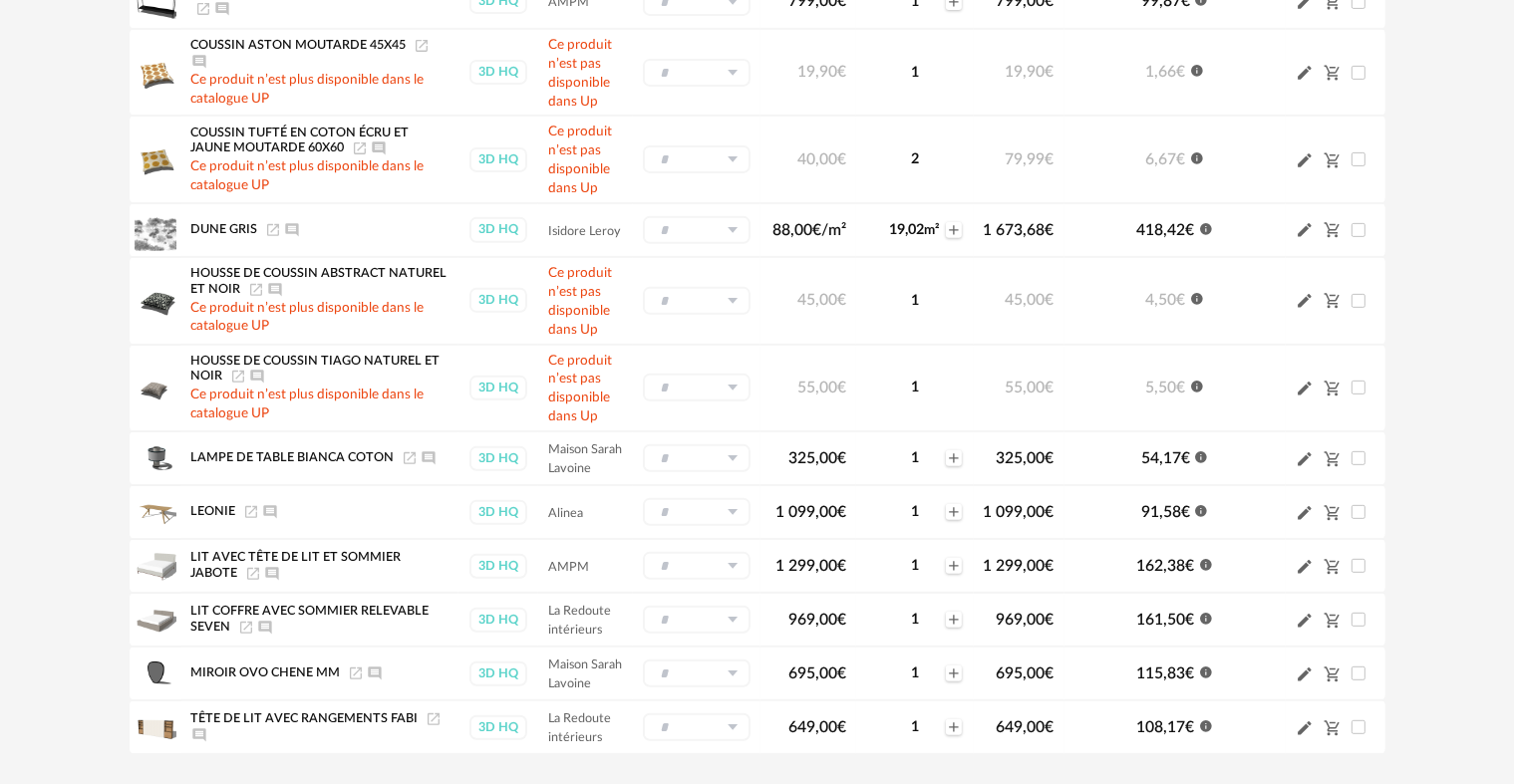 scroll, scrollTop: 897, scrollLeft: 0, axis: vertical 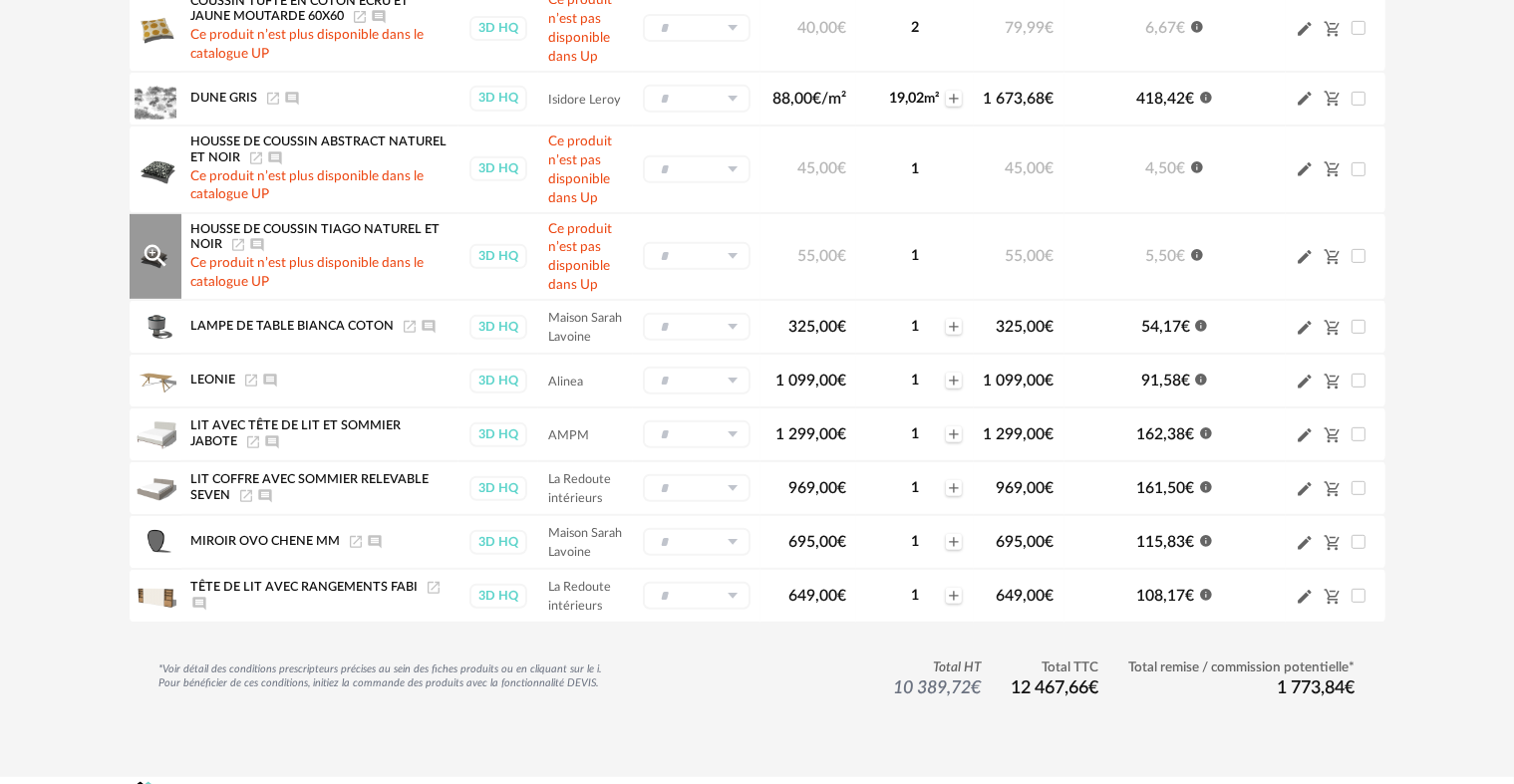 click on "Pencil icon" 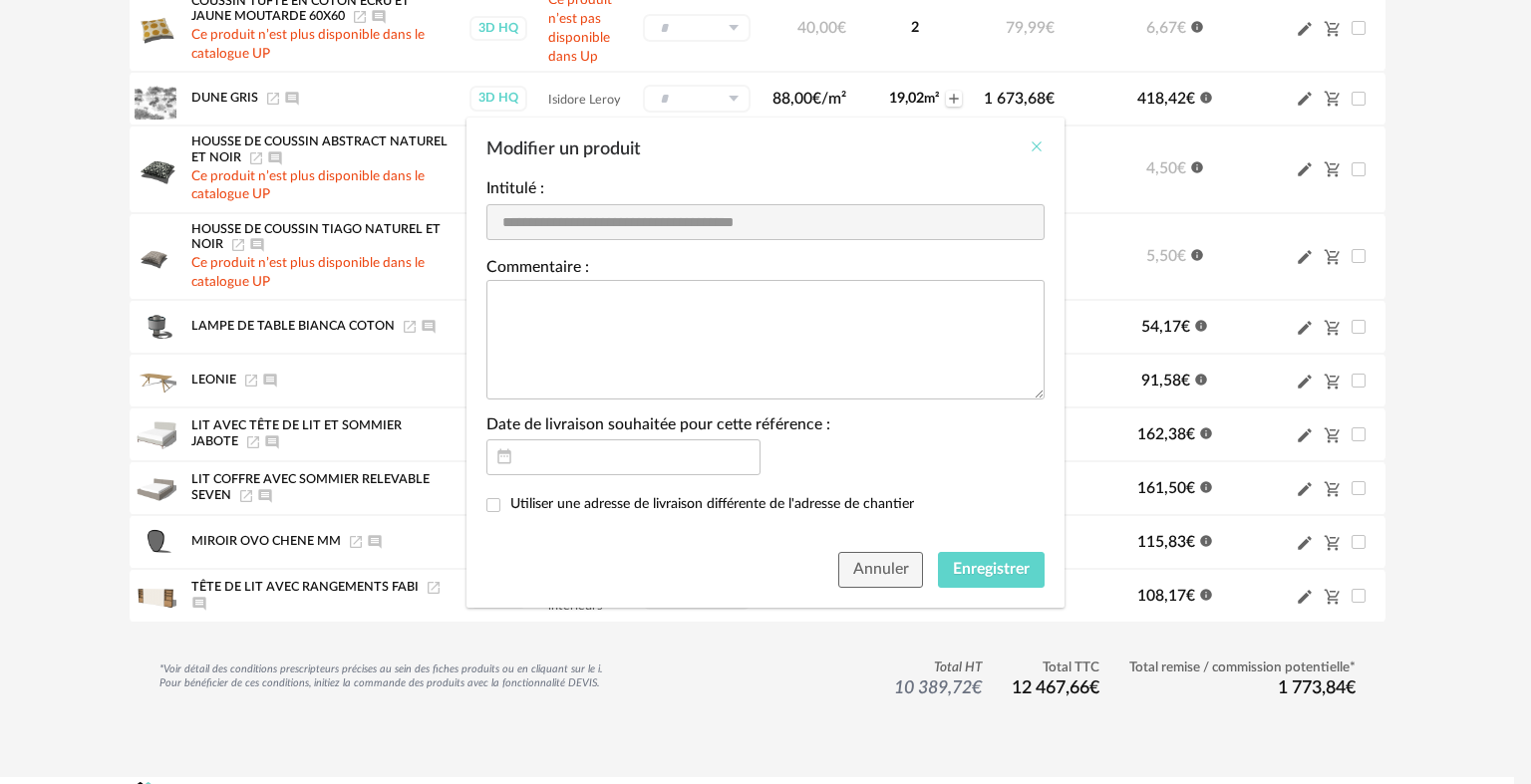 click at bounding box center [1037, 146] 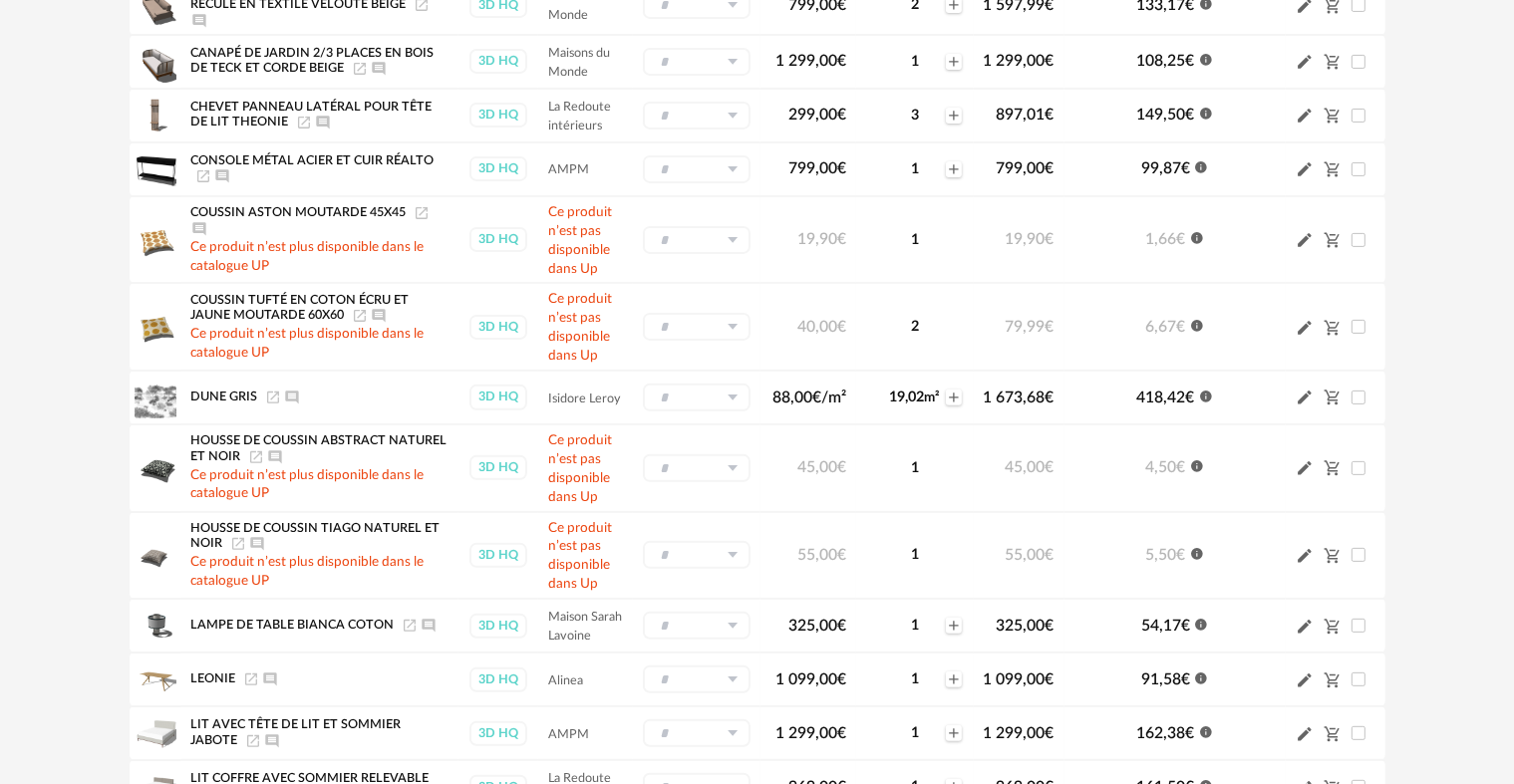 scroll, scrollTop: 0, scrollLeft: 0, axis: both 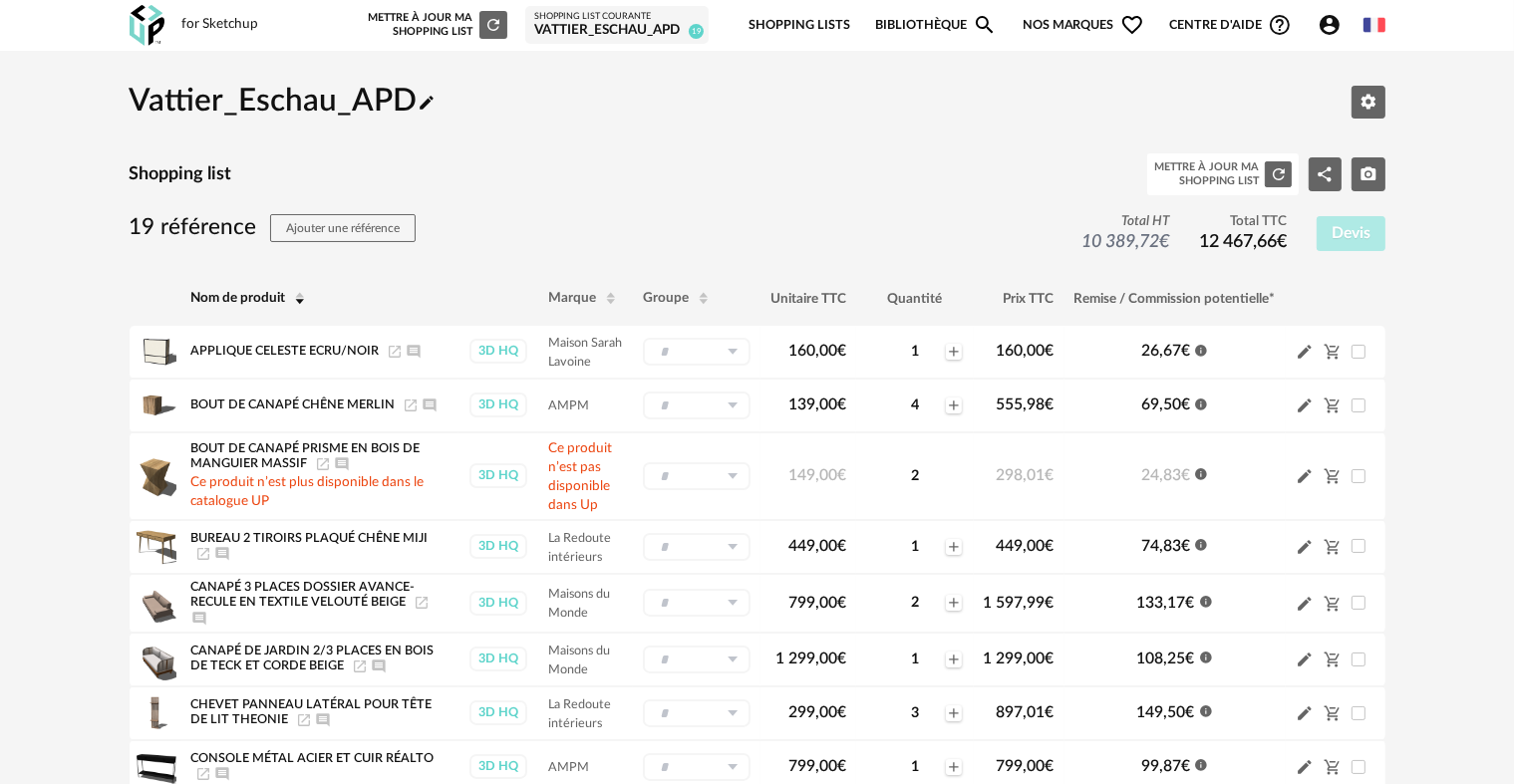 click at bounding box center [147, 25] 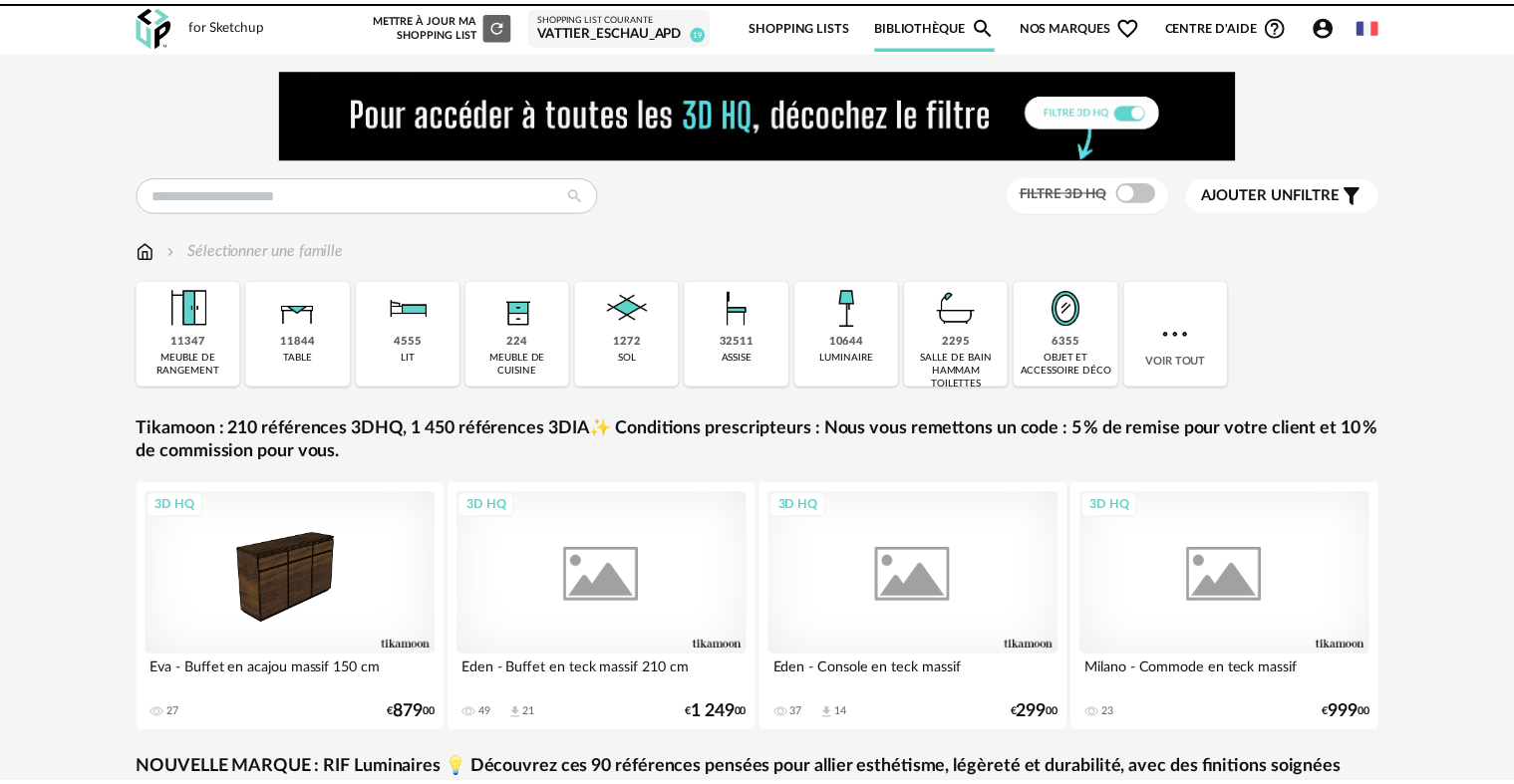 scroll, scrollTop: 0, scrollLeft: 0, axis: both 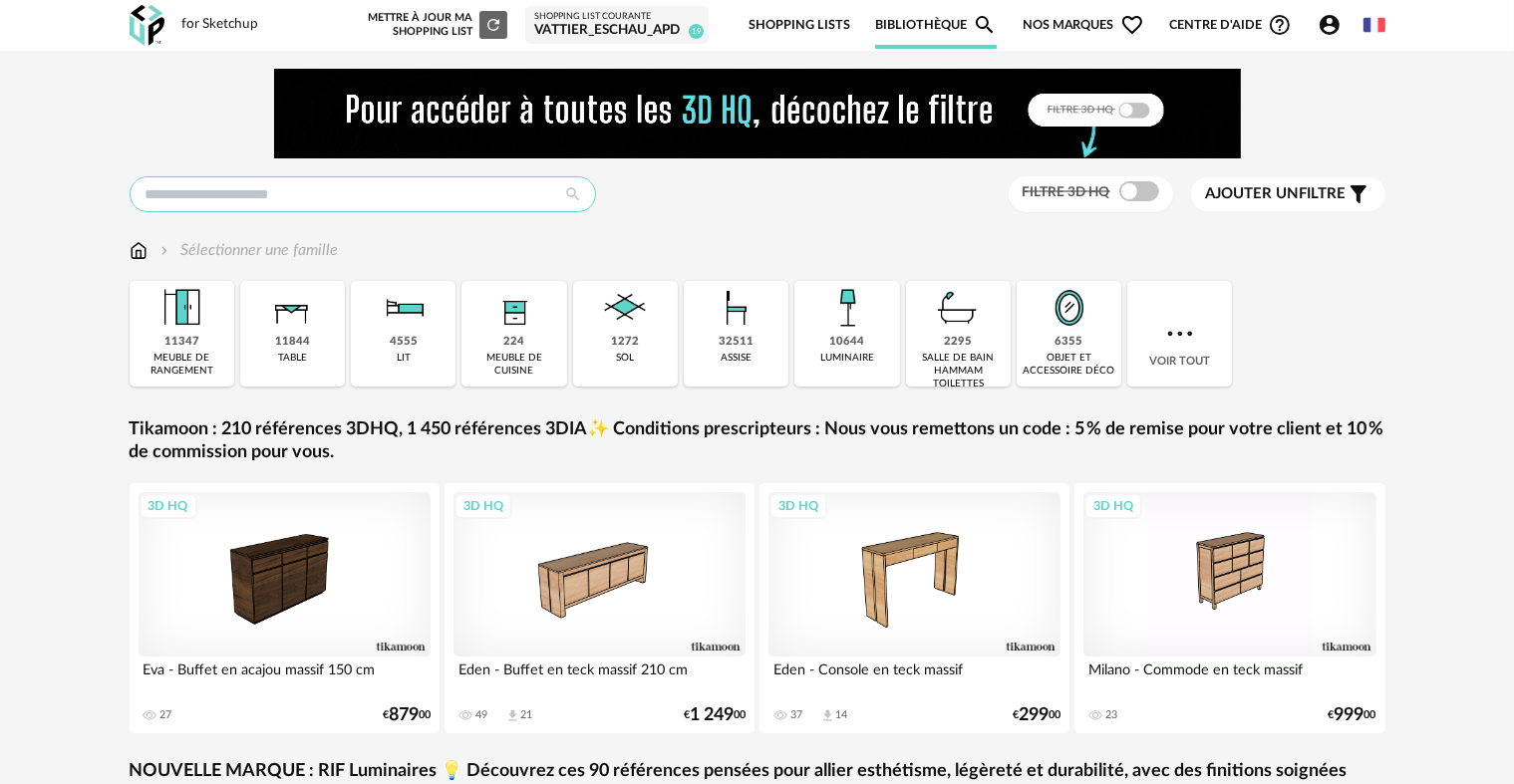 click at bounding box center [363, 194] 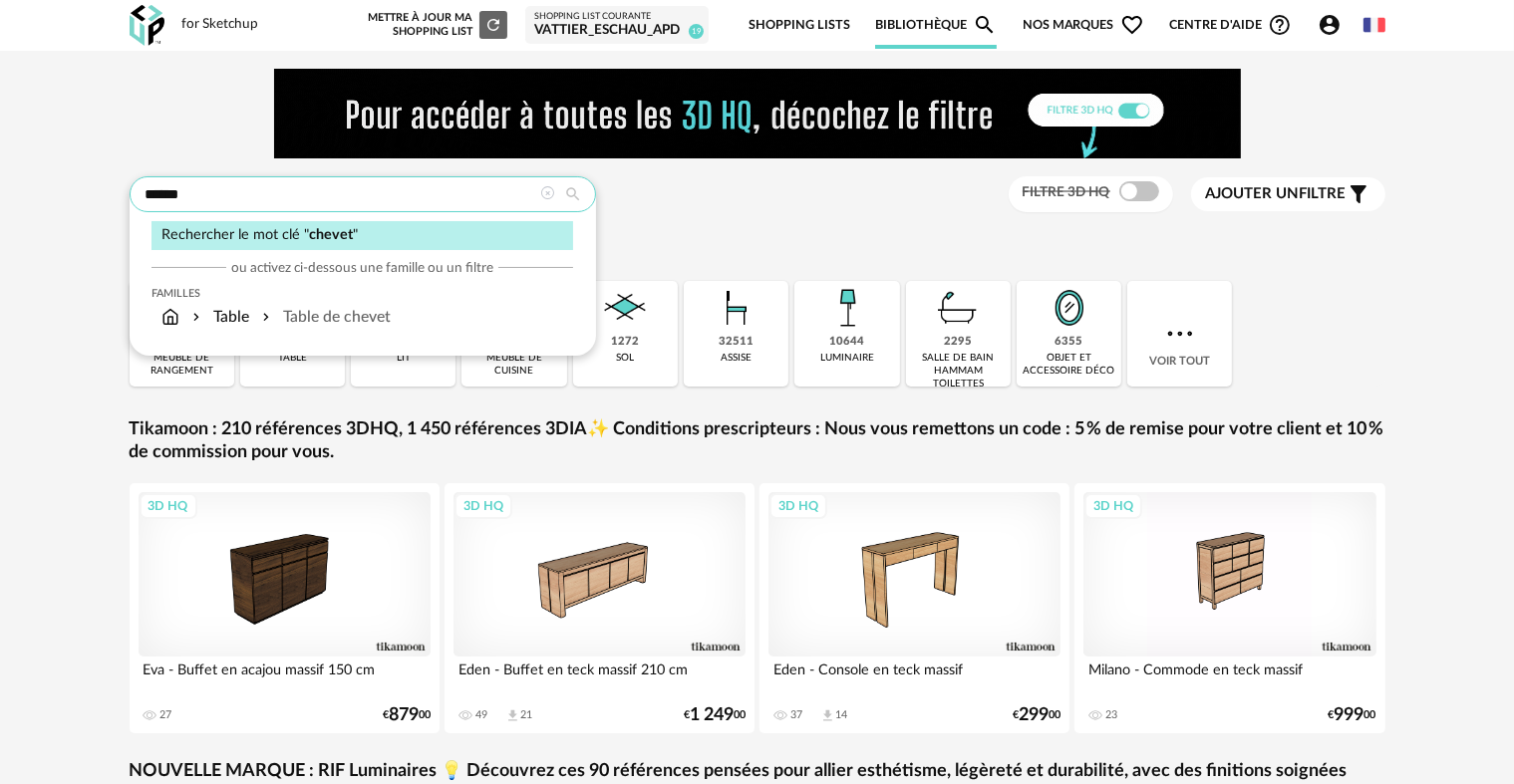 type on "******" 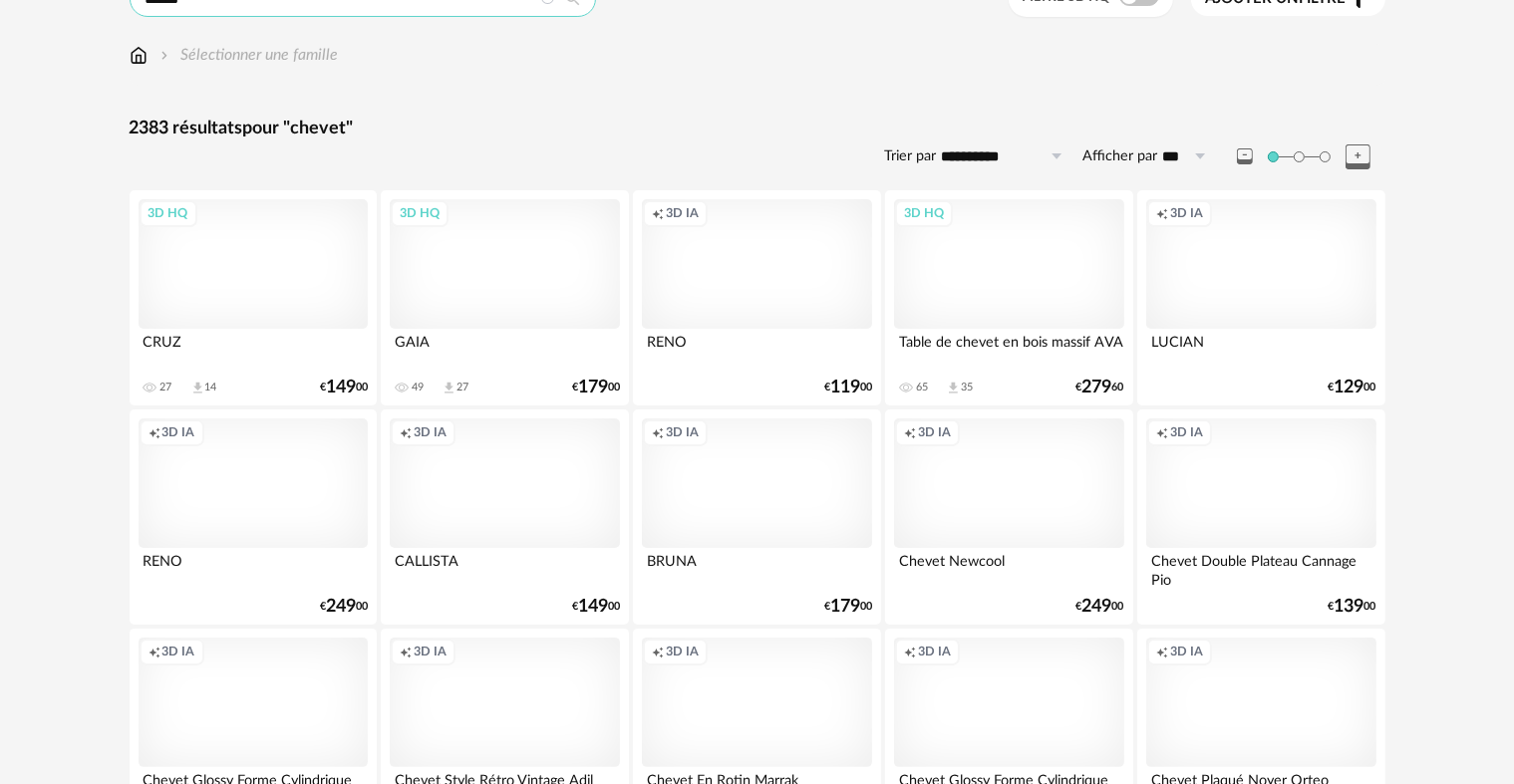 scroll, scrollTop: 0, scrollLeft: 0, axis: both 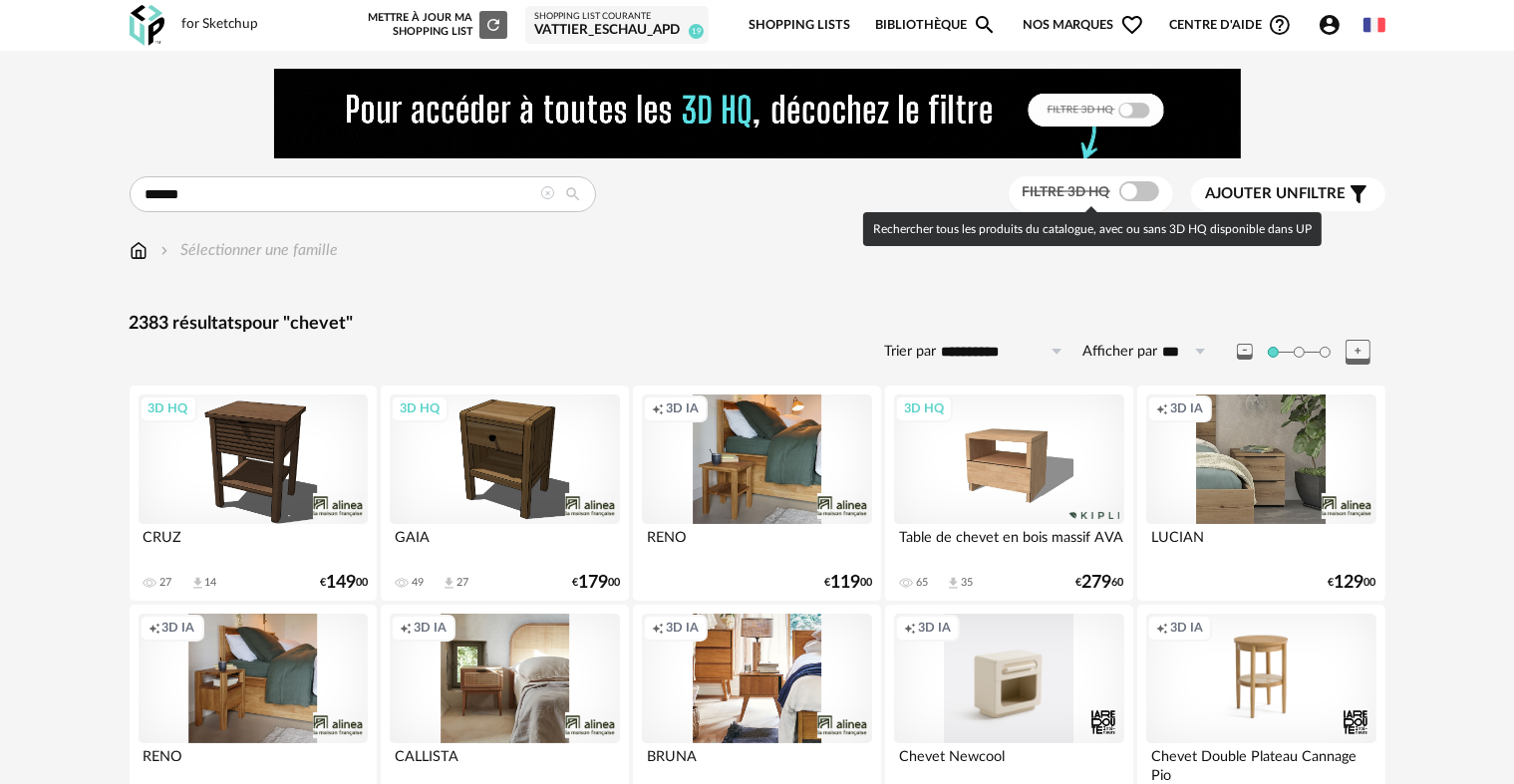 click at bounding box center (1139, 191) 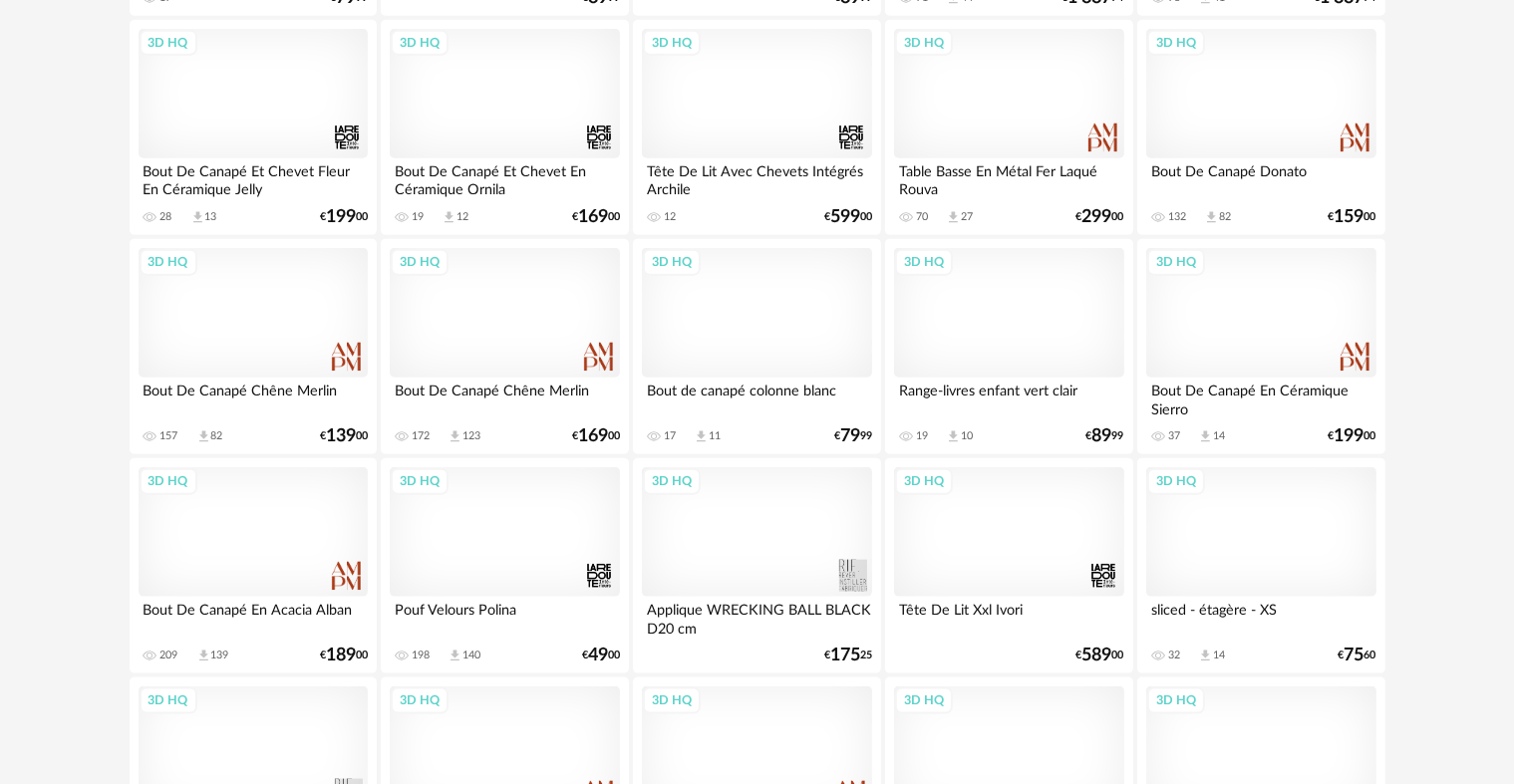 scroll, scrollTop: 2490, scrollLeft: 0, axis: vertical 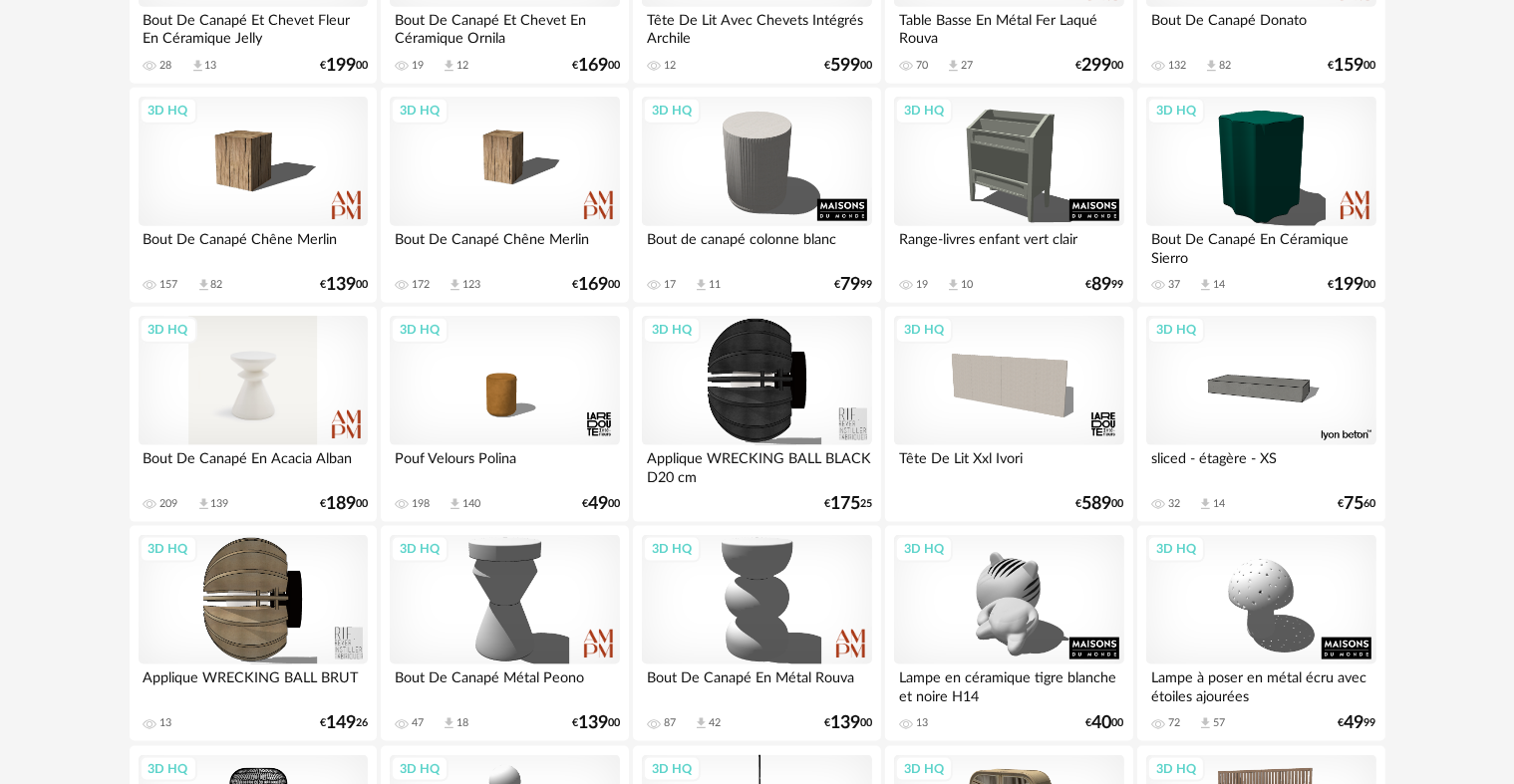 click on "3D HQ" at bounding box center (253, 381) 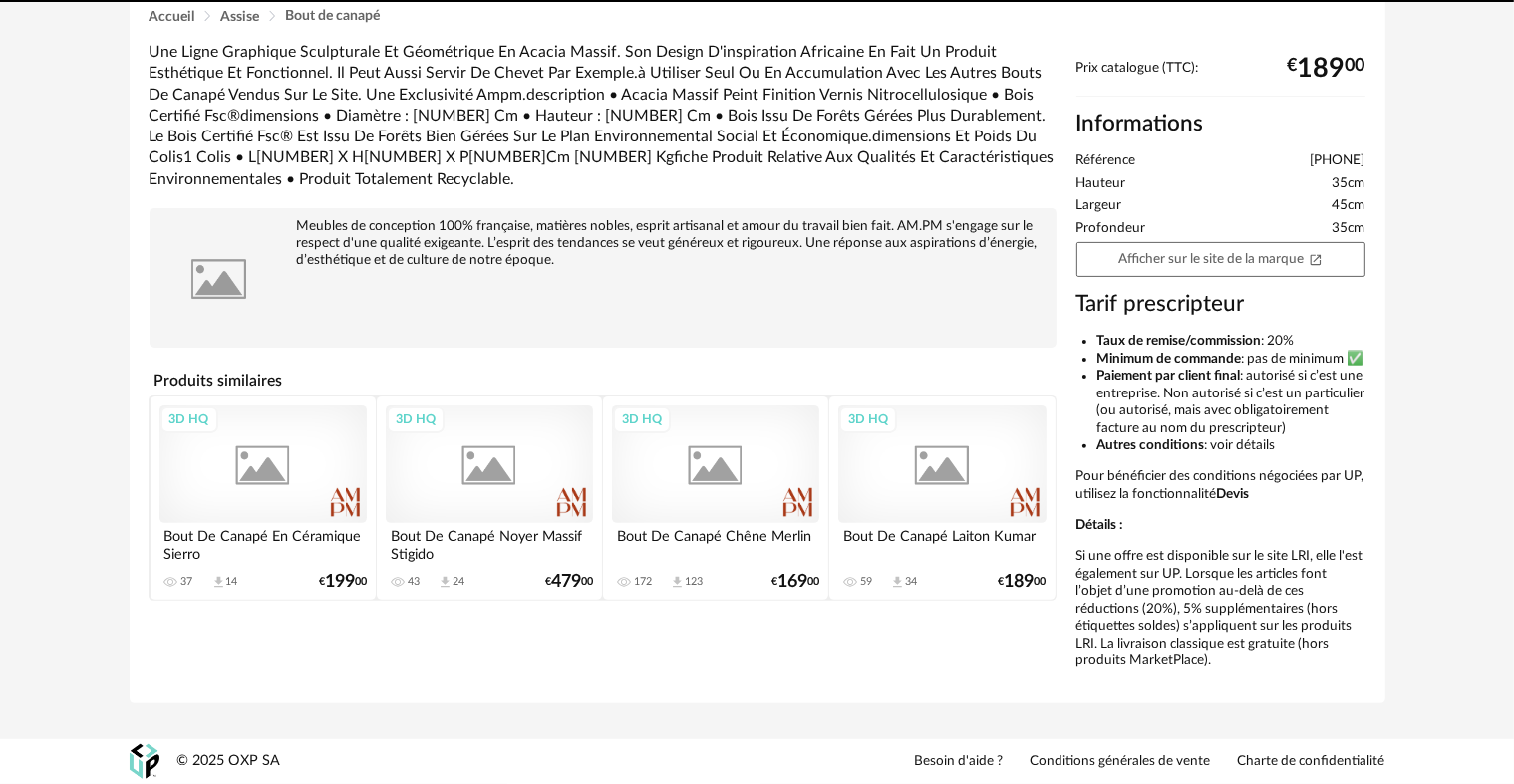 scroll, scrollTop: 0, scrollLeft: 0, axis: both 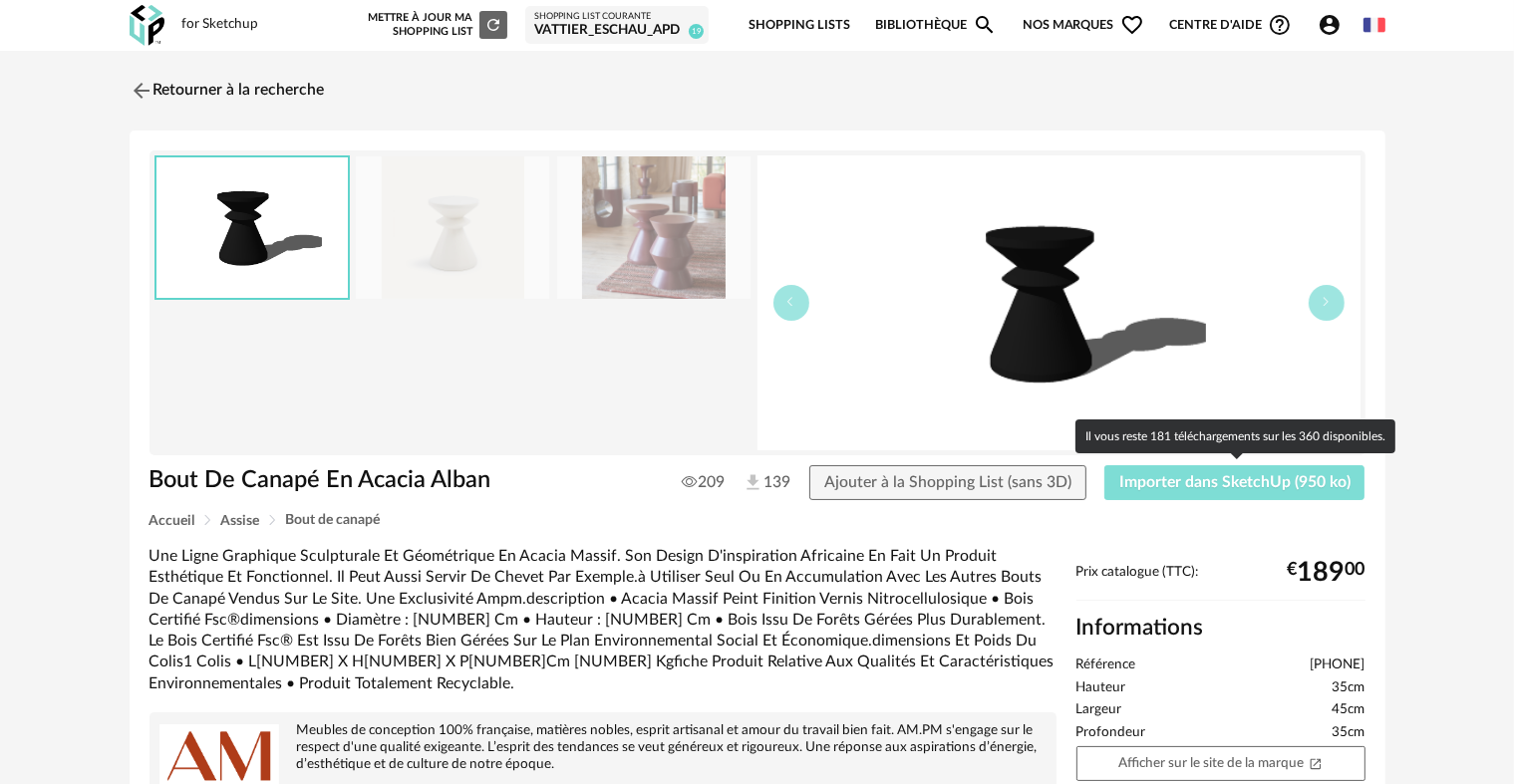 click on "Importer dans SketchUp (950 ko)" at bounding box center [1235, 482] 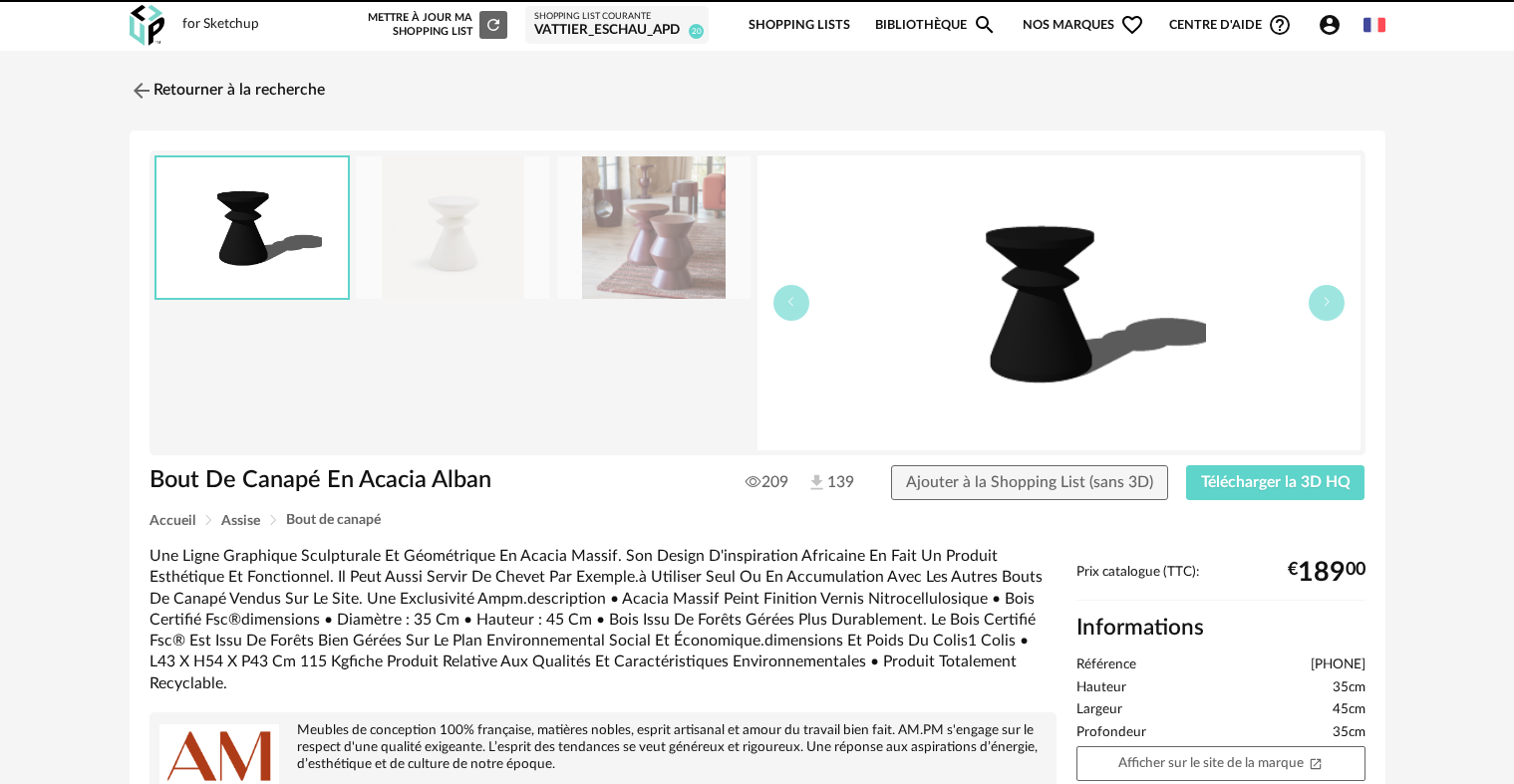 click at bounding box center (142, 91) 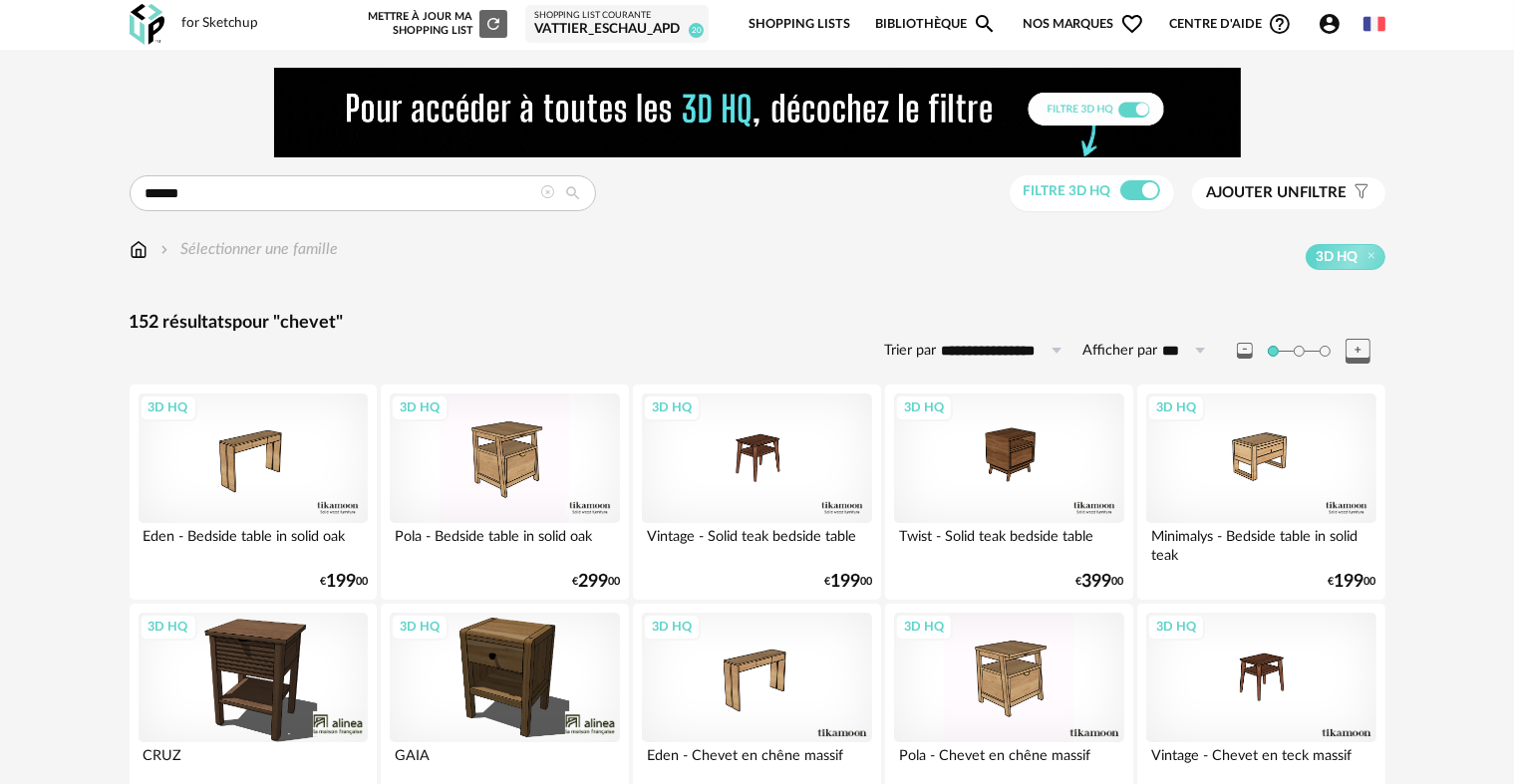 scroll, scrollTop: 0, scrollLeft: 0, axis: both 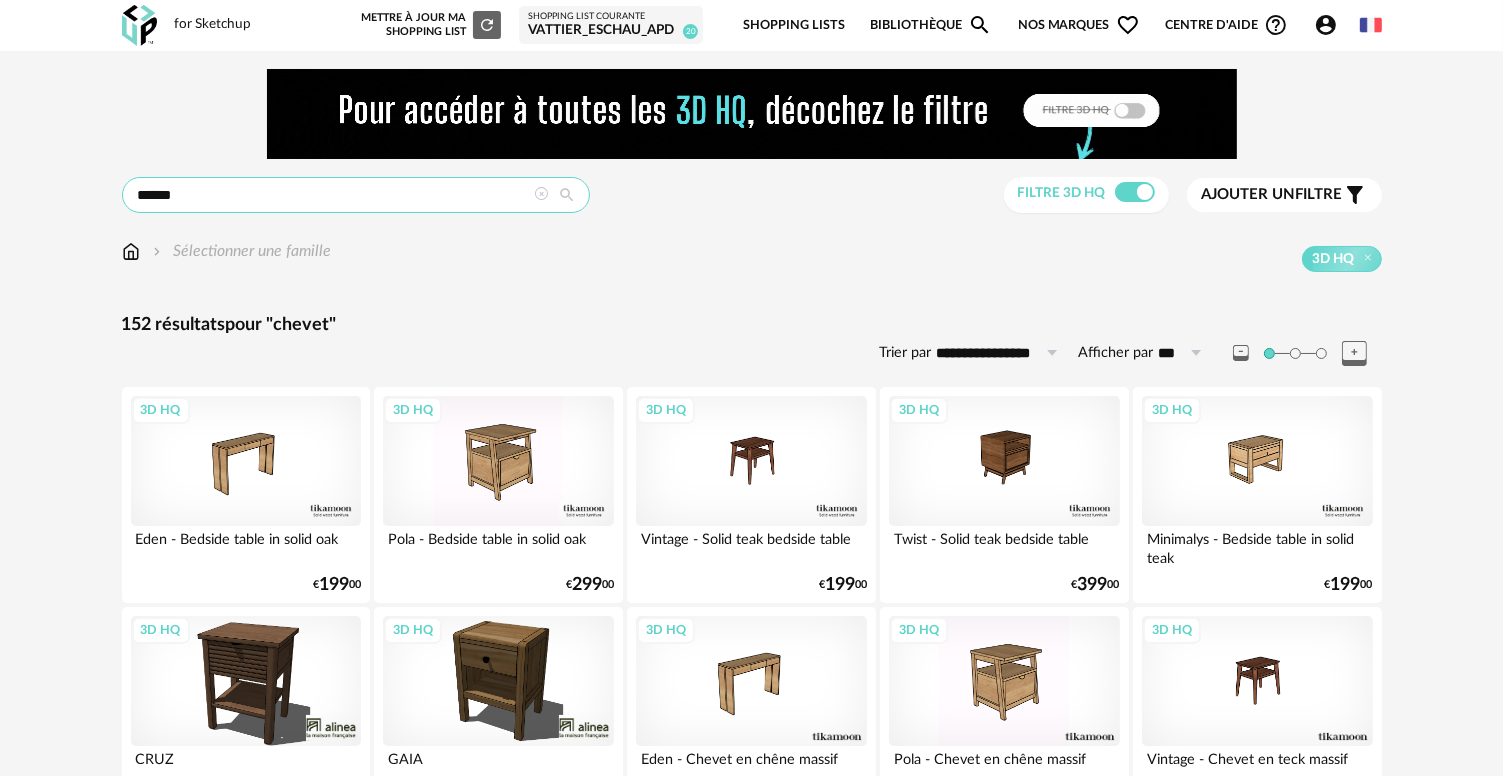 click on "******" at bounding box center [356, 195] 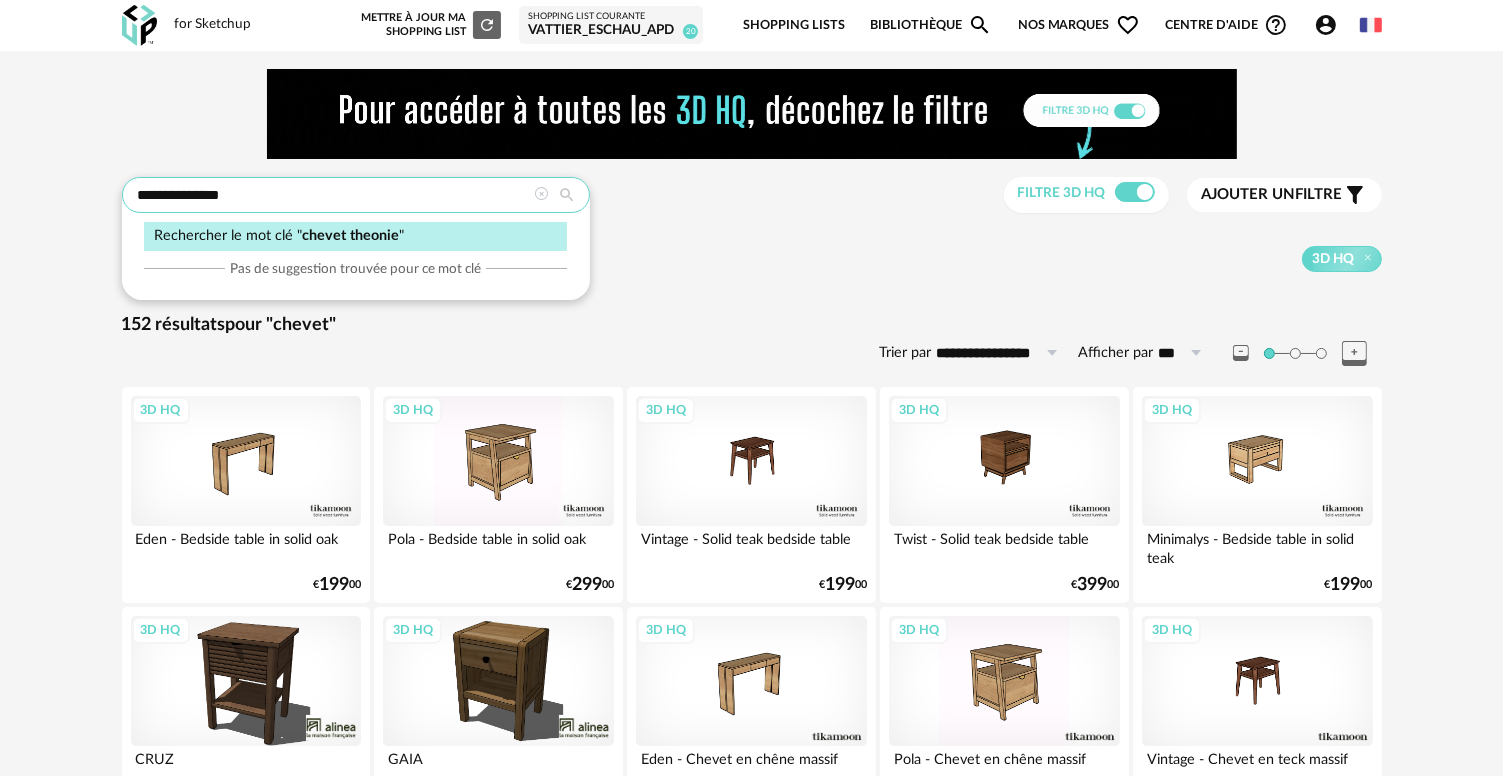 type on "**********" 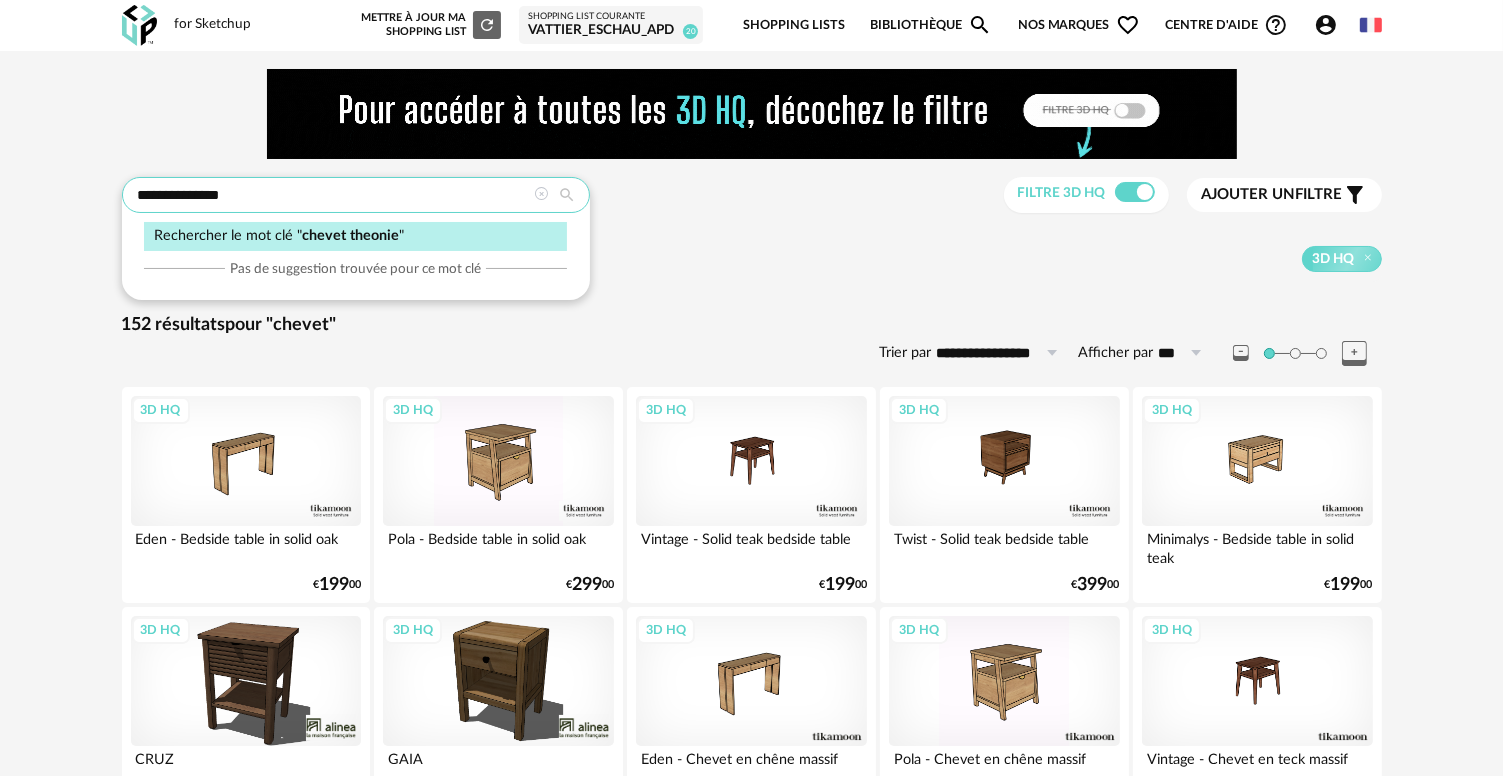 type on "**********" 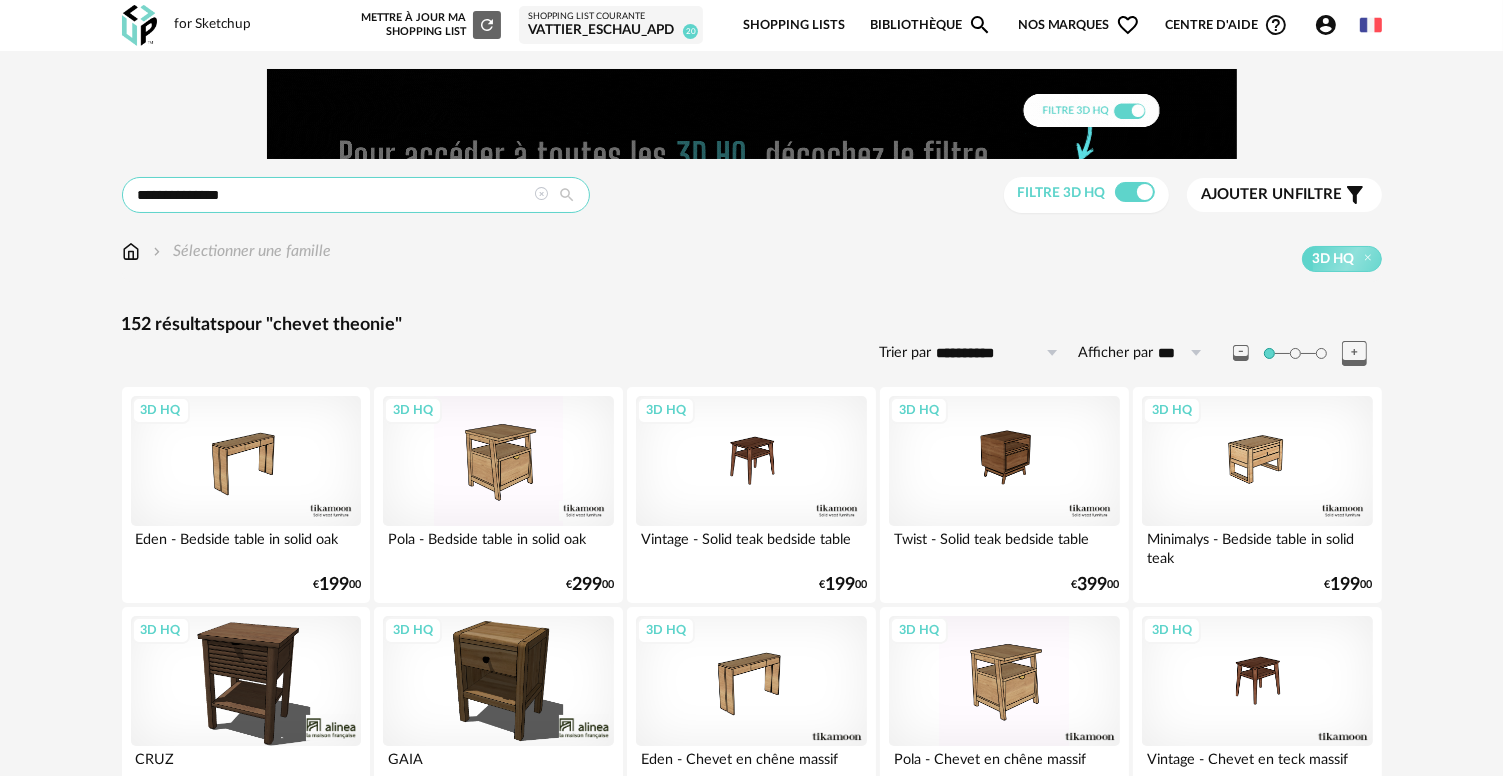 click on "**********" at bounding box center [356, 195] 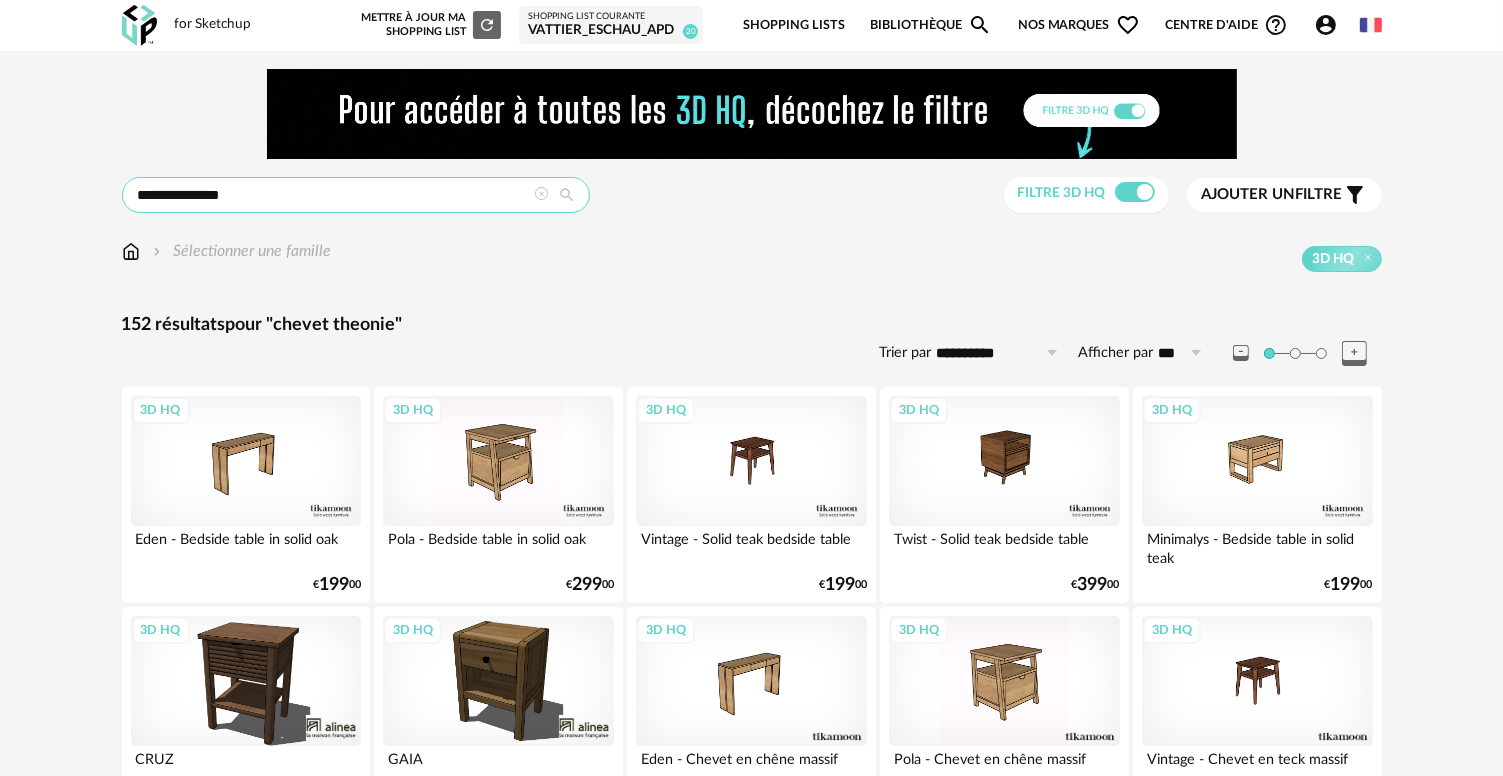 click on "**********" at bounding box center (356, 195) 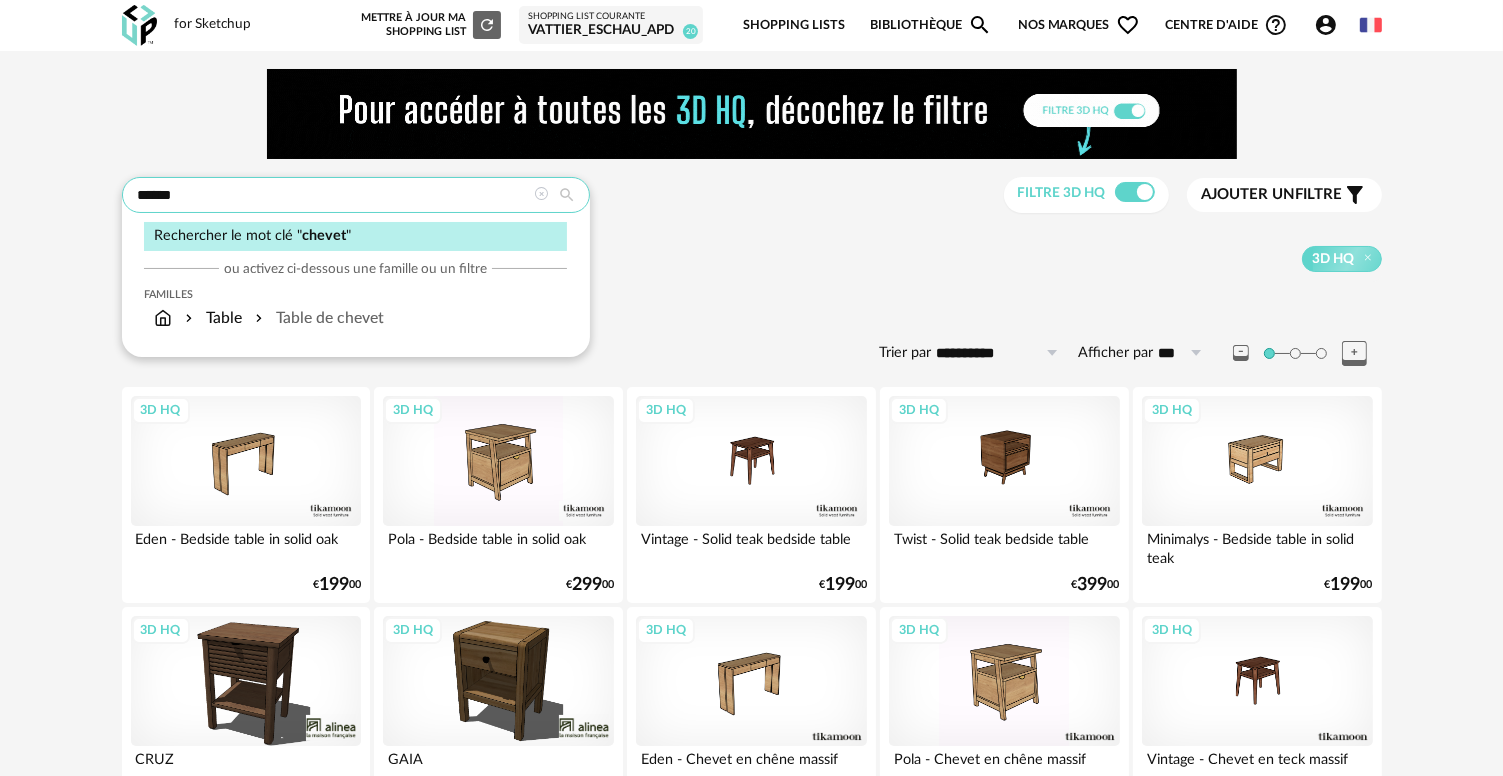 type on "******" 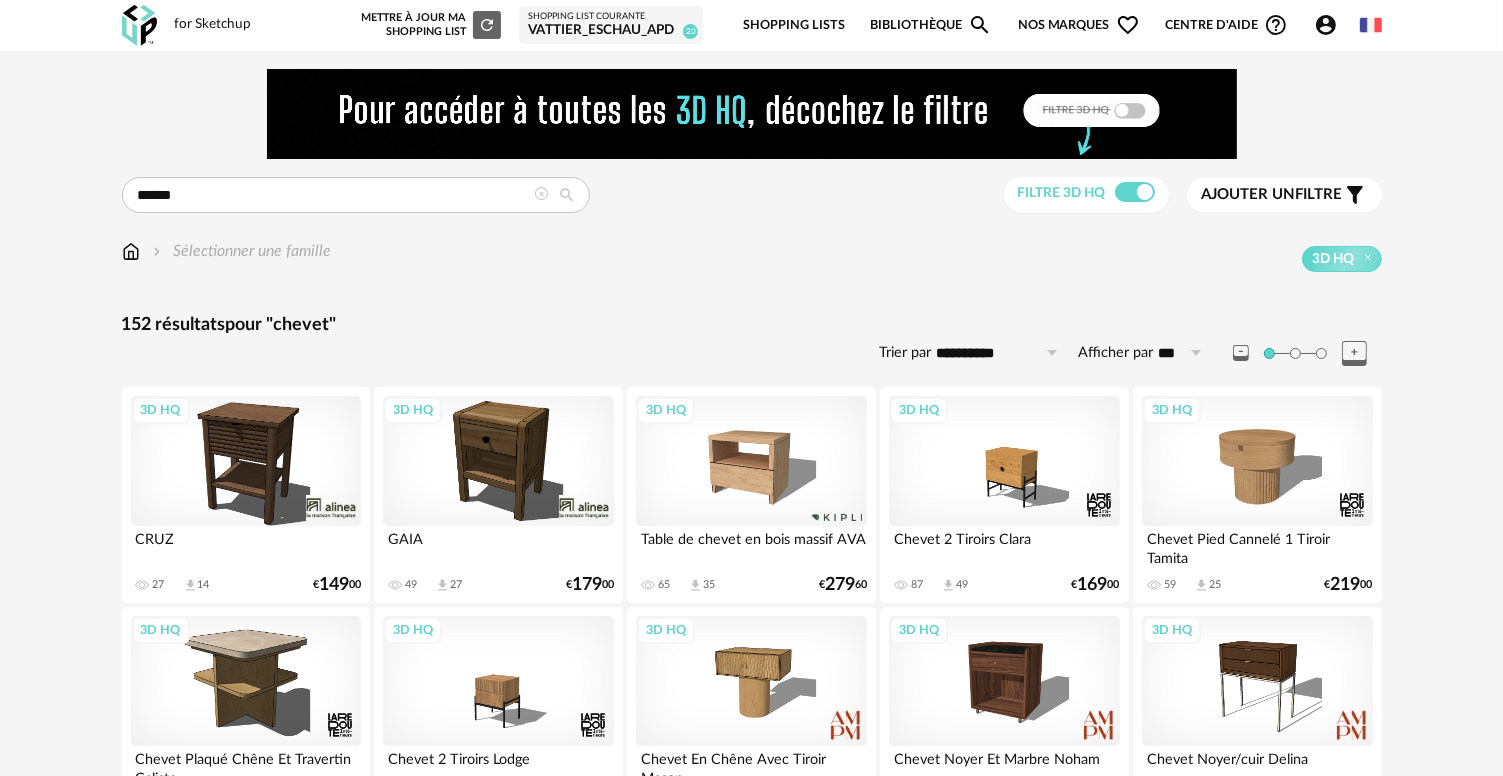 click on "Ajouter un  filtre s   Filter icon" at bounding box center [1284, 195] 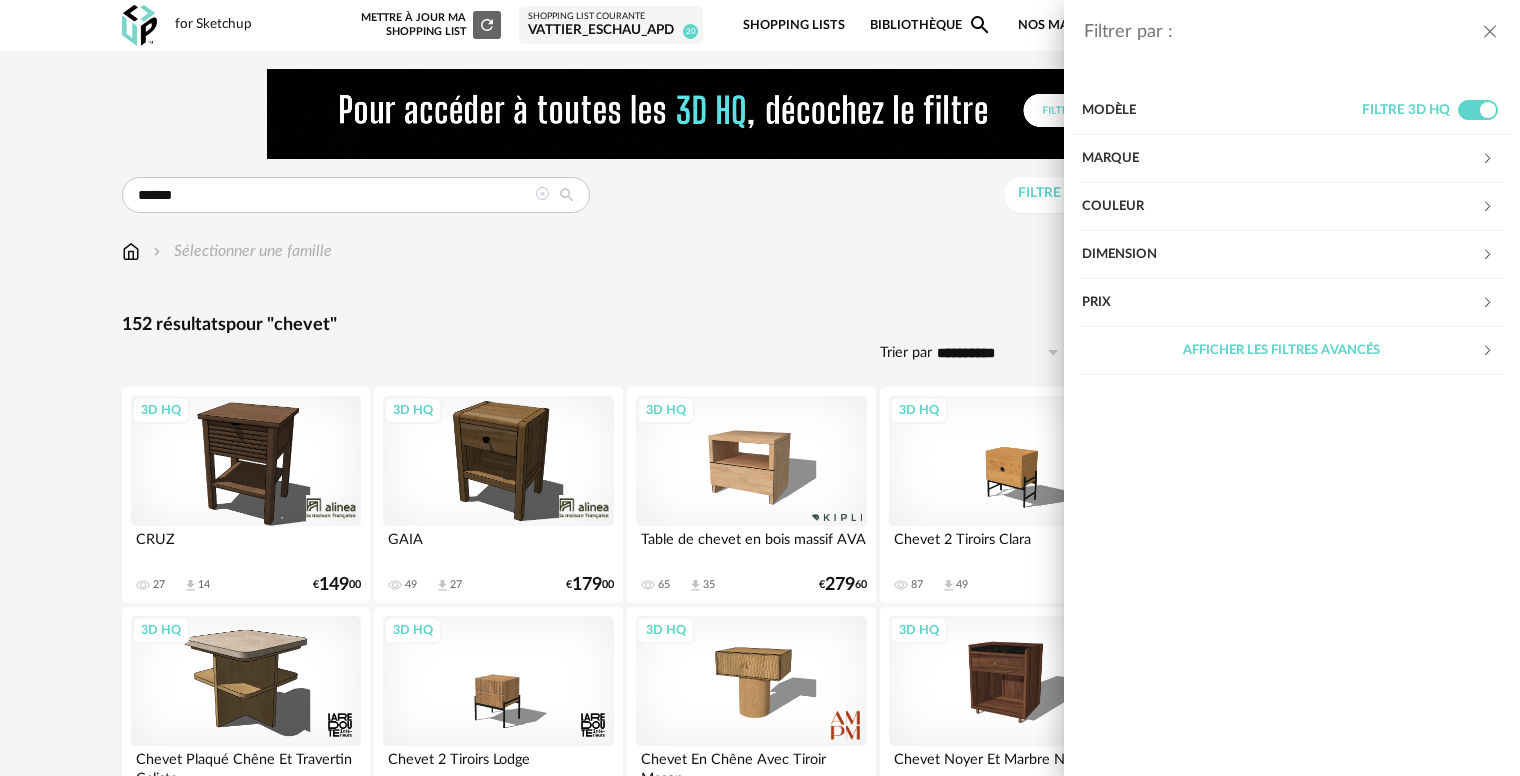 click on "Marque" at bounding box center [1281, 159] 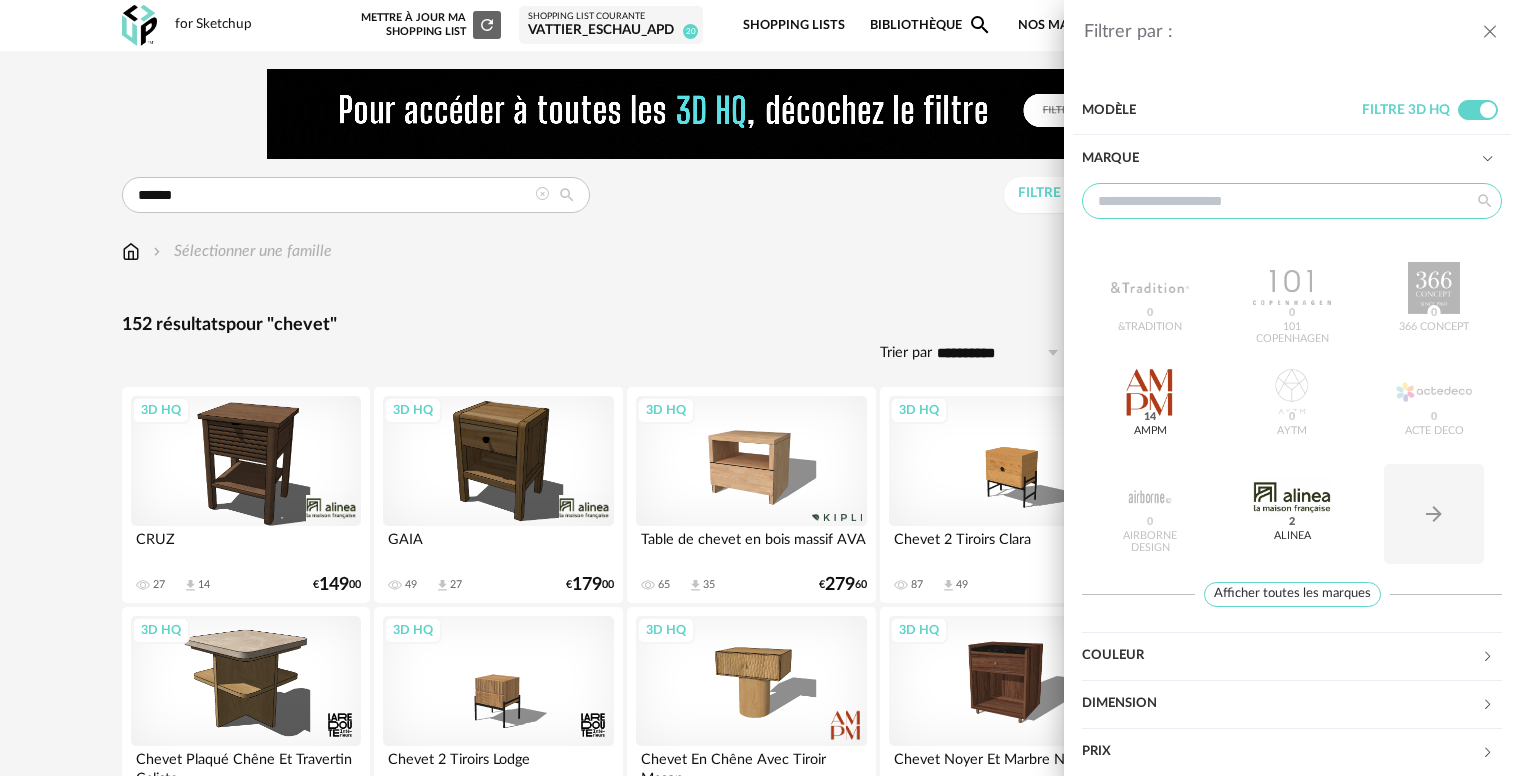 click at bounding box center [1292, 201] 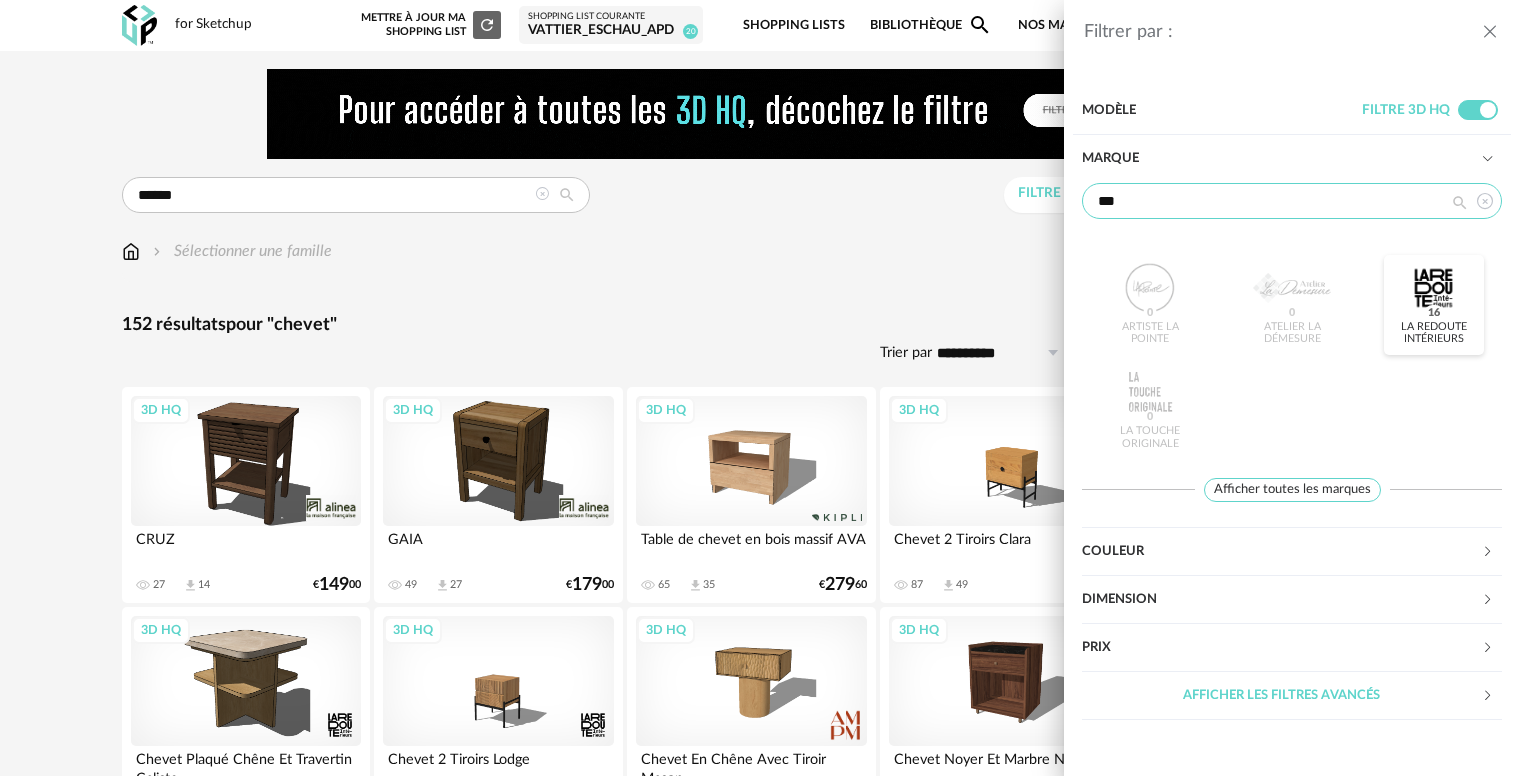 type on "**" 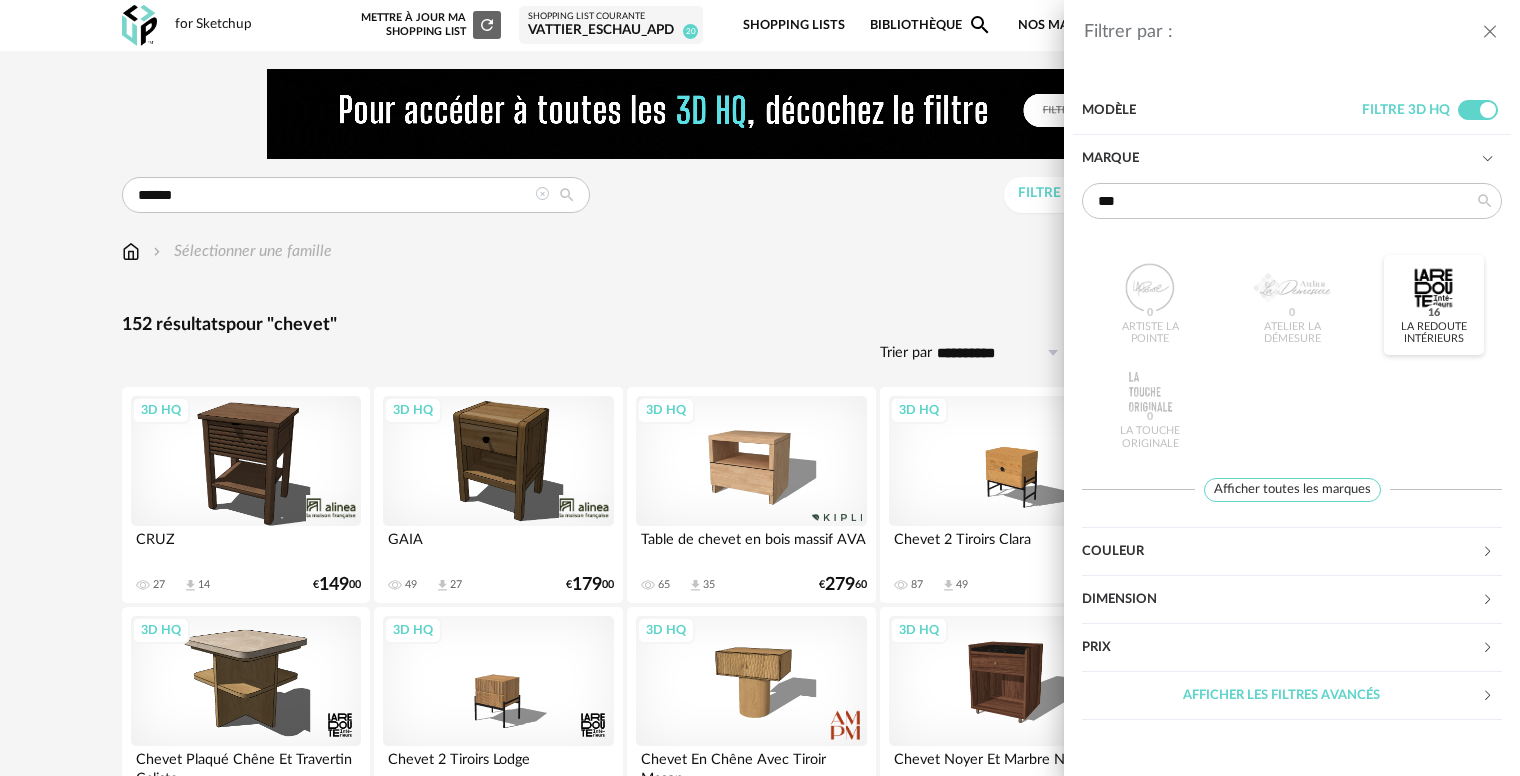 click at bounding box center [1434, 288] 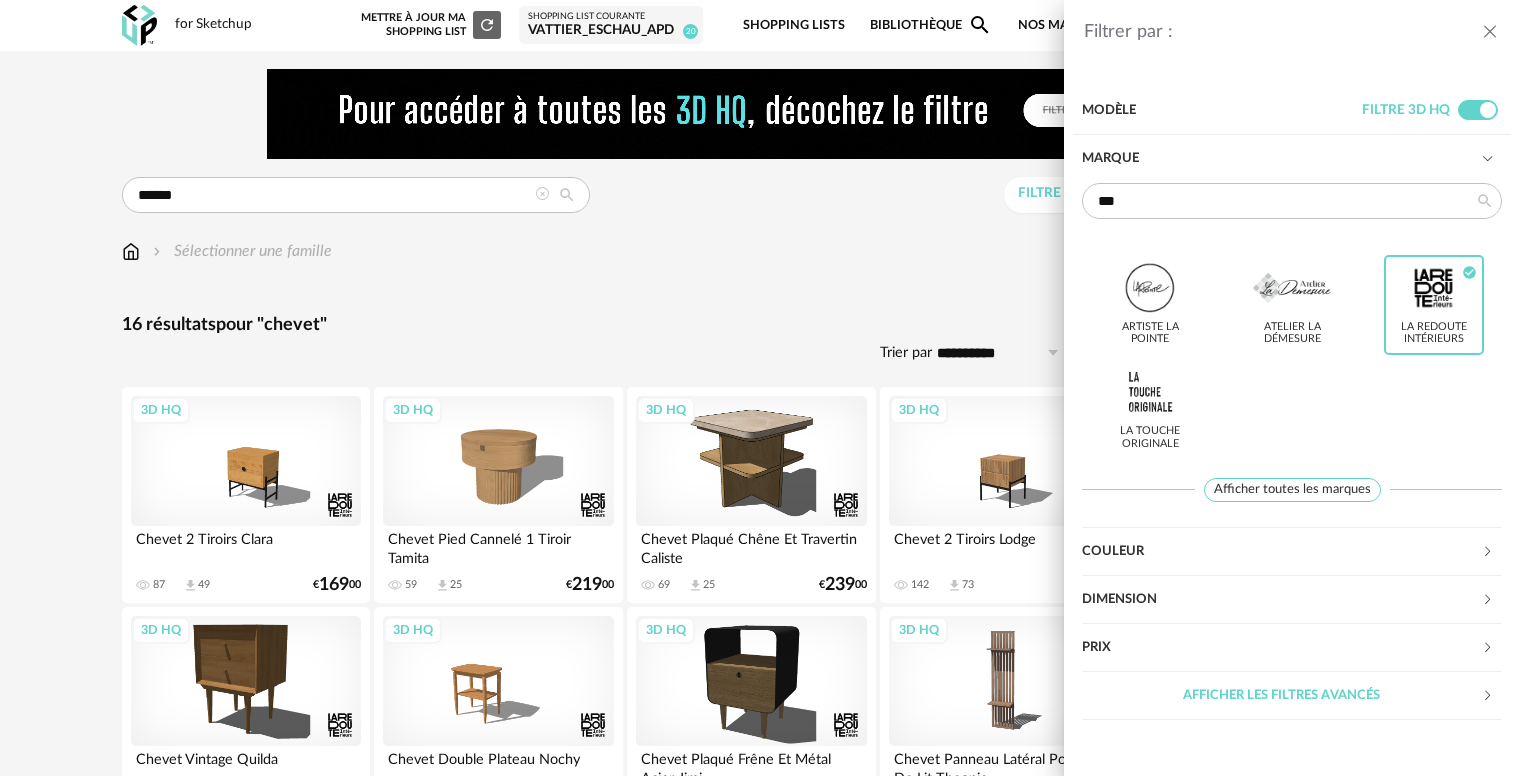 click at bounding box center [1490, 32] 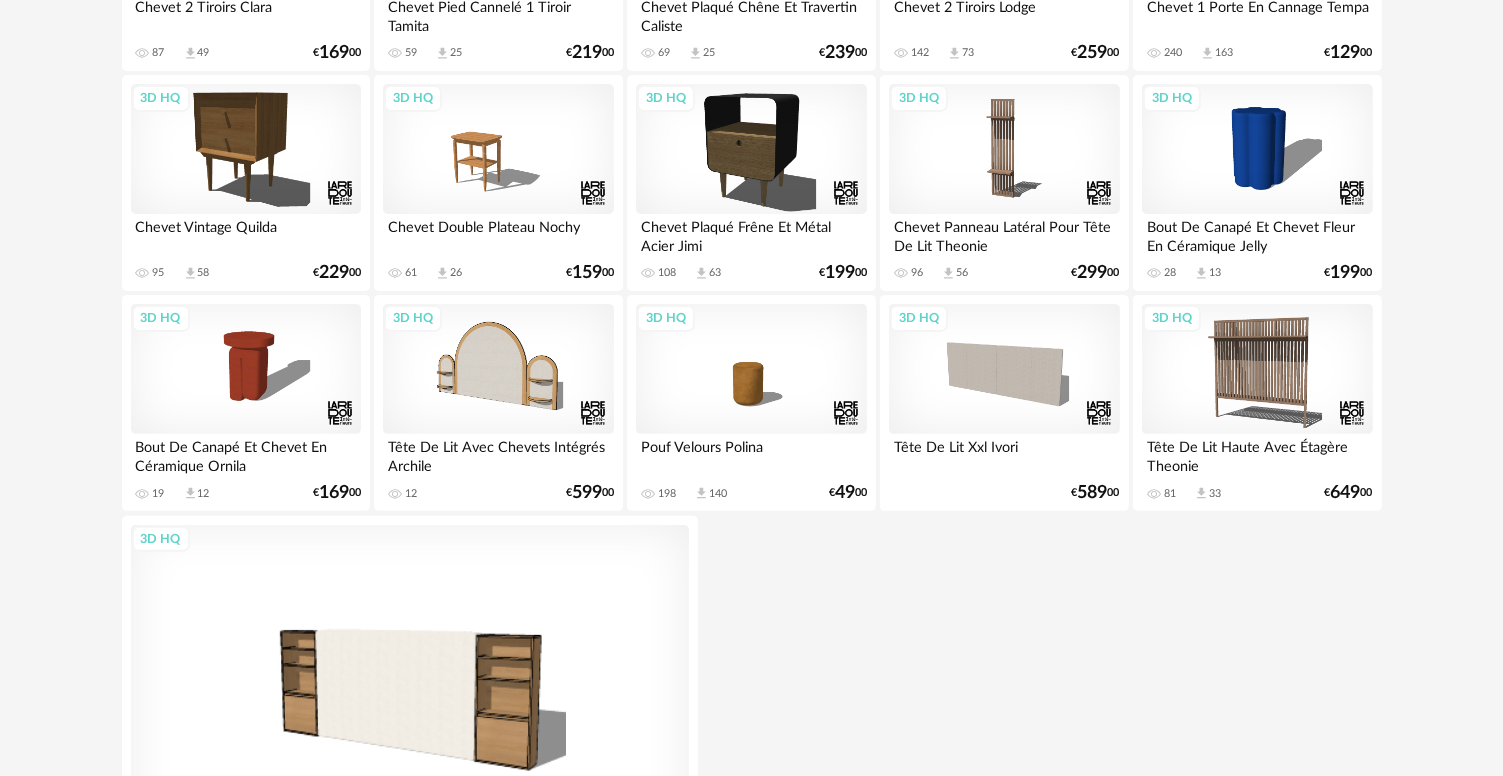 scroll, scrollTop: 600, scrollLeft: 0, axis: vertical 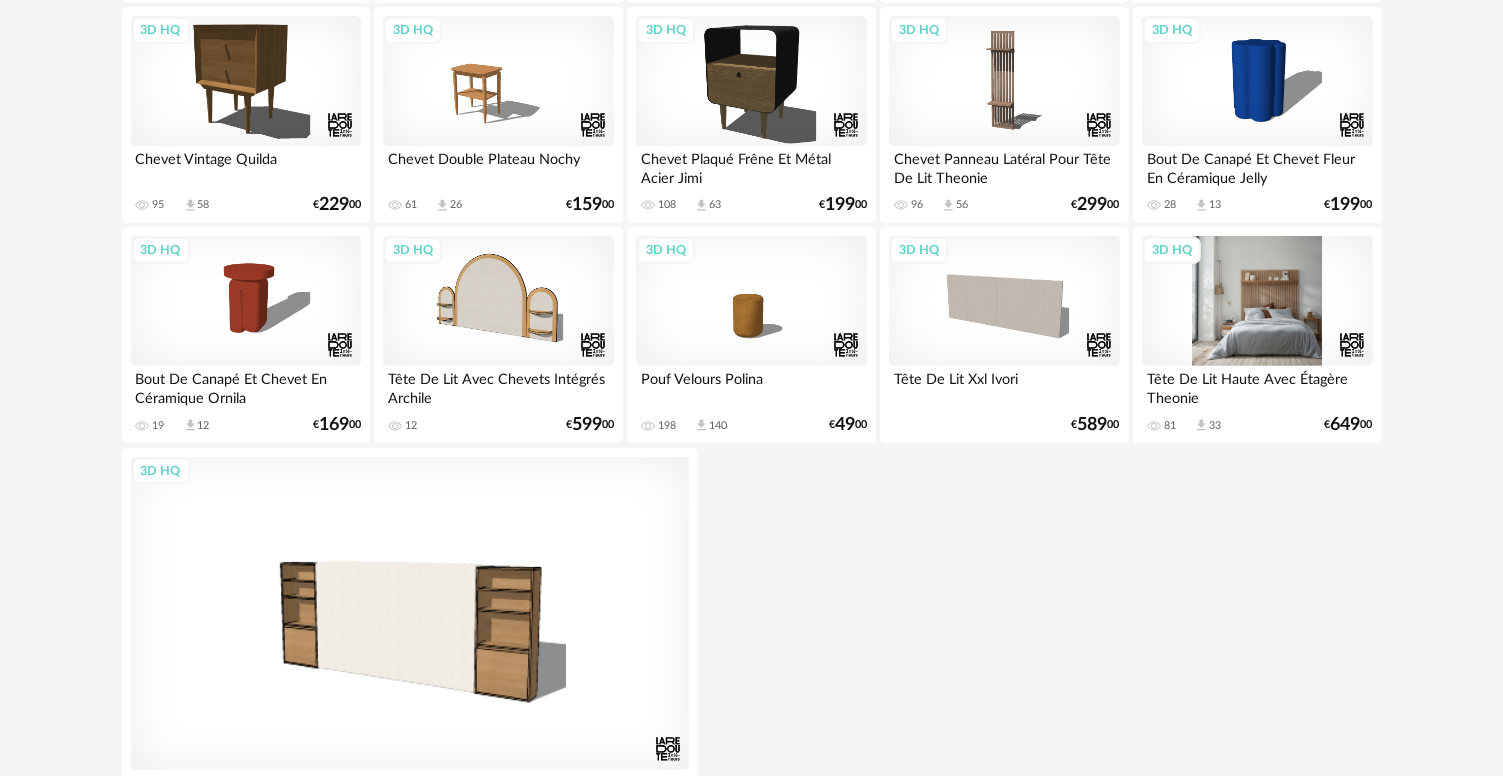 click on "3D HQ" at bounding box center [1257, 301] 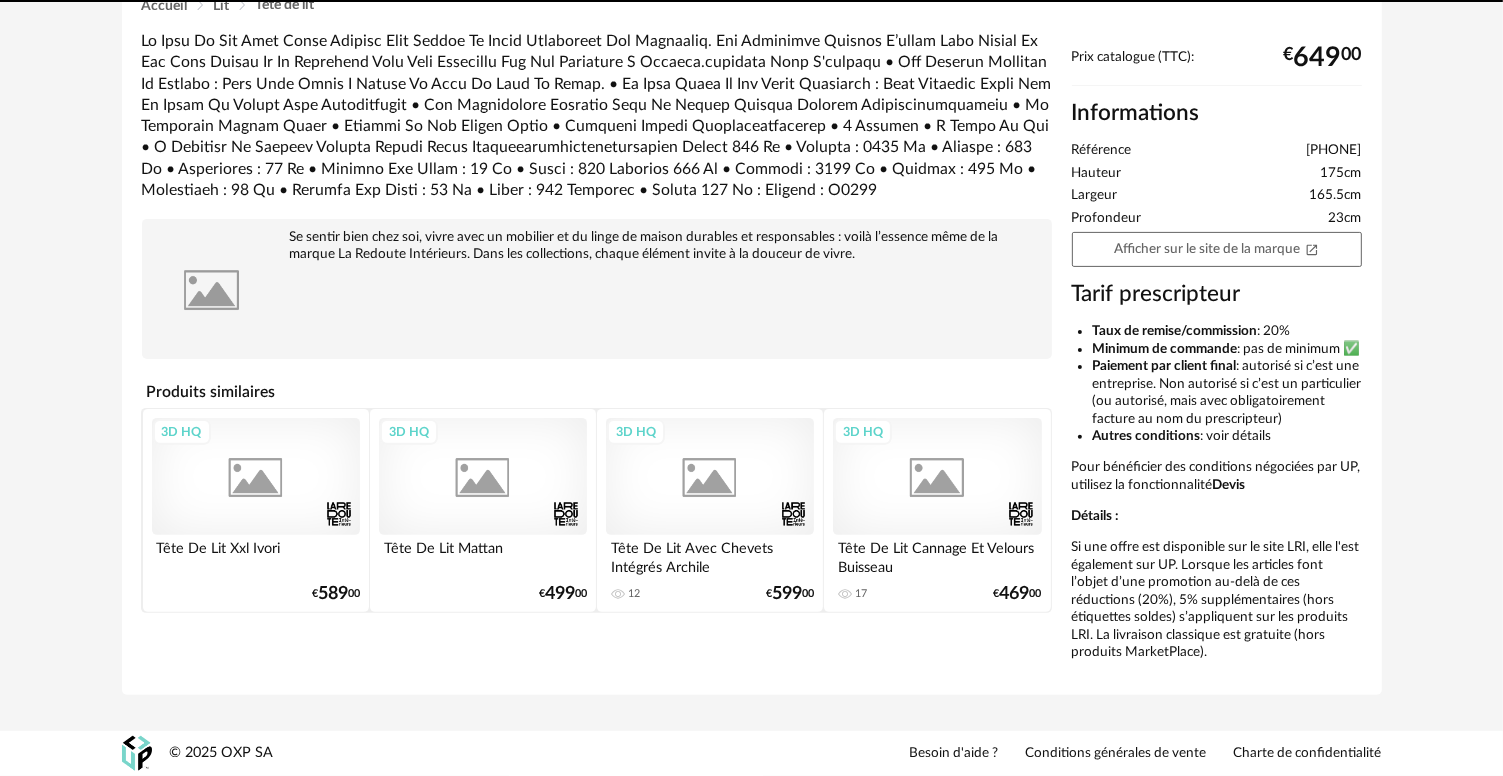scroll, scrollTop: 0, scrollLeft: 0, axis: both 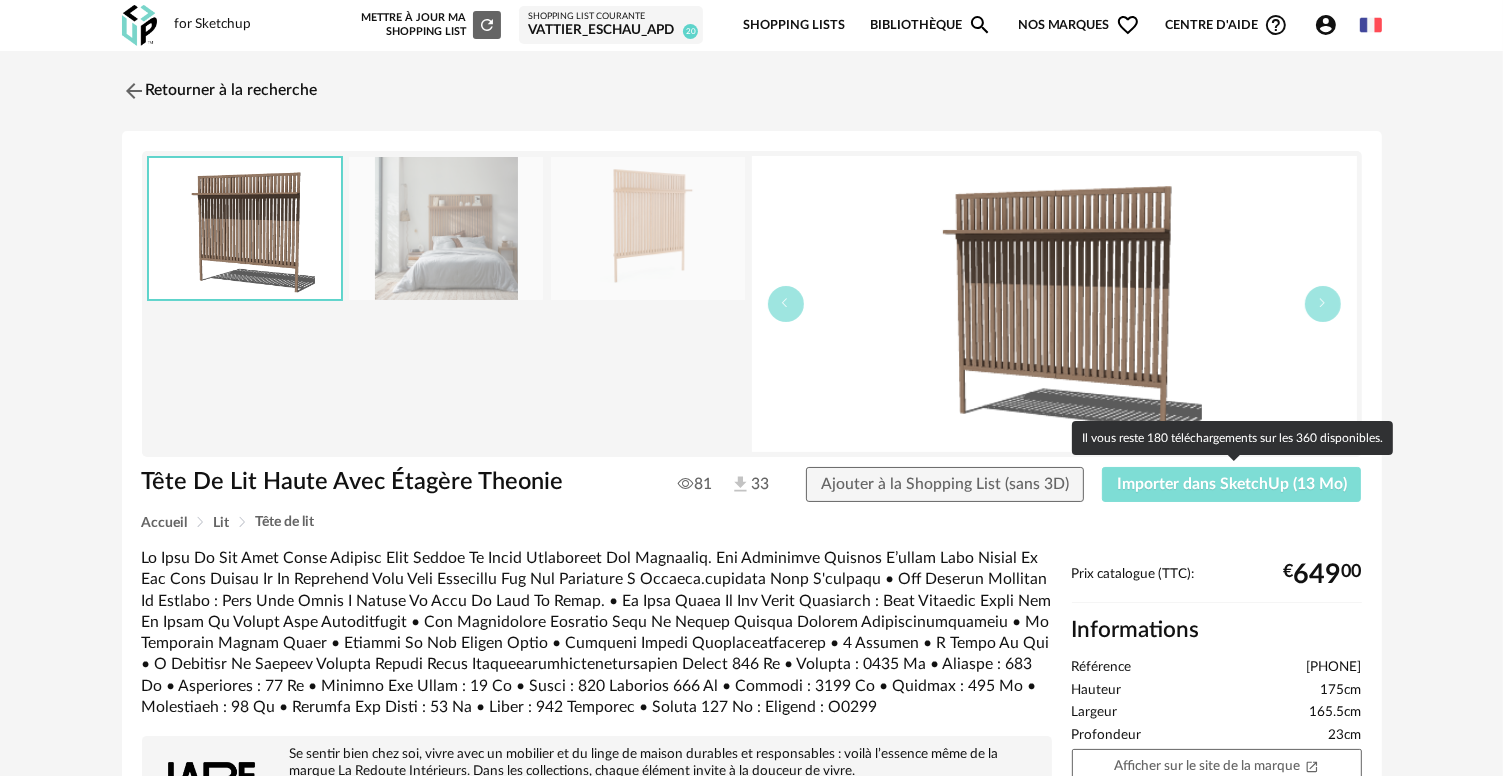 click on "Importer dans SketchUp (13 Mo)" at bounding box center (1232, 484) 